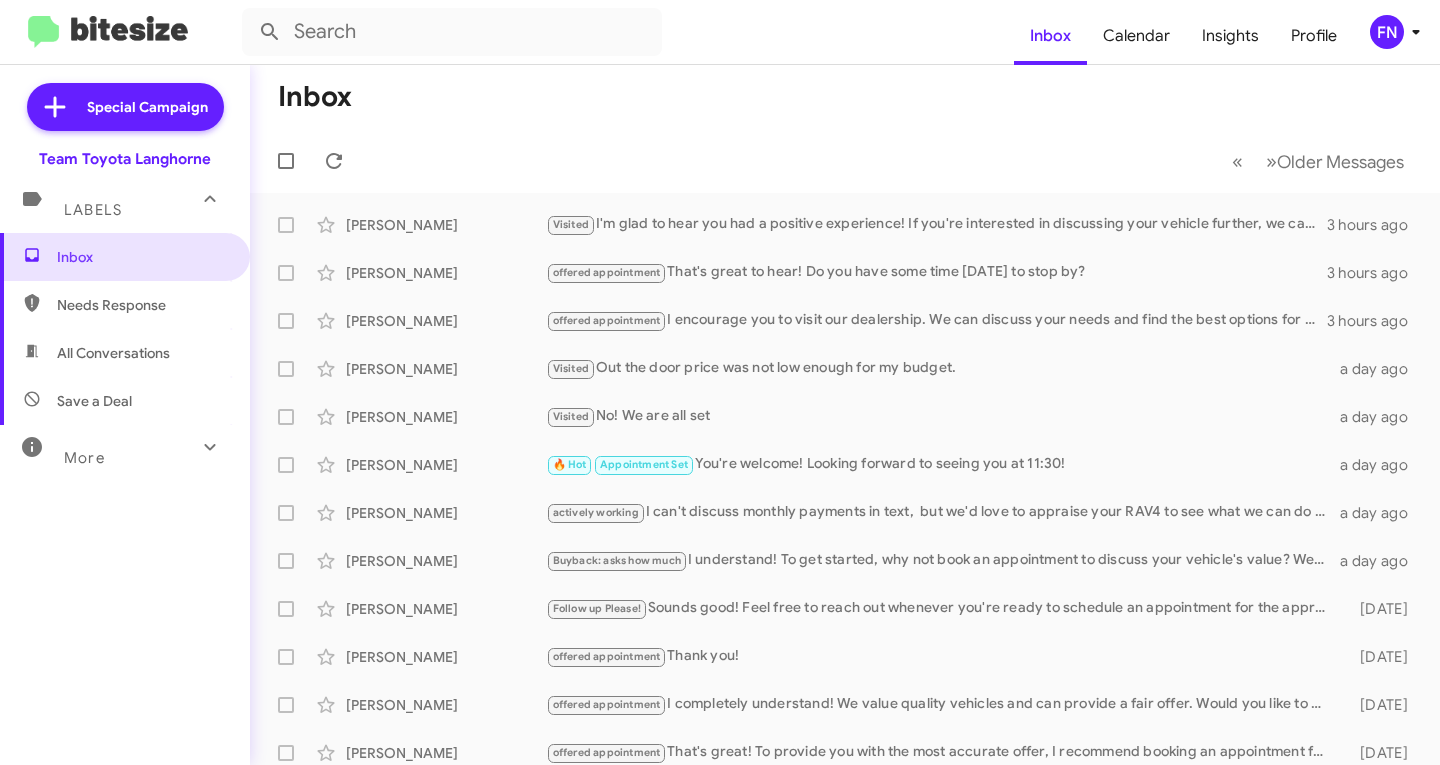 scroll, scrollTop: 0, scrollLeft: 0, axis: both 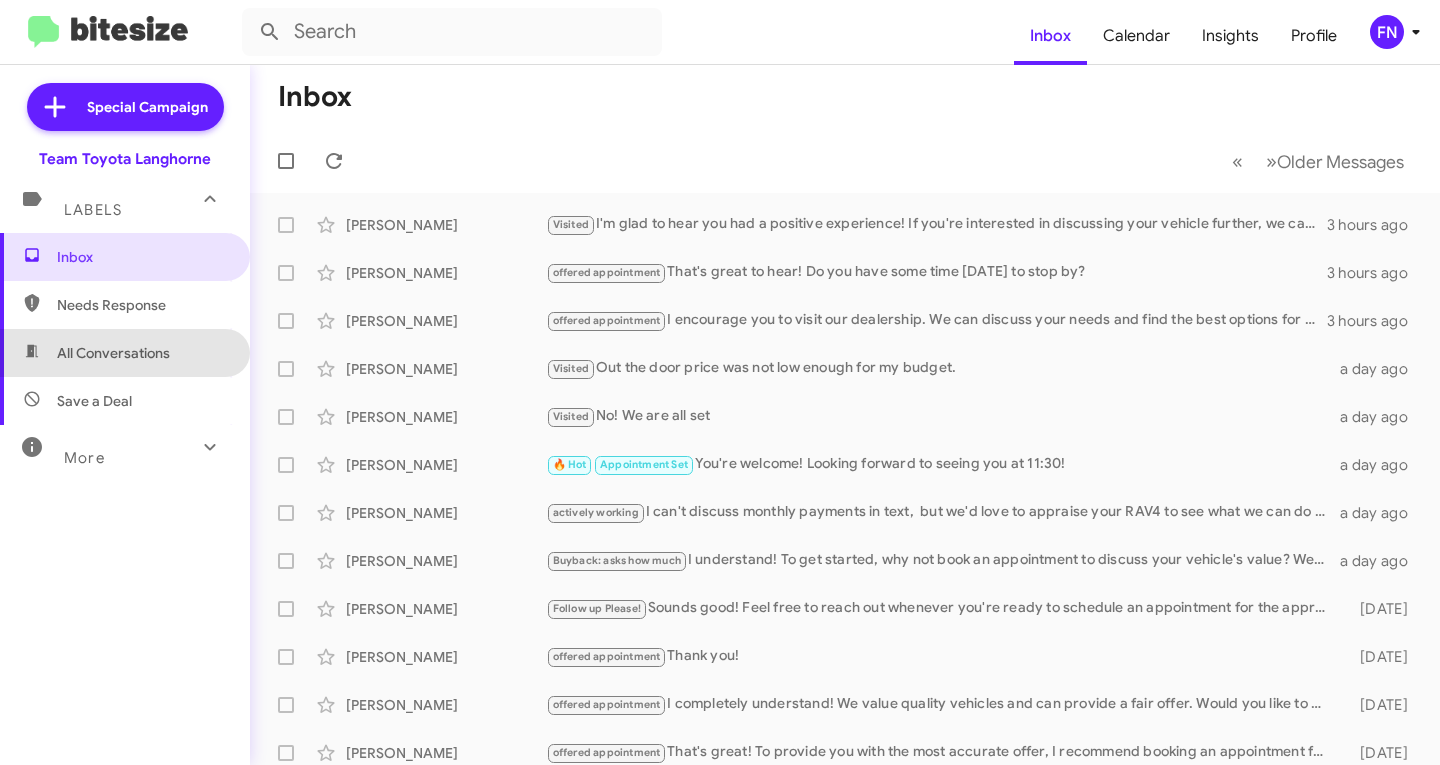 click on "All Conversations" at bounding box center [125, 353] 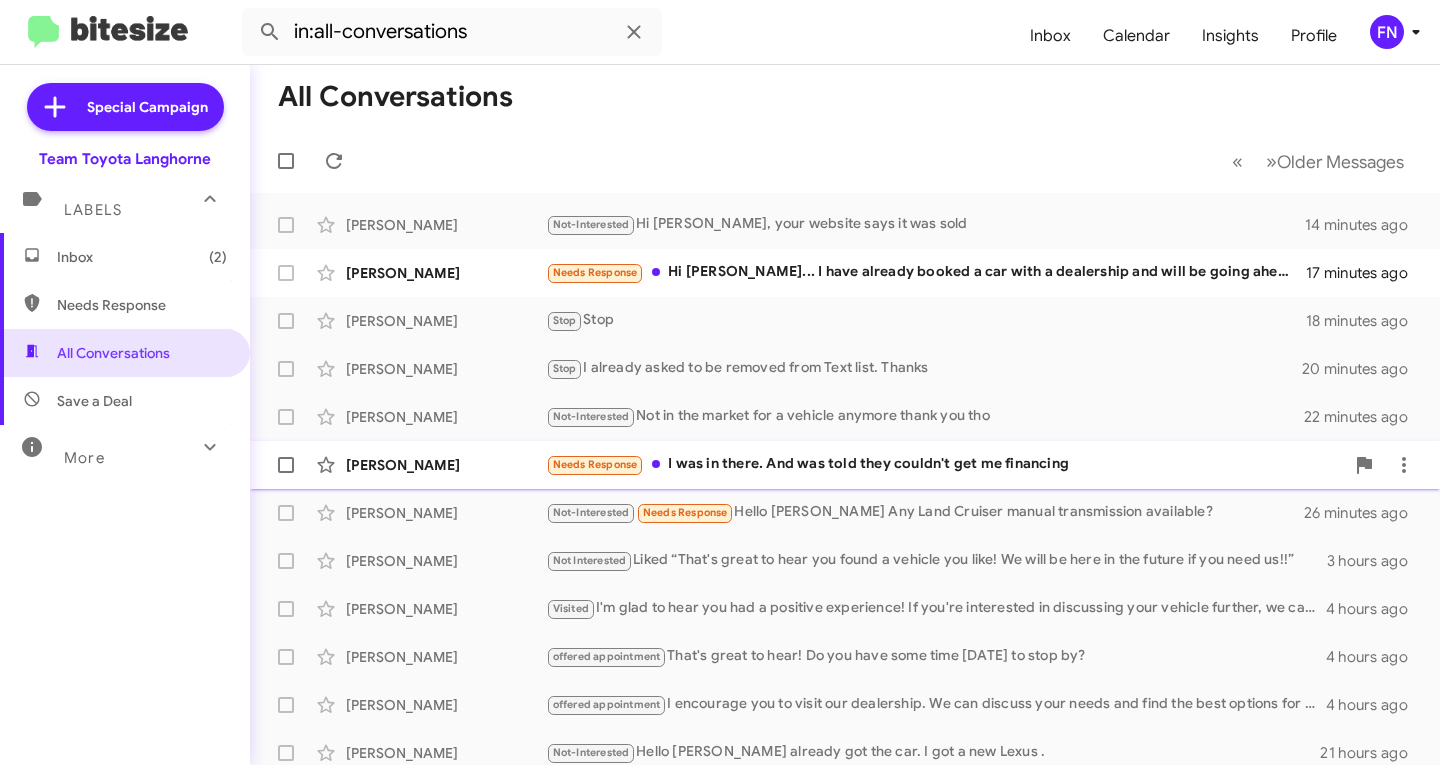 click on "[PERSON_NAME]  Needs Response   I was in there. And was told they couldn't get me financing   23 minutes ago" 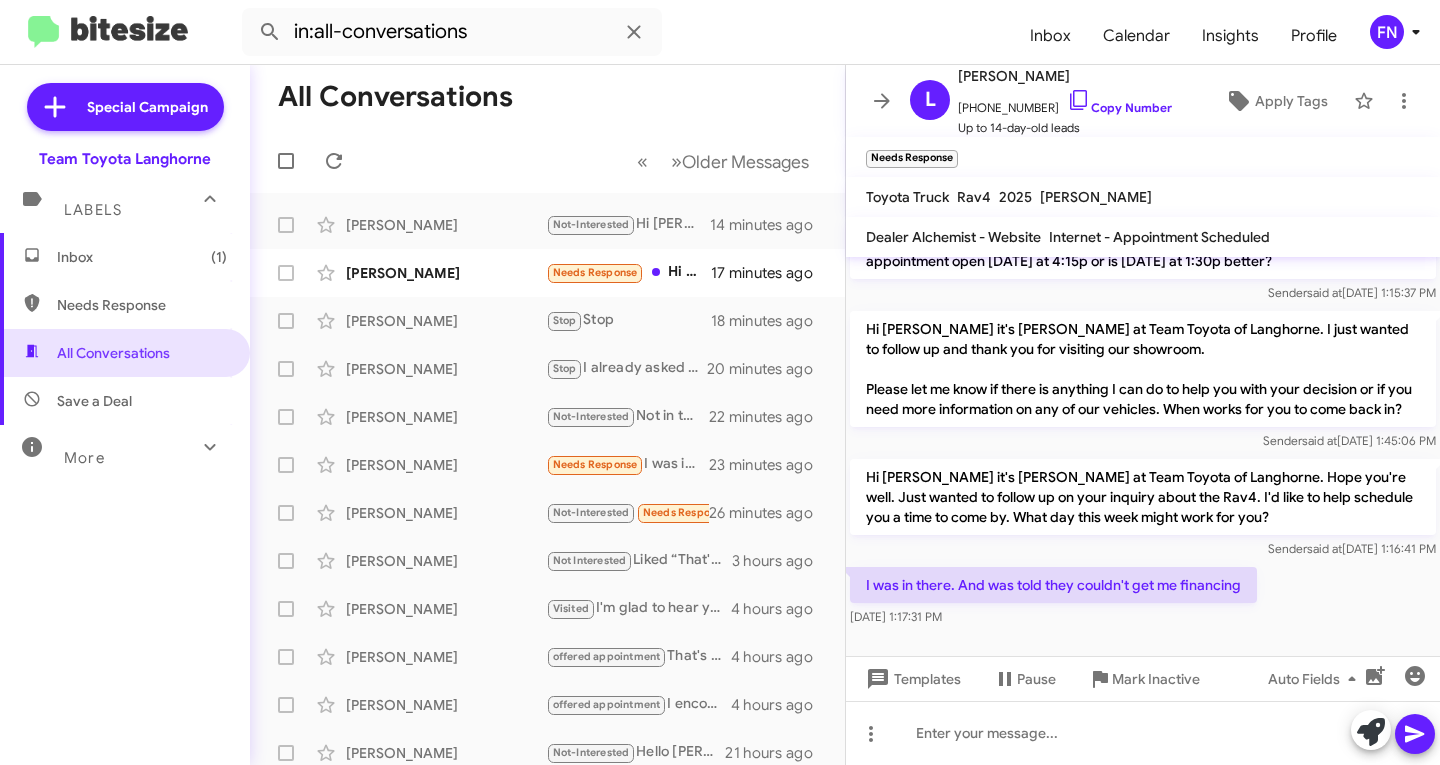 scroll, scrollTop: 186, scrollLeft: 0, axis: vertical 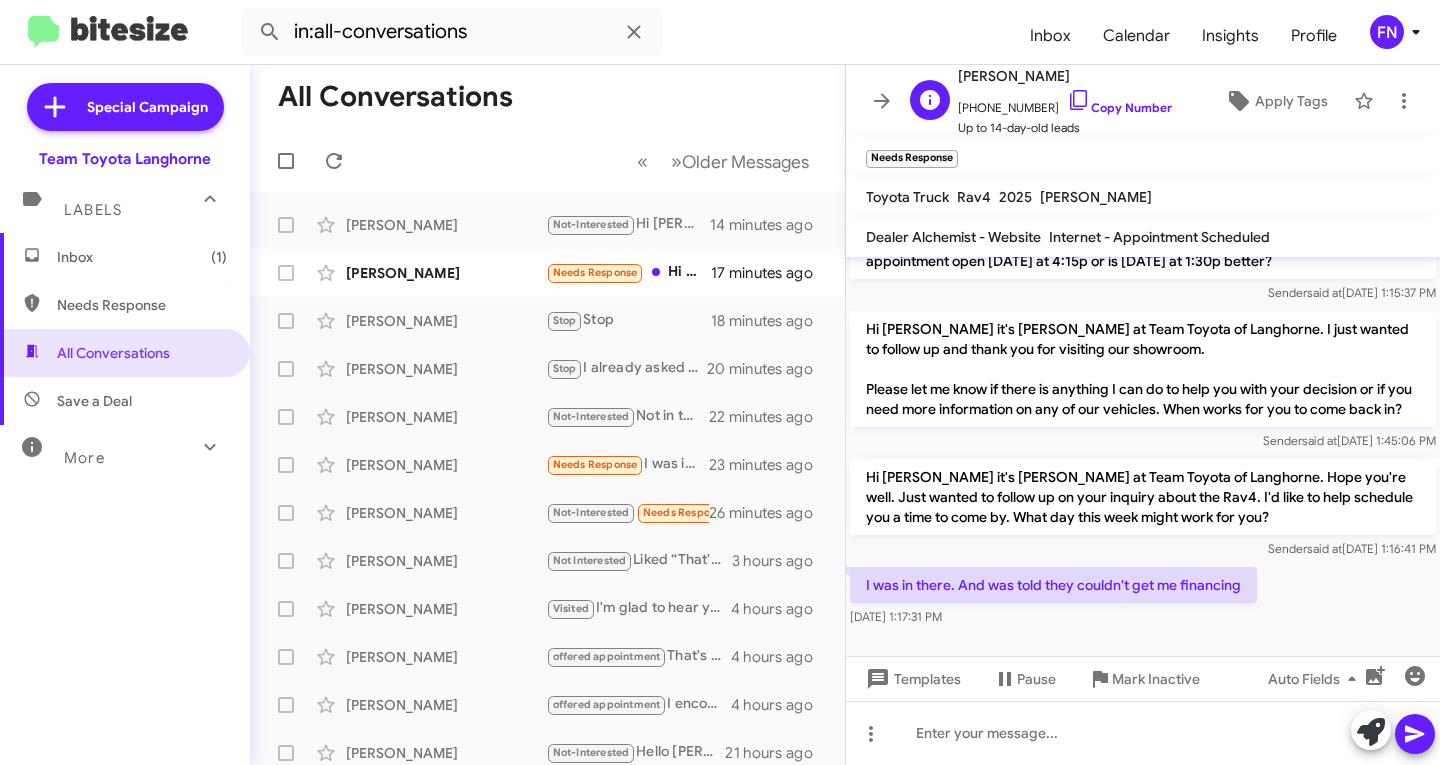 click on "[PERSON_NAME]   [PHONE_NUMBER]   Copy Number   Up to 14-day-old leads  Apply Tags" 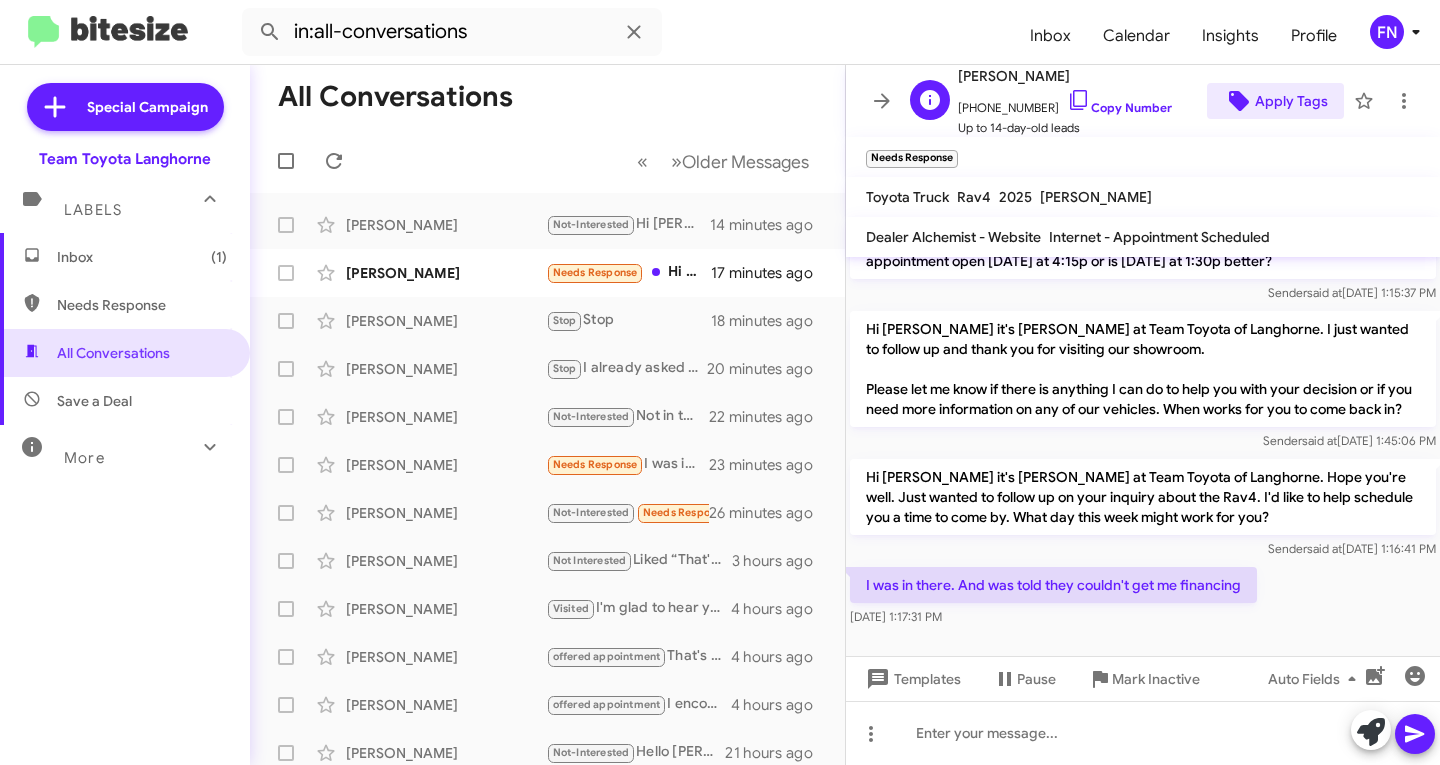 click on "Apply Tags" 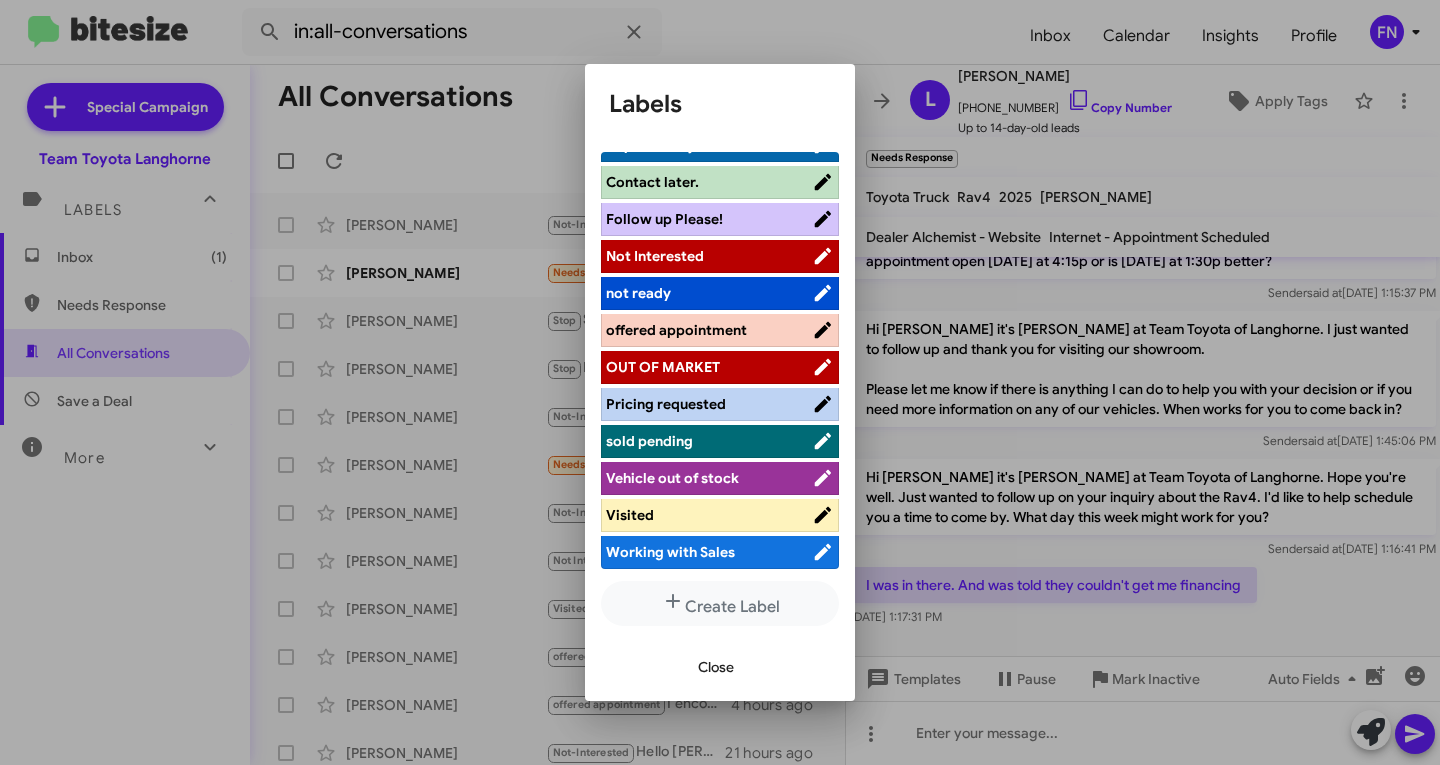 click on "Visited" at bounding box center [709, 515] 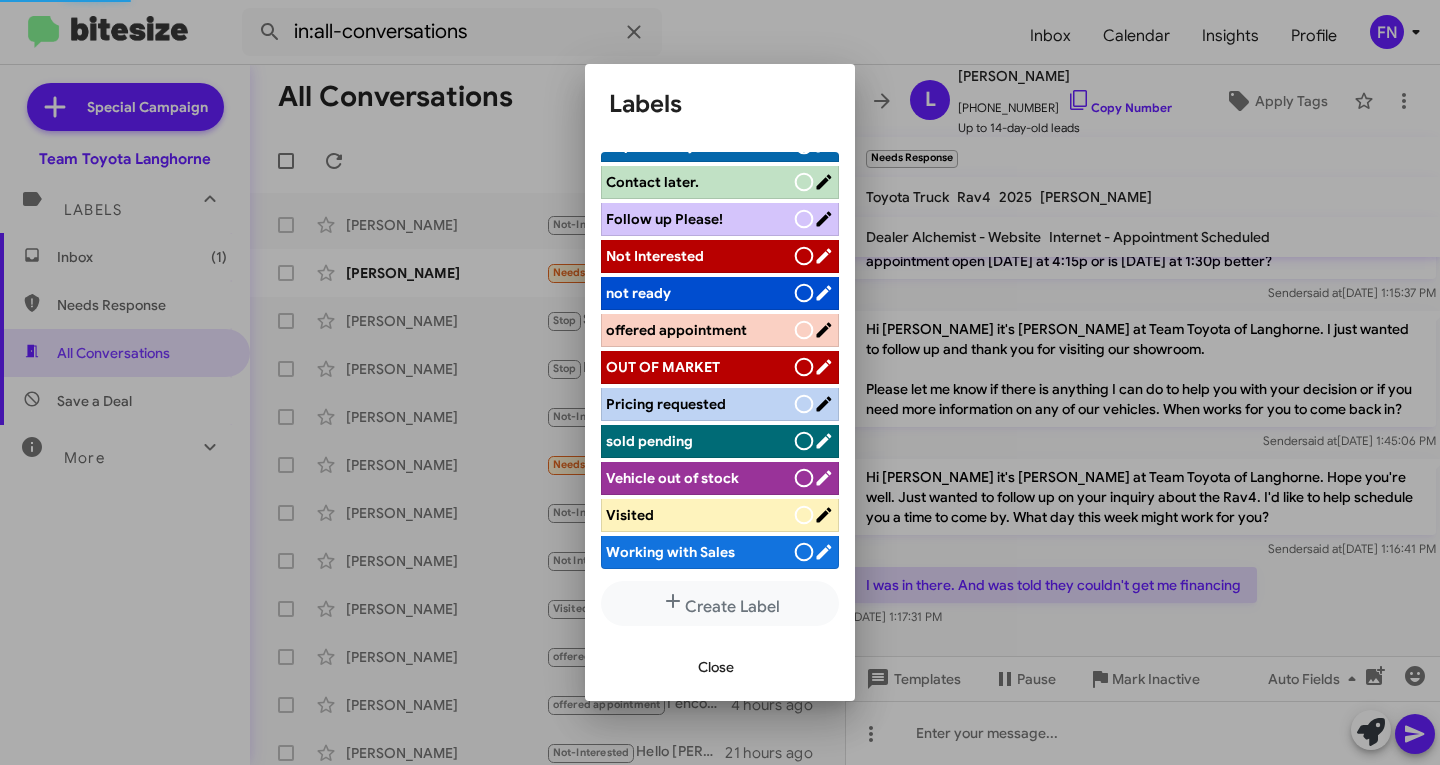 scroll, scrollTop: 283, scrollLeft: 0, axis: vertical 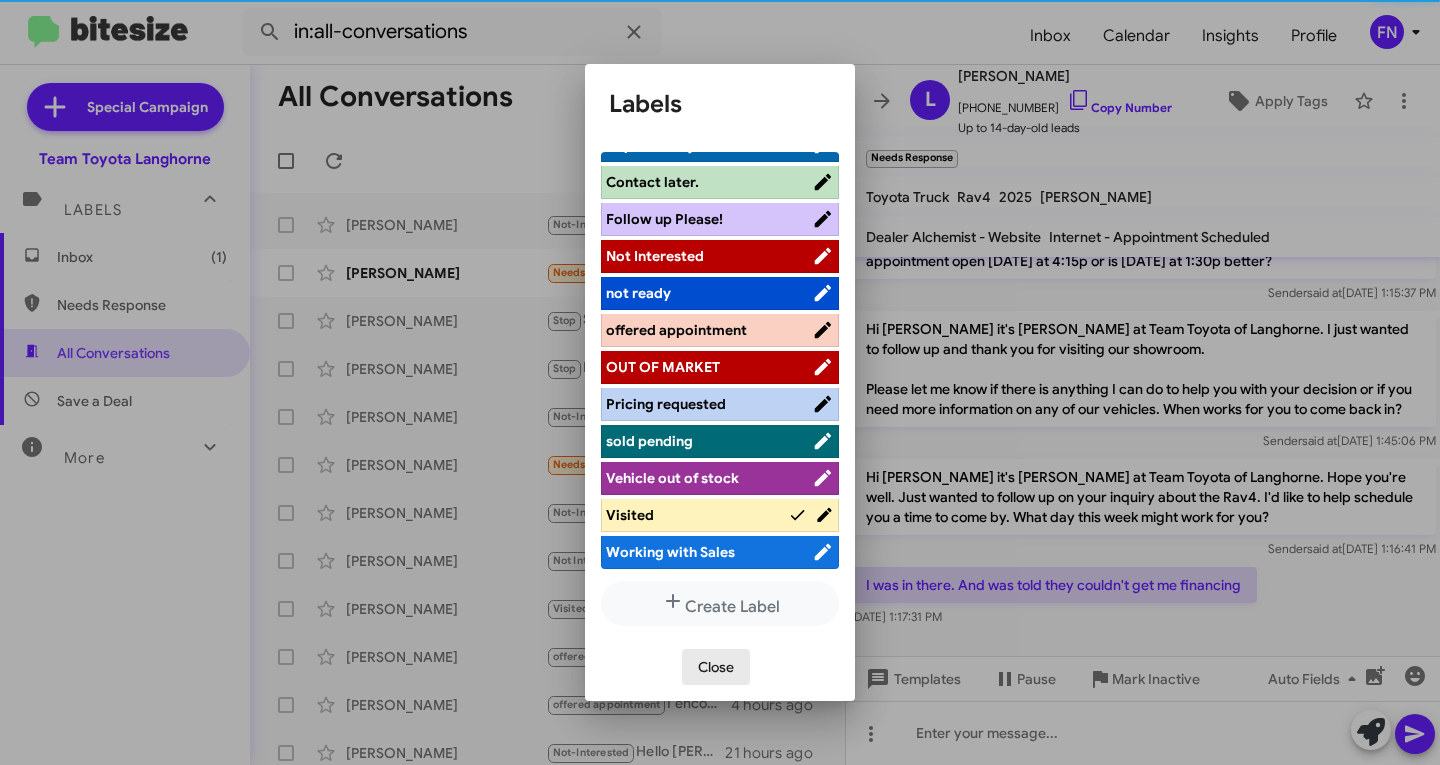 click on "Close" at bounding box center [716, 667] 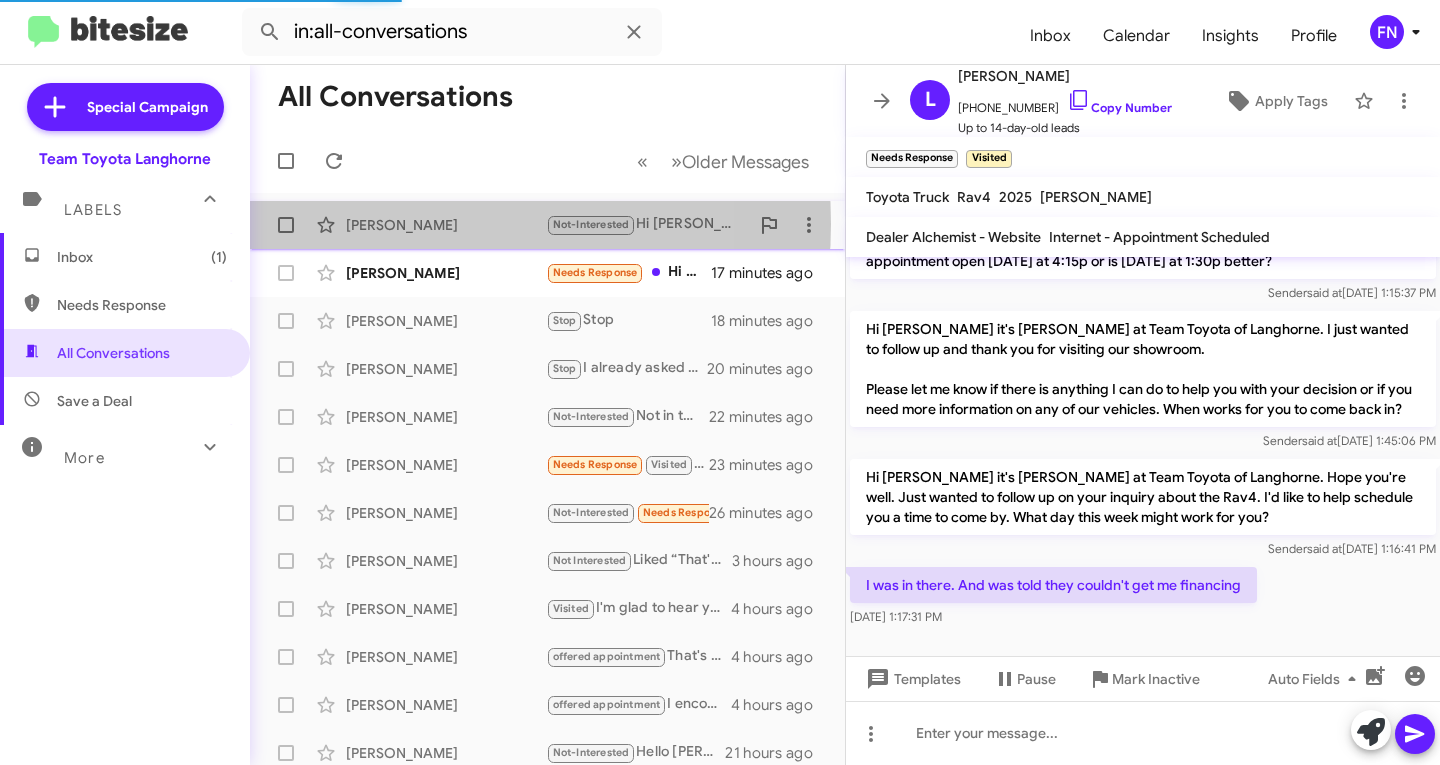 click on "[PERSON_NAME]" 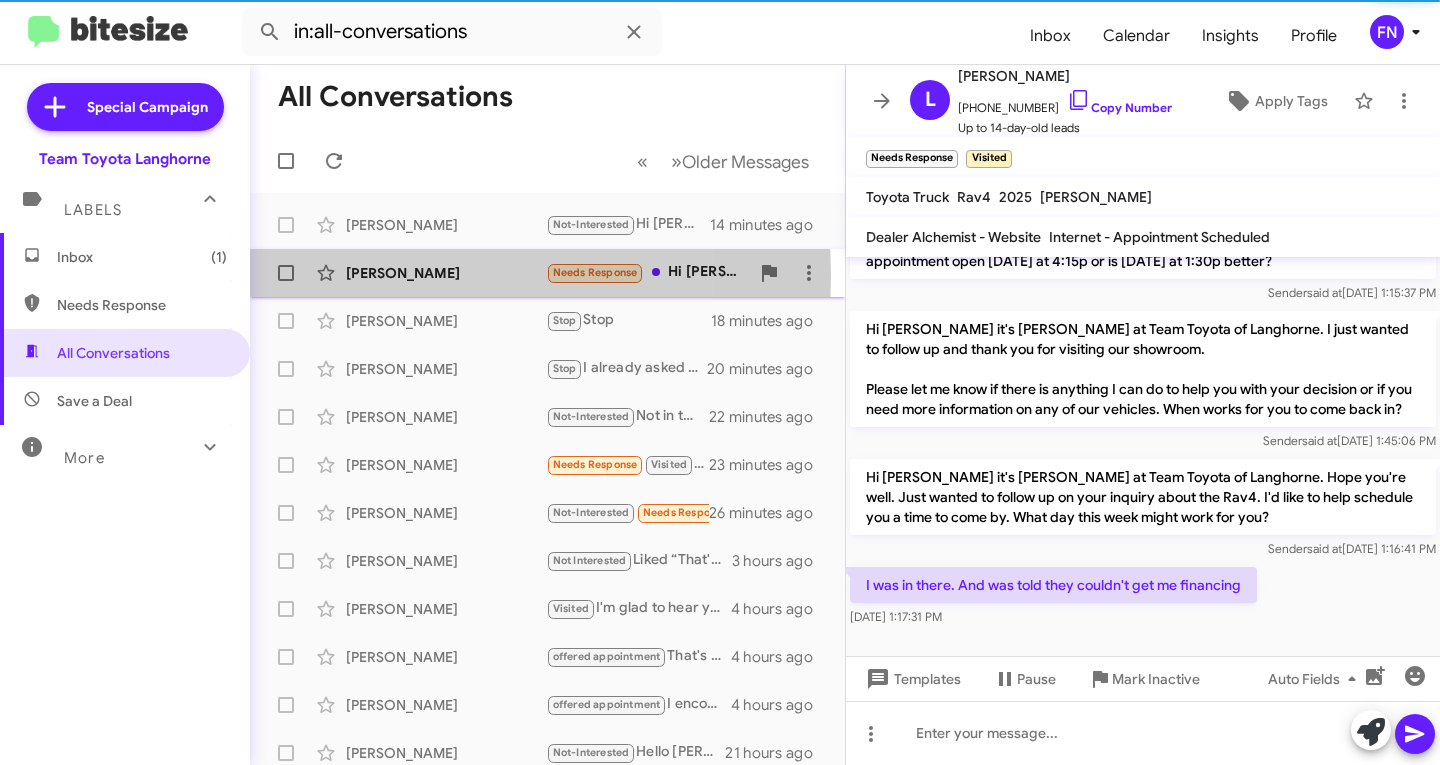 click on "[PERSON_NAME]" 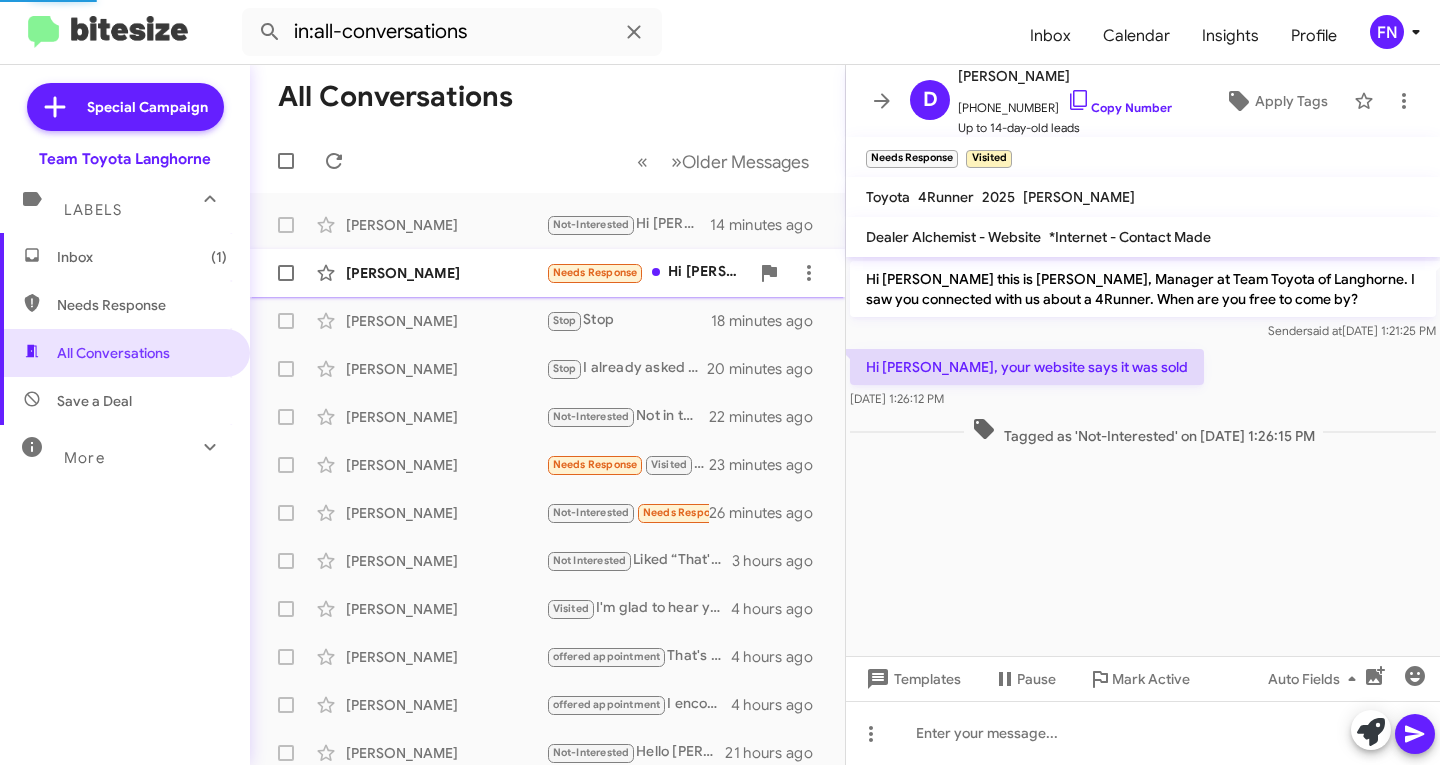 scroll, scrollTop: 0, scrollLeft: 0, axis: both 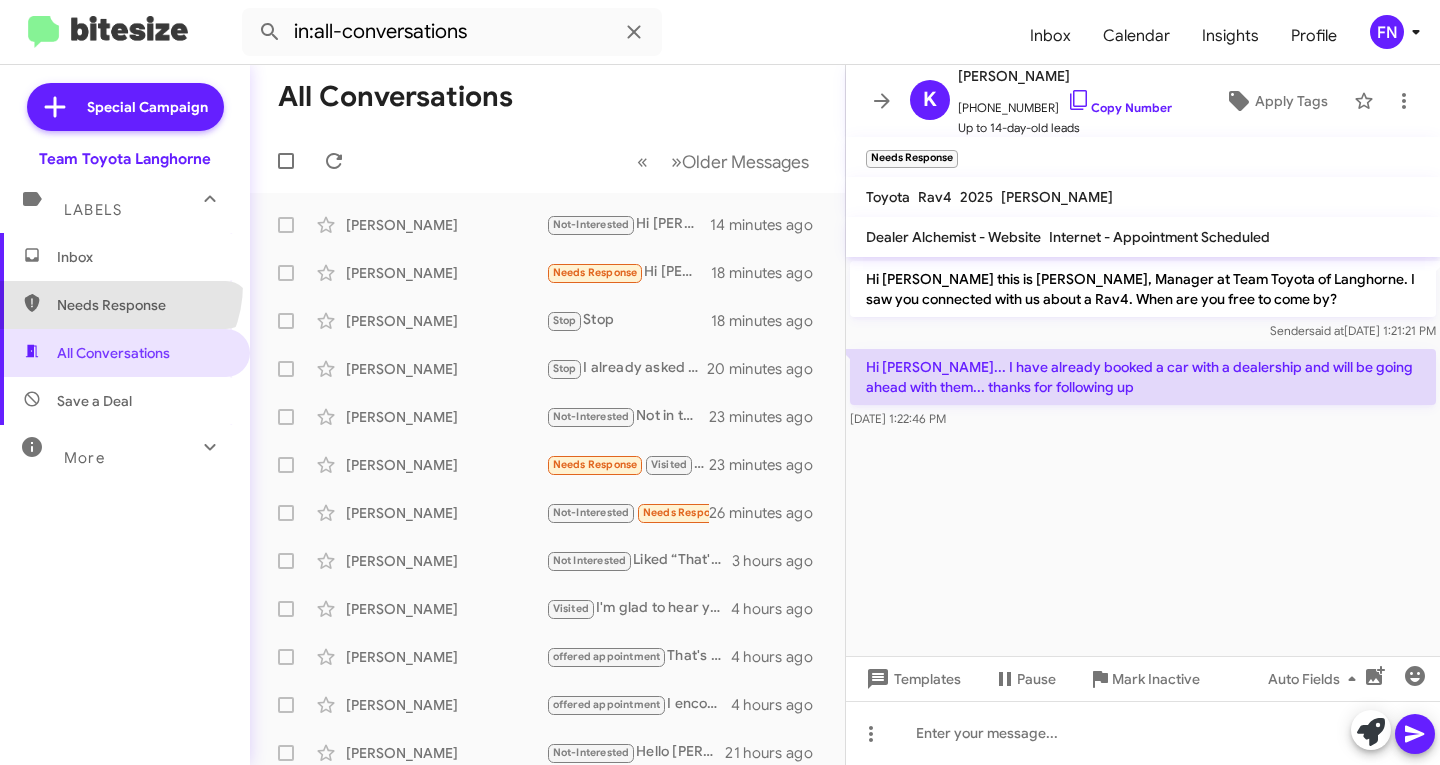 click on "Needs Response" at bounding box center [125, 305] 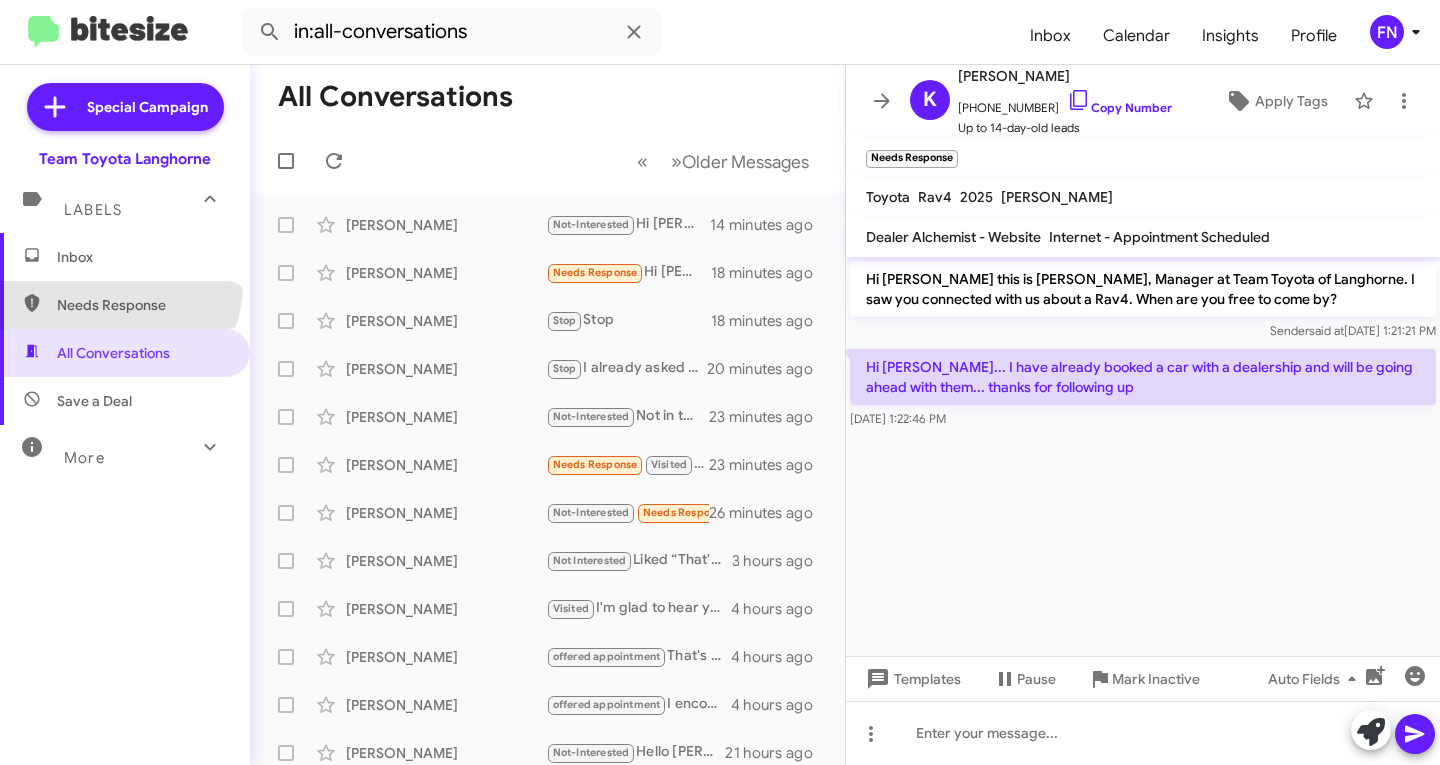 type on "in:needs-response" 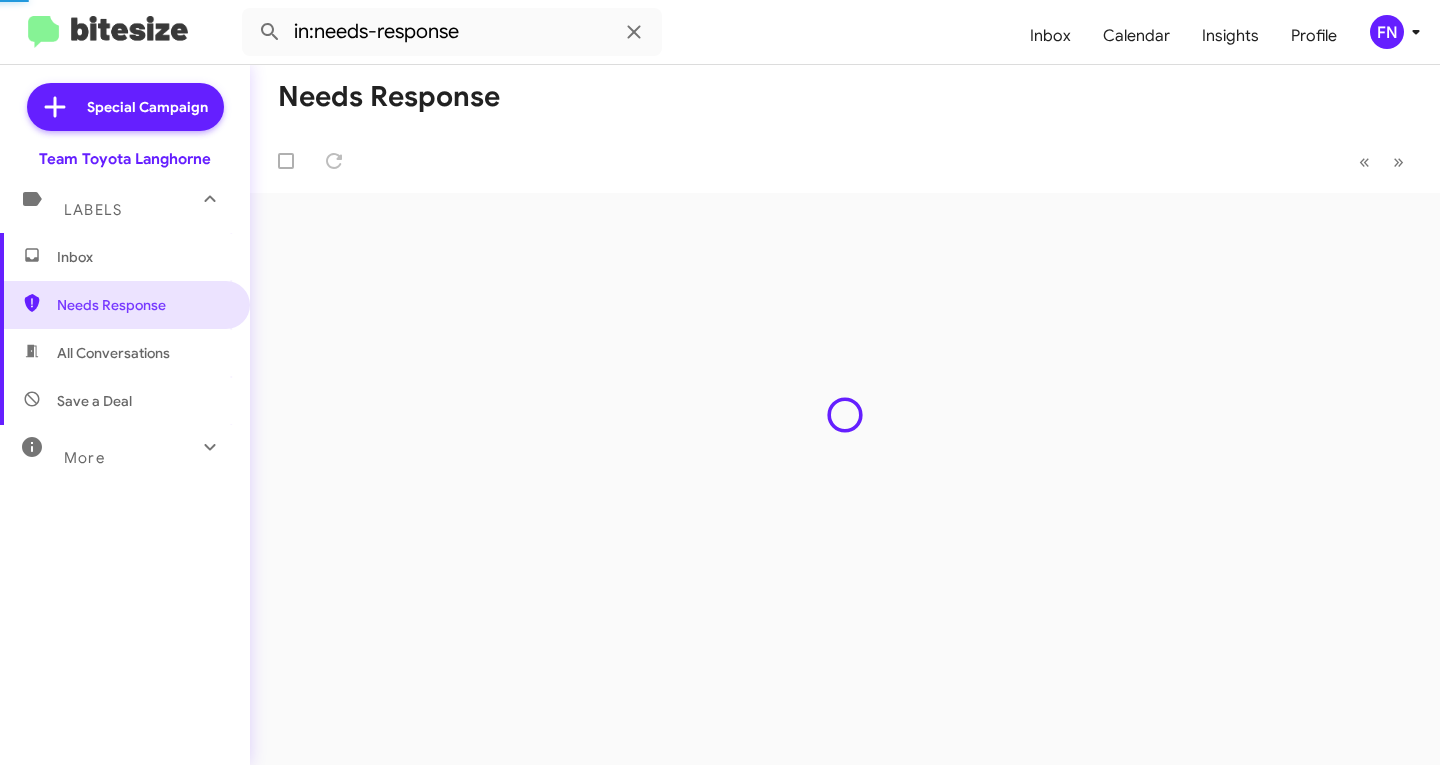 click on "Inbox" at bounding box center (142, 257) 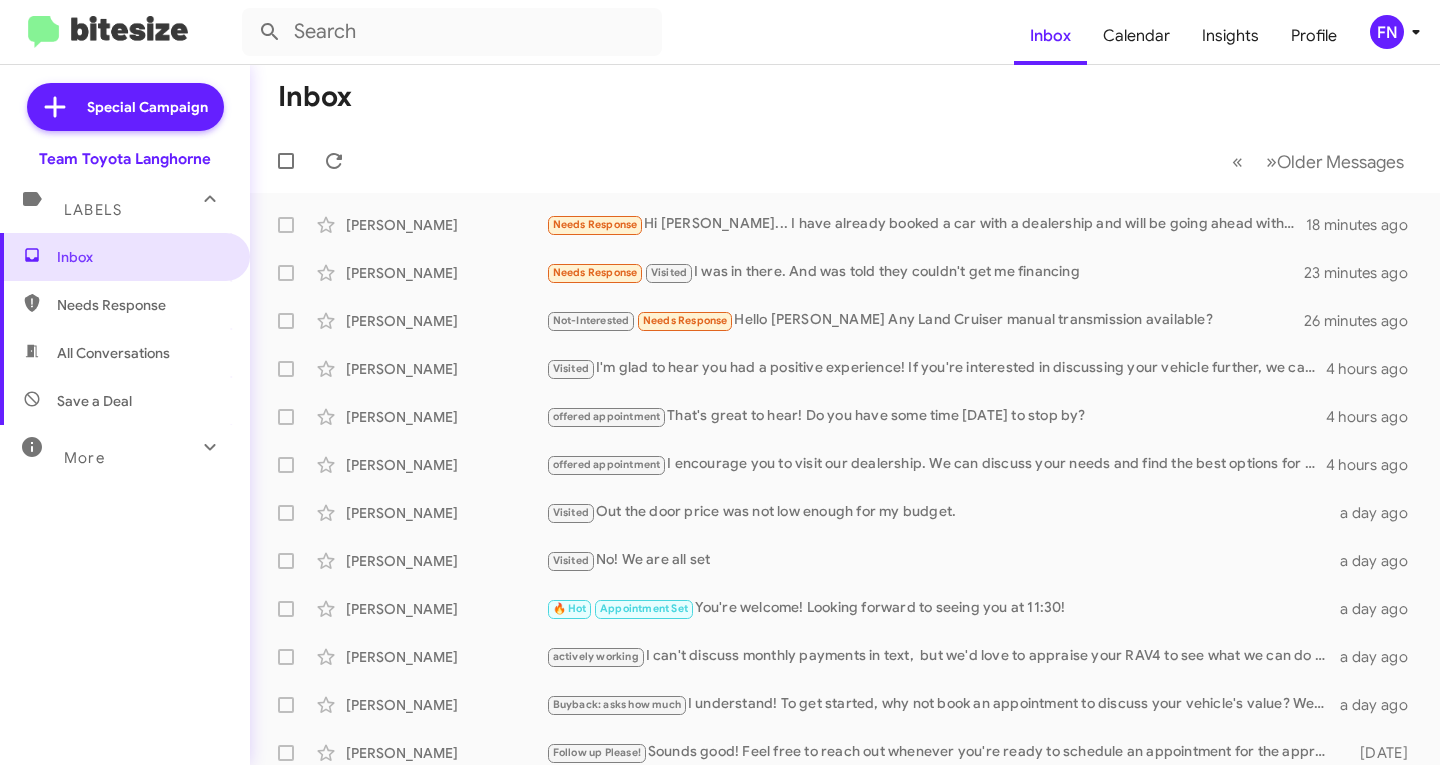 click on "All Conversations" at bounding box center (113, 353) 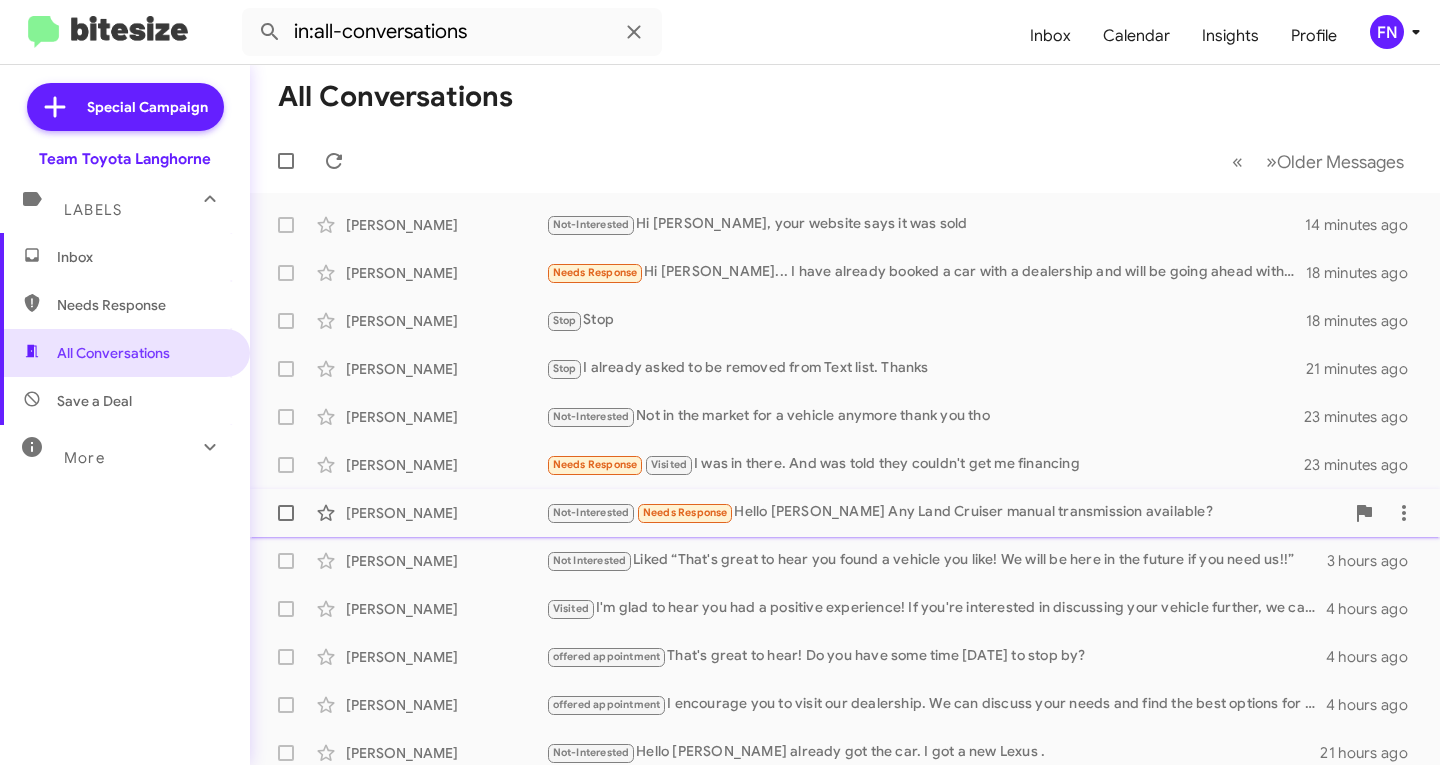 click on "Not-Interested   Needs Response   Hello [PERSON_NAME]
Any Land Cruiser manual transmission available?" 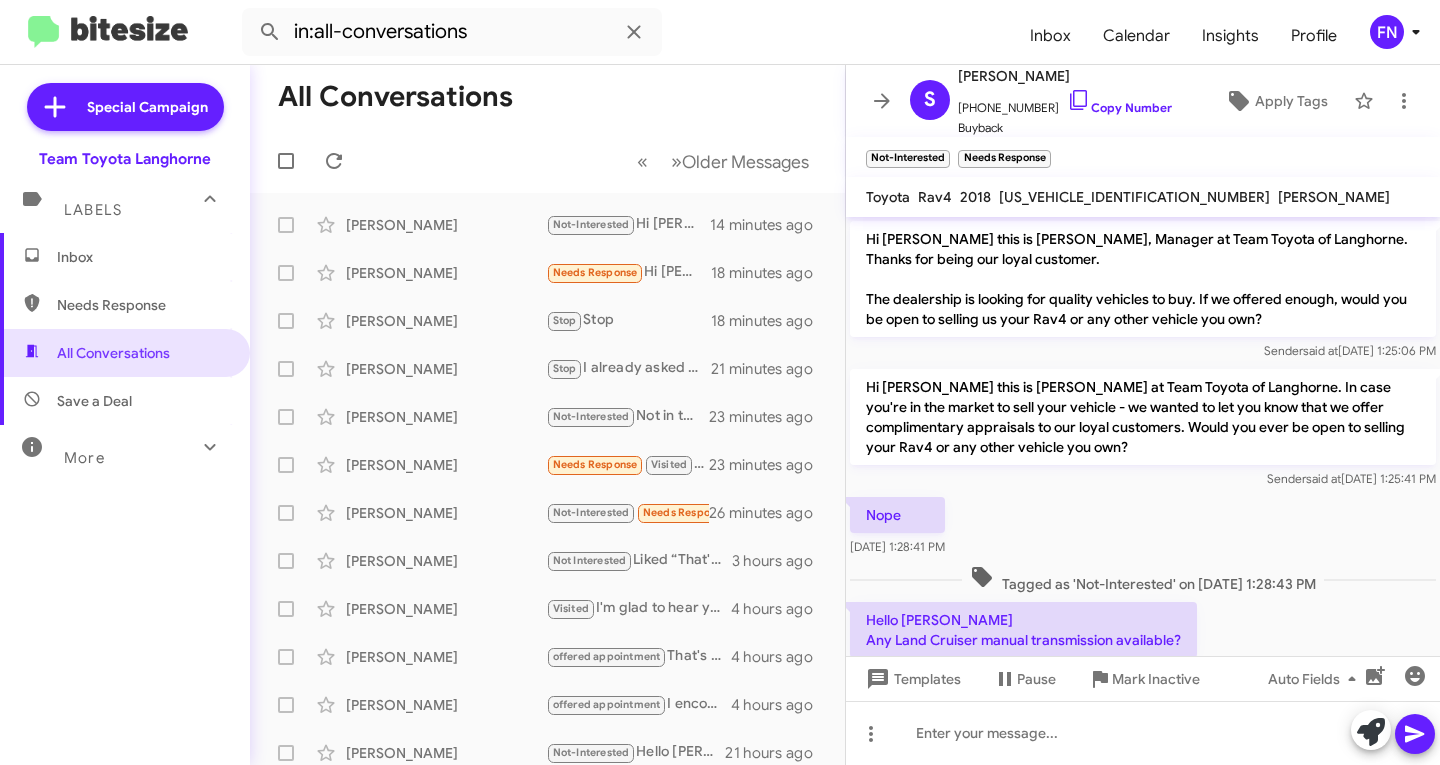 scroll, scrollTop: 55, scrollLeft: 0, axis: vertical 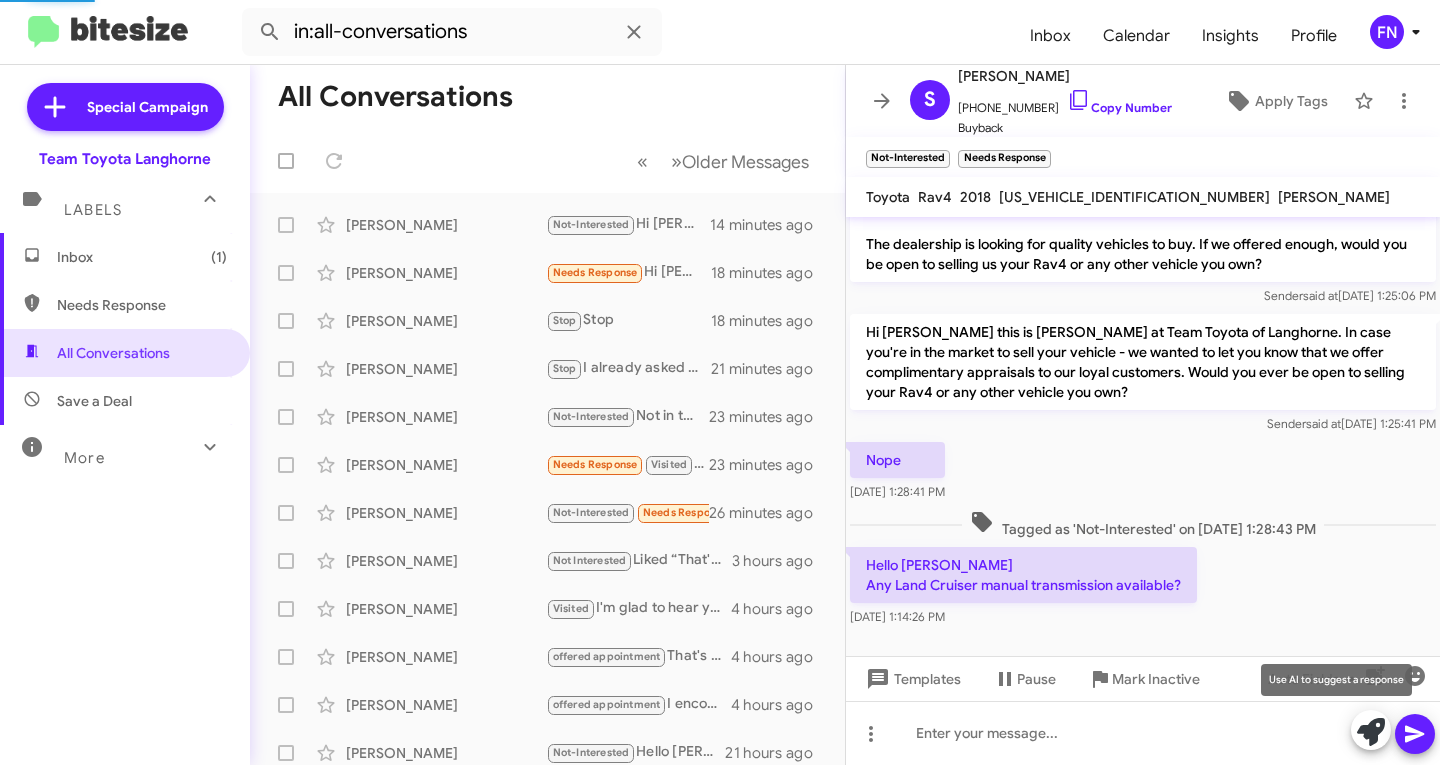 click 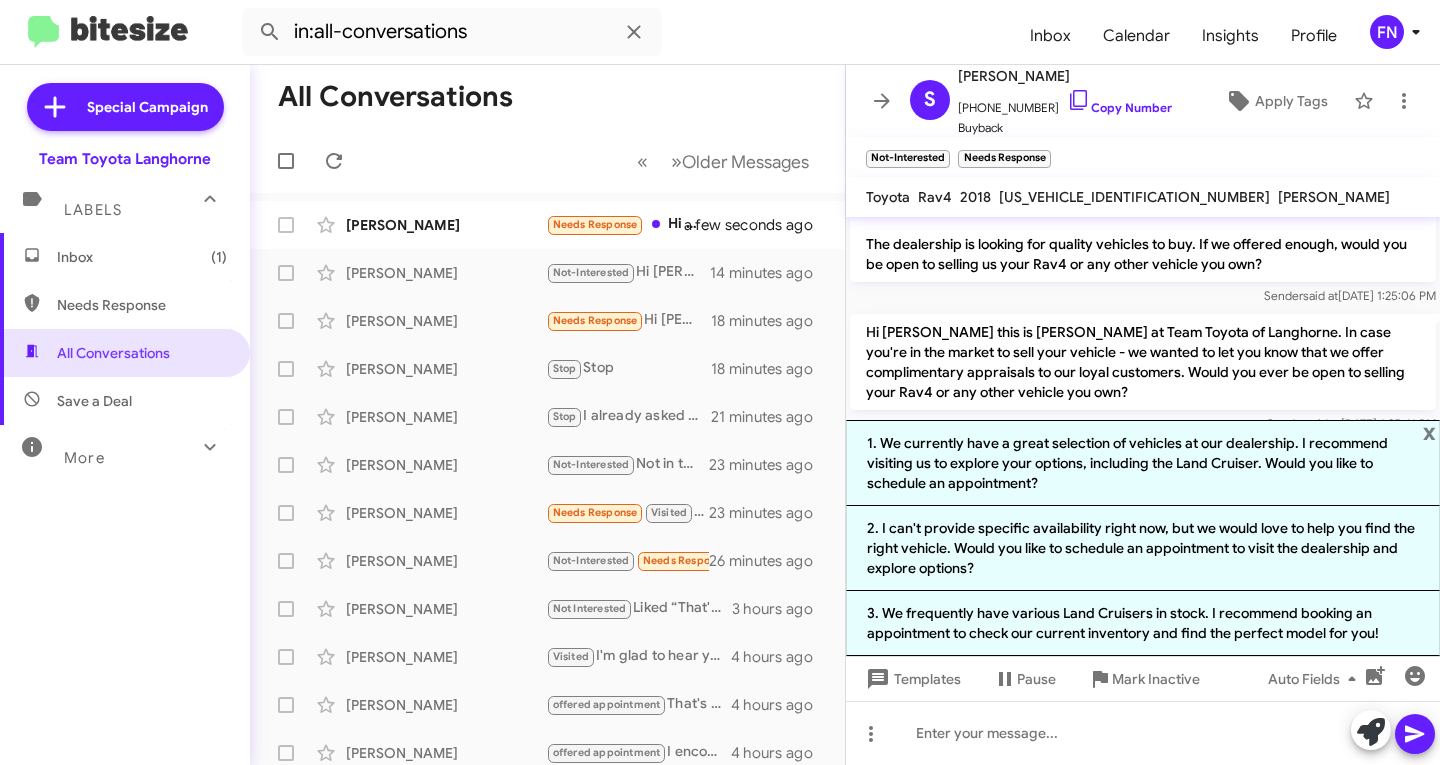 click on "1. We currently have a great selection of vehicles at our dealership. I recommend visiting us to explore your options, including the Land Cruiser. Would you like to schedule an appointment?" 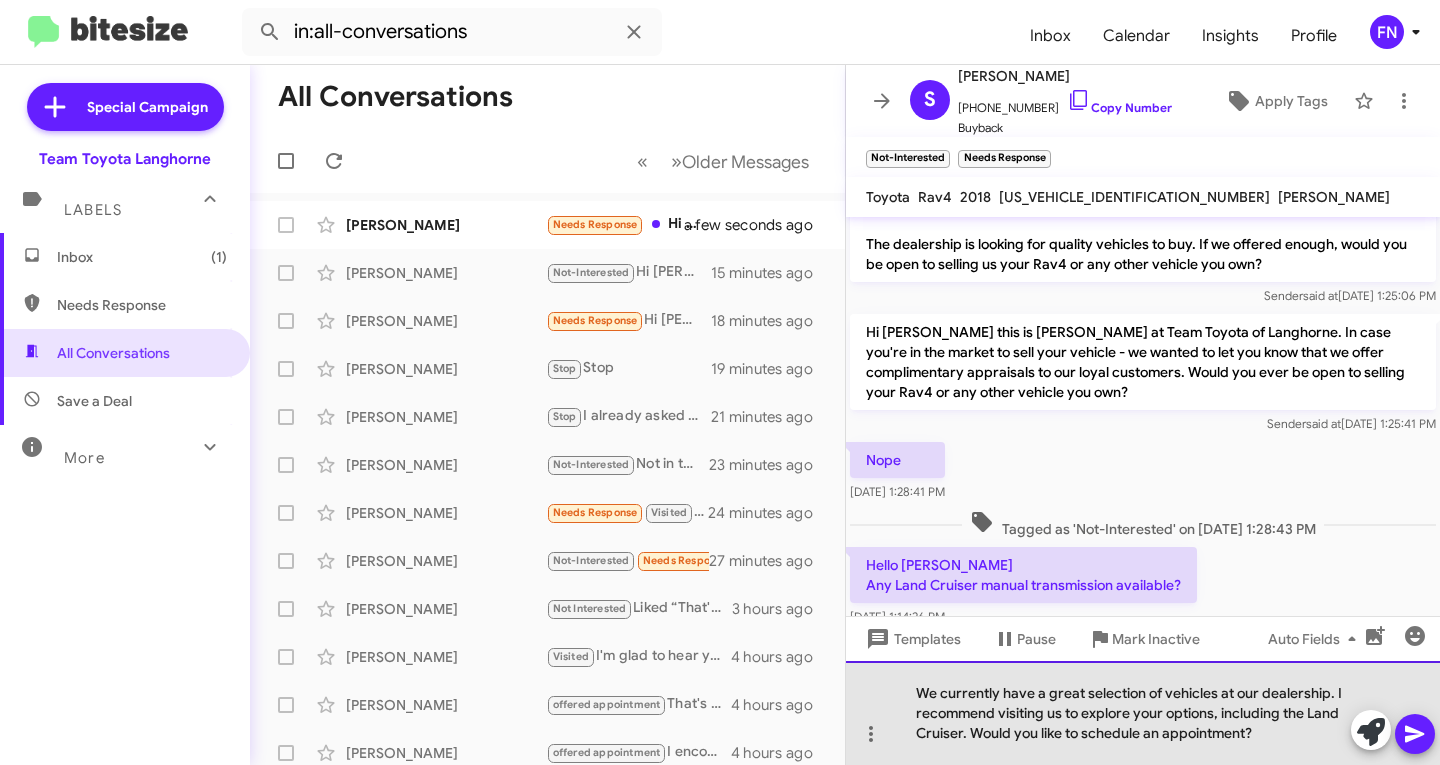drag, startPoint x: 1268, startPoint y: 735, endPoint x: 1335, endPoint y: 689, distance: 81.27115 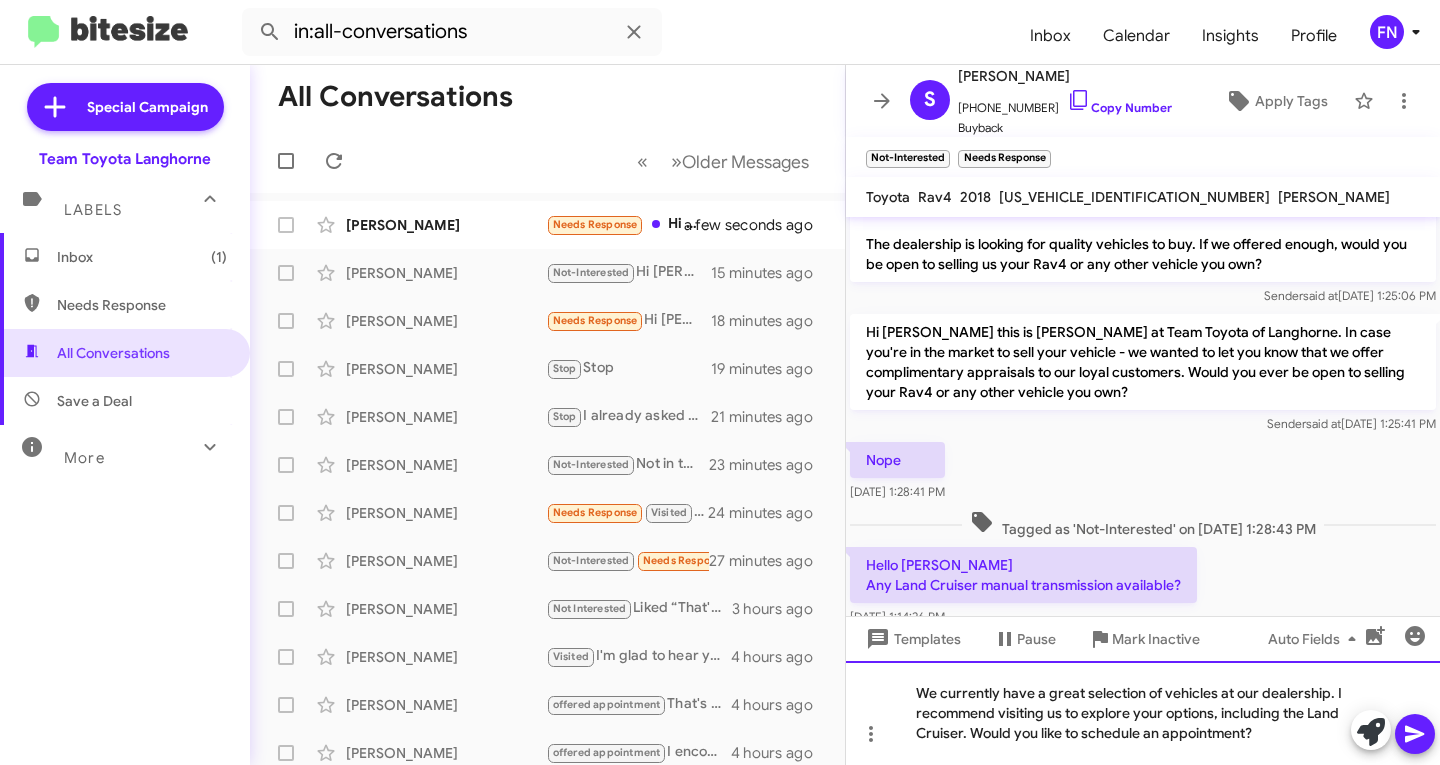type 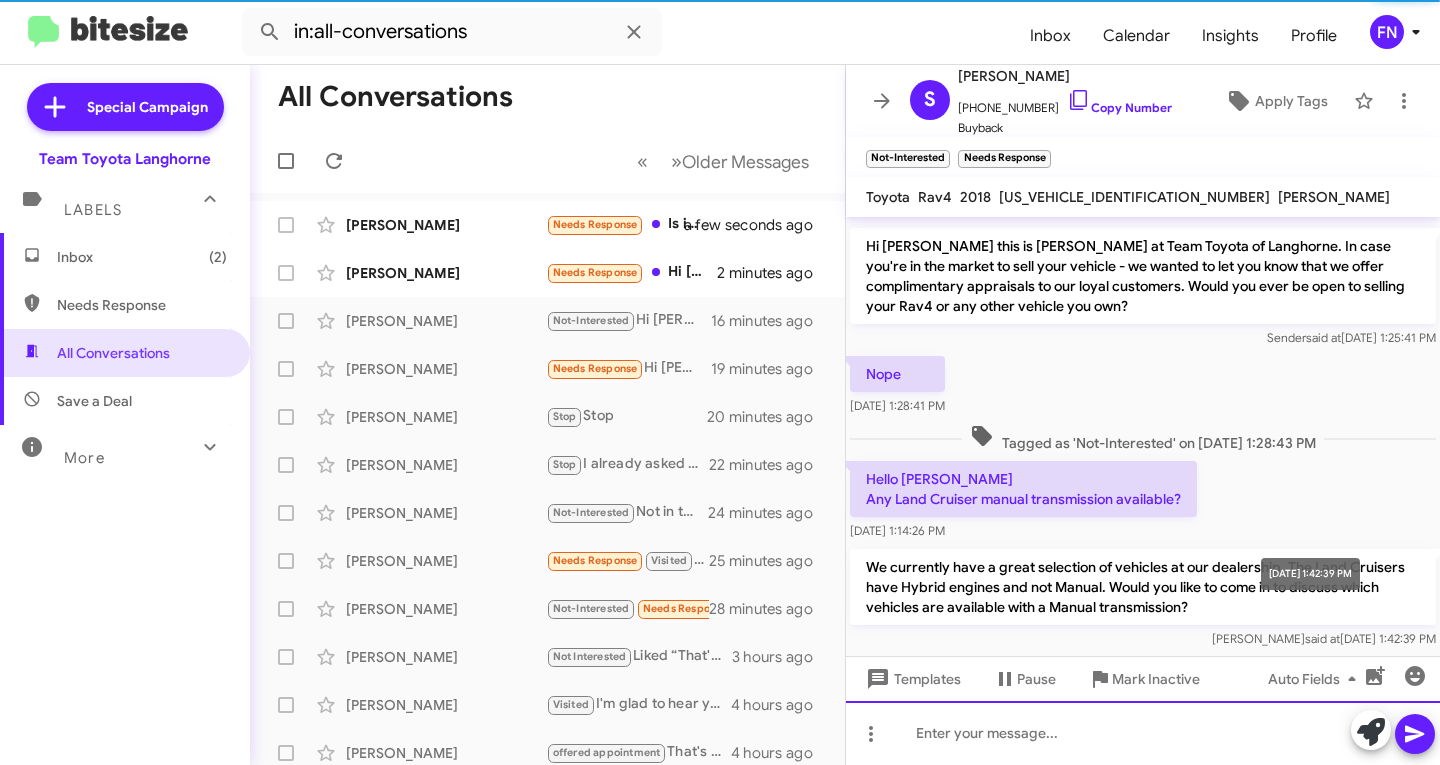 scroll, scrollTop: 168, scrollLeft: 0, axis: vertical 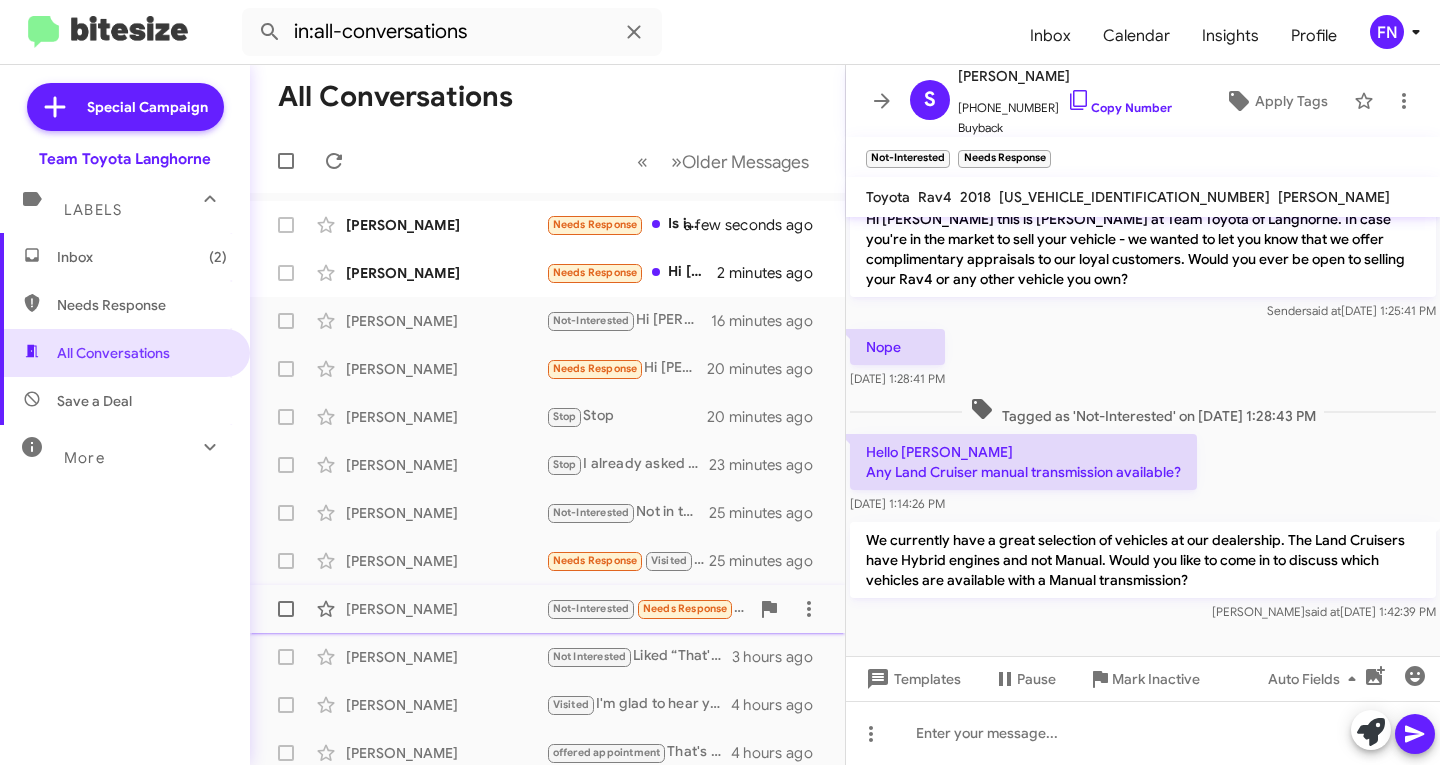 click on "[PERSON_NAME]" 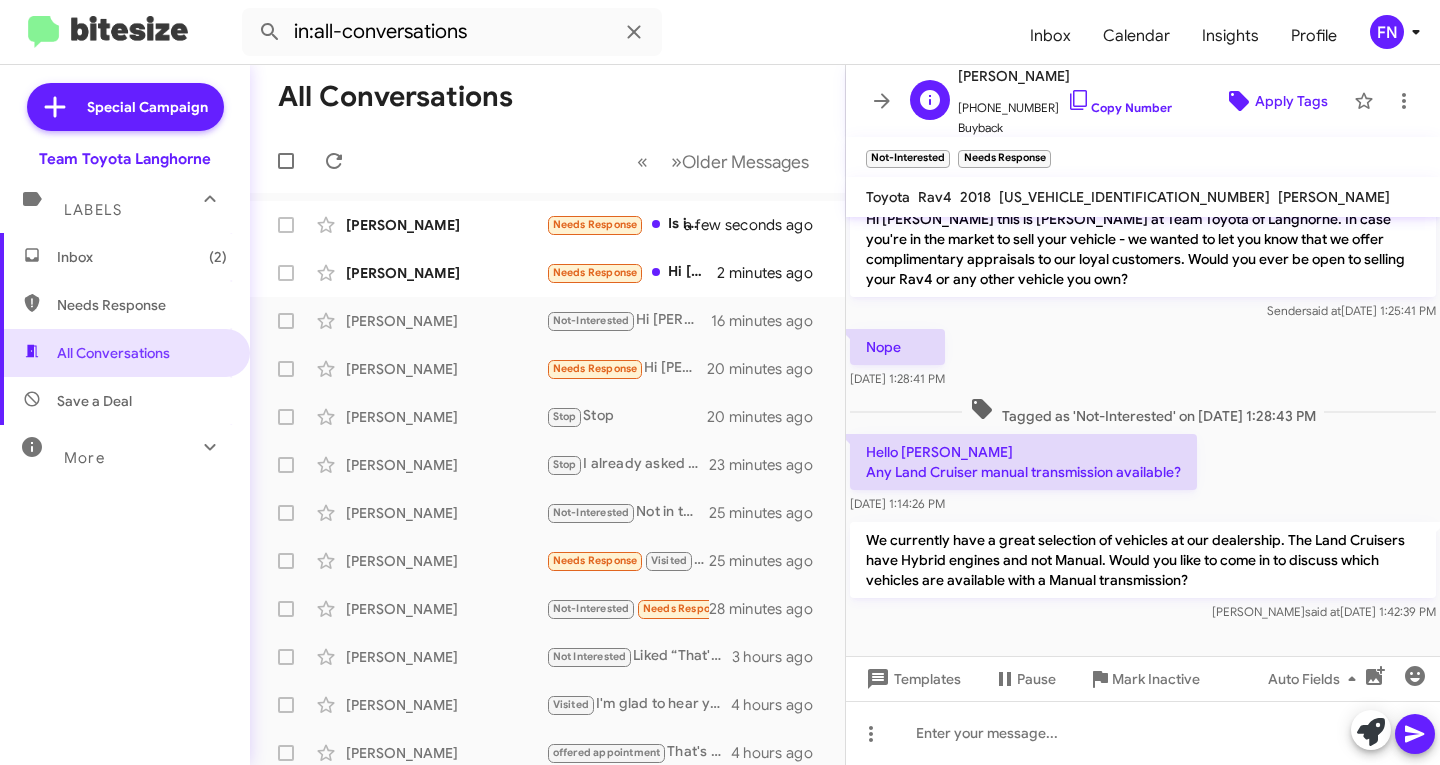 click on "Apply Tags" 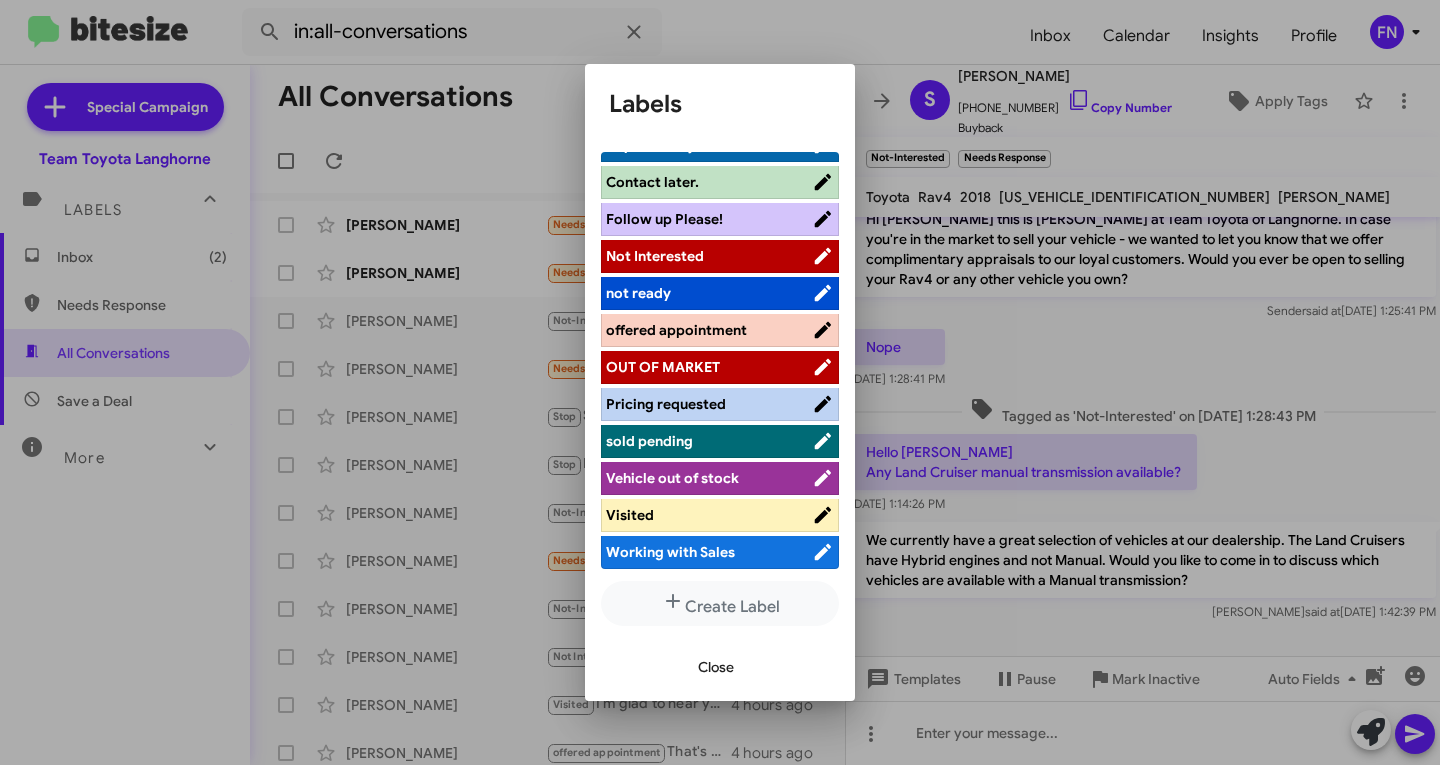 click on "offered appointment" at bounding box center [676, 330] 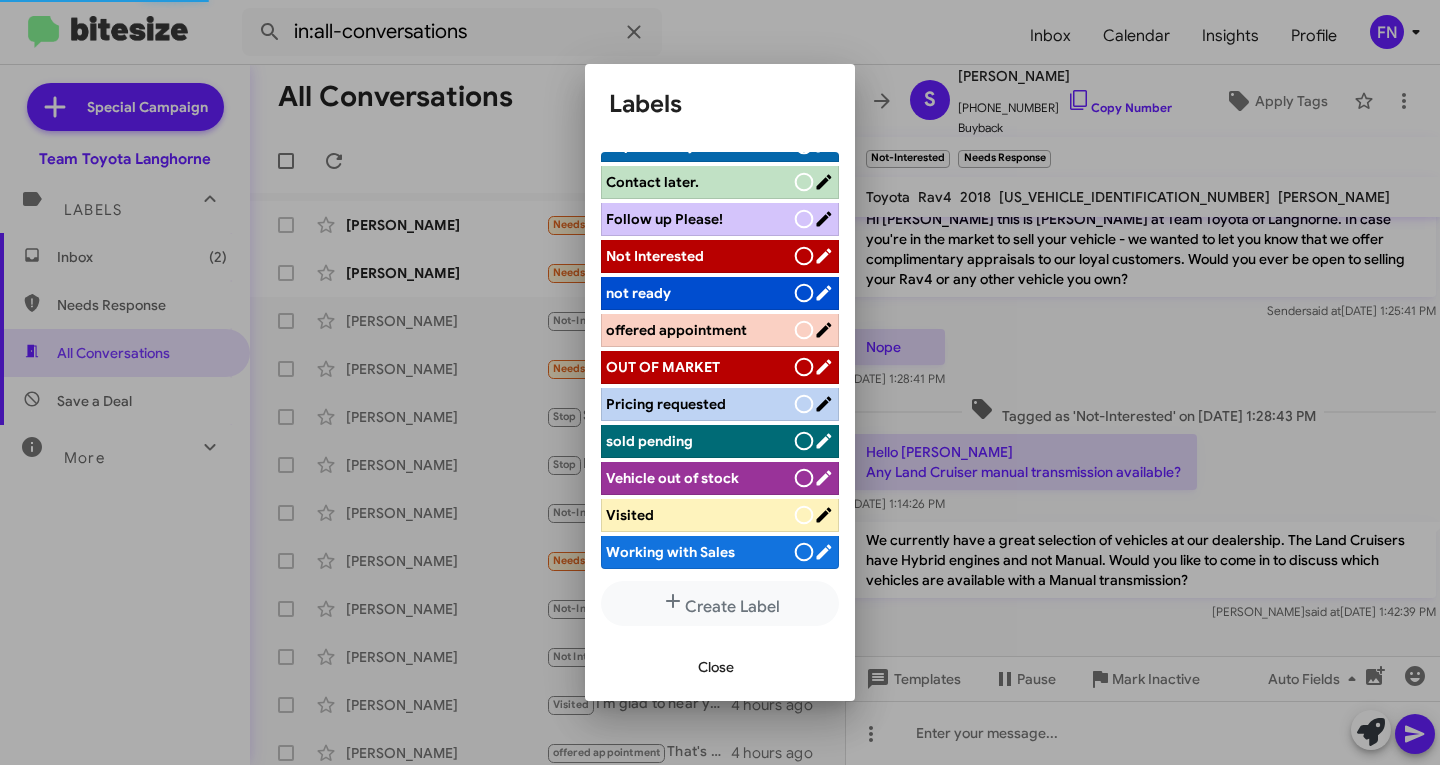scroll, scrollTop: 283, scrollLeft: 0, axis: vertical 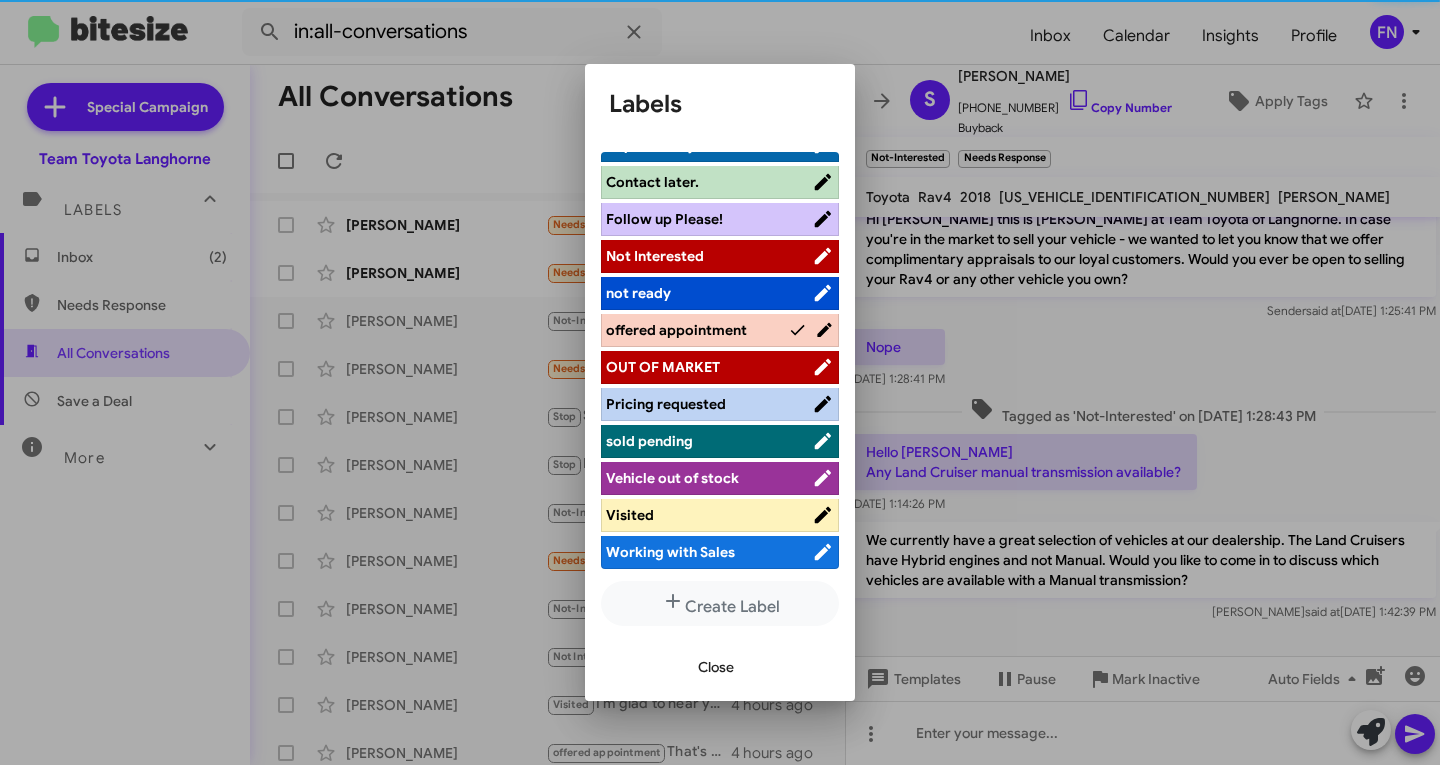 click on "Close" at bounding box center (716, 667) 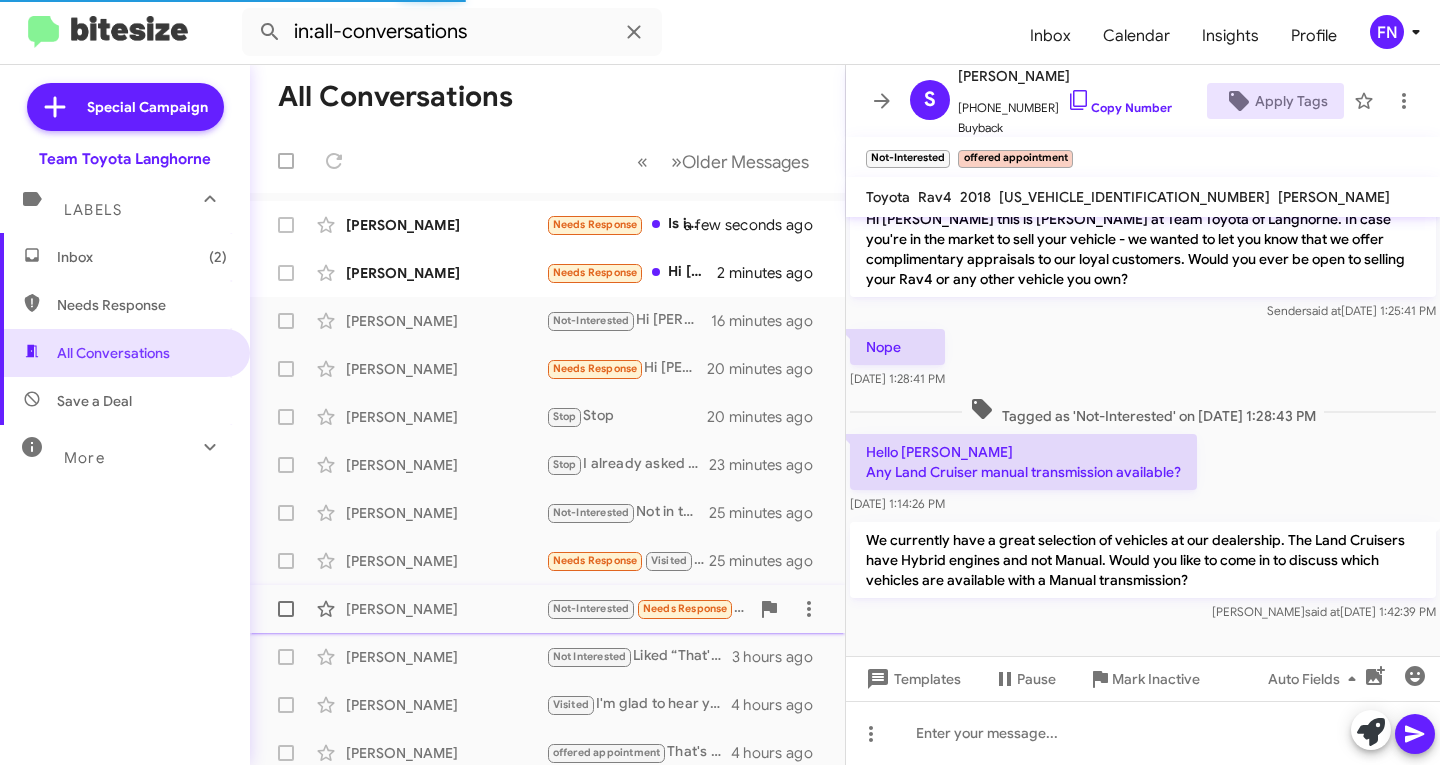 click on "[PERSON_NAME]" 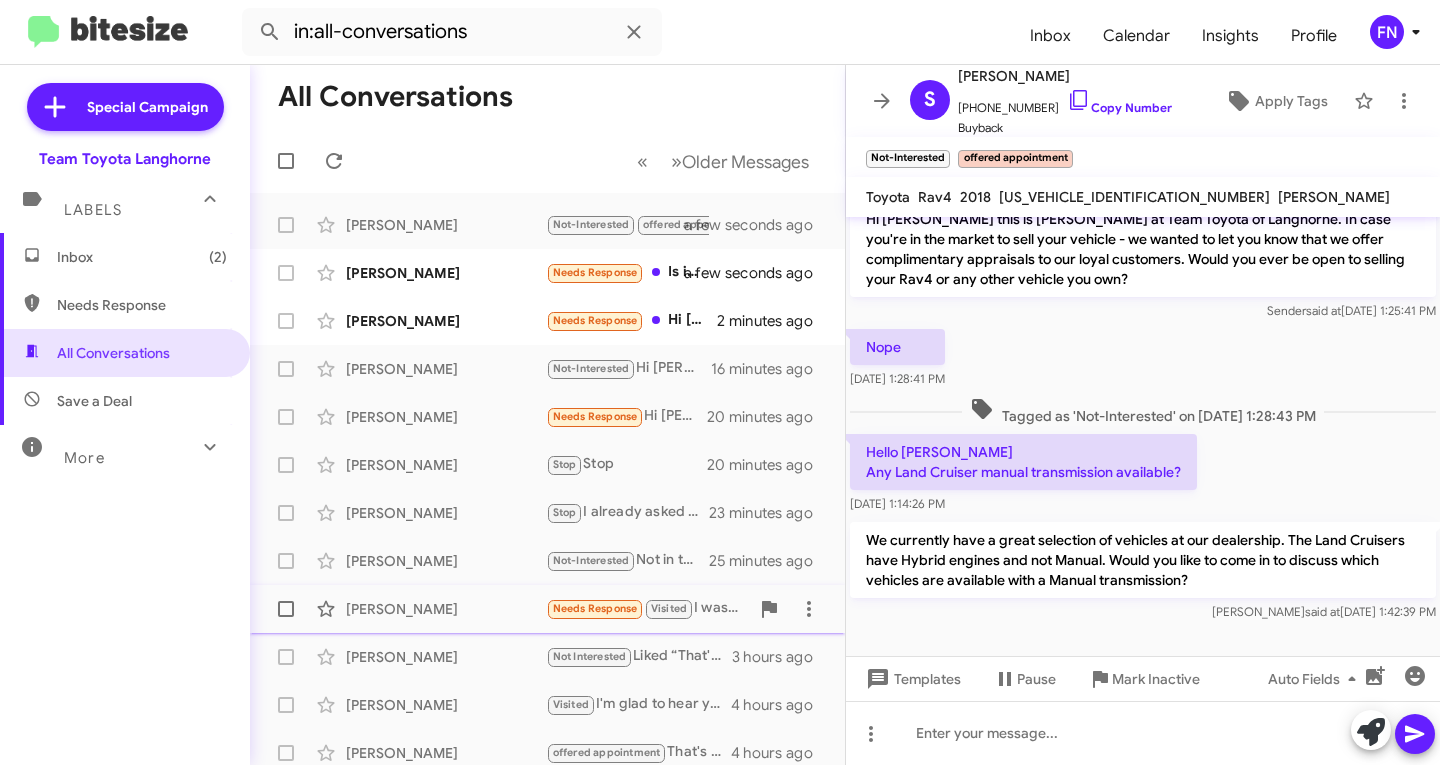 click on "[PERSON_NAME]" 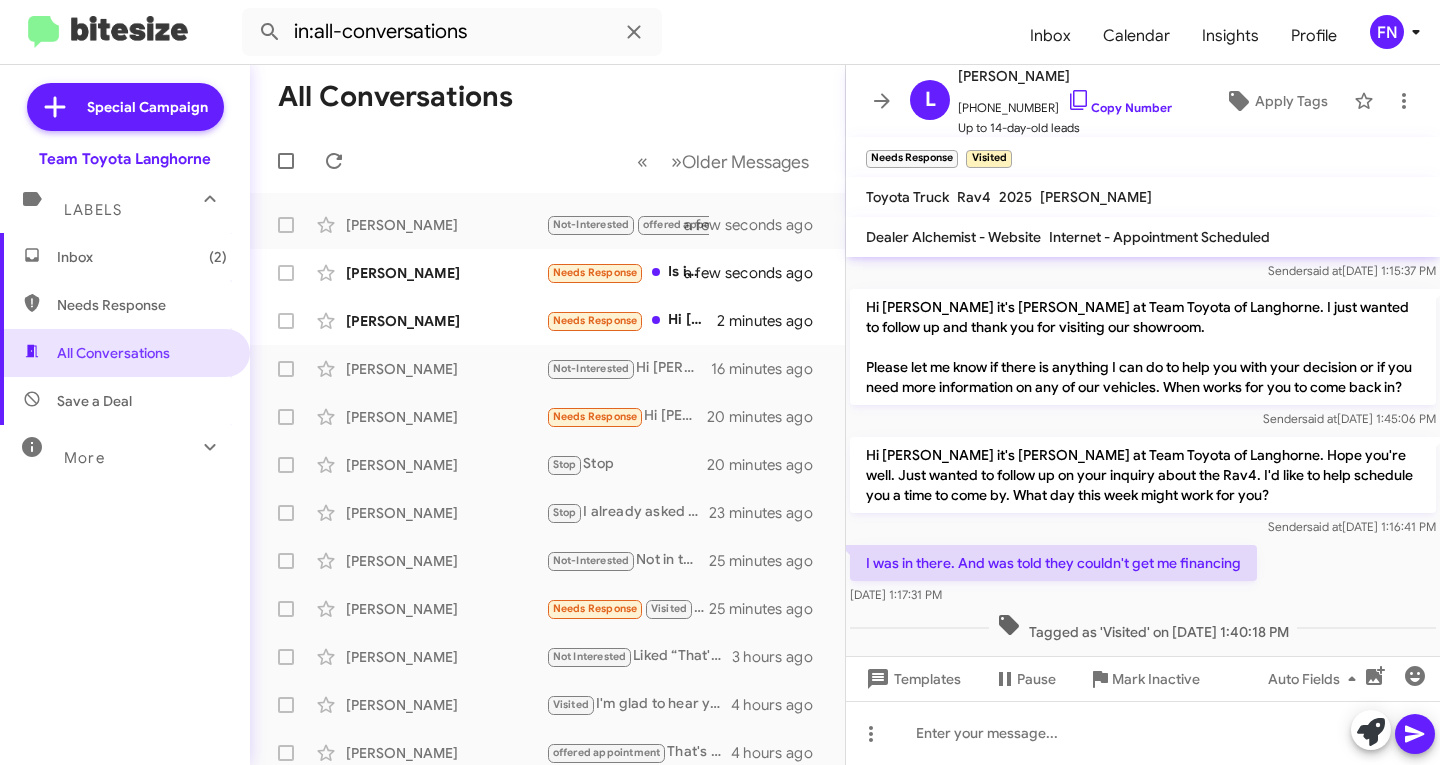 scroll, scrollTop: 228, scrollLeft: 0, axis: vertical 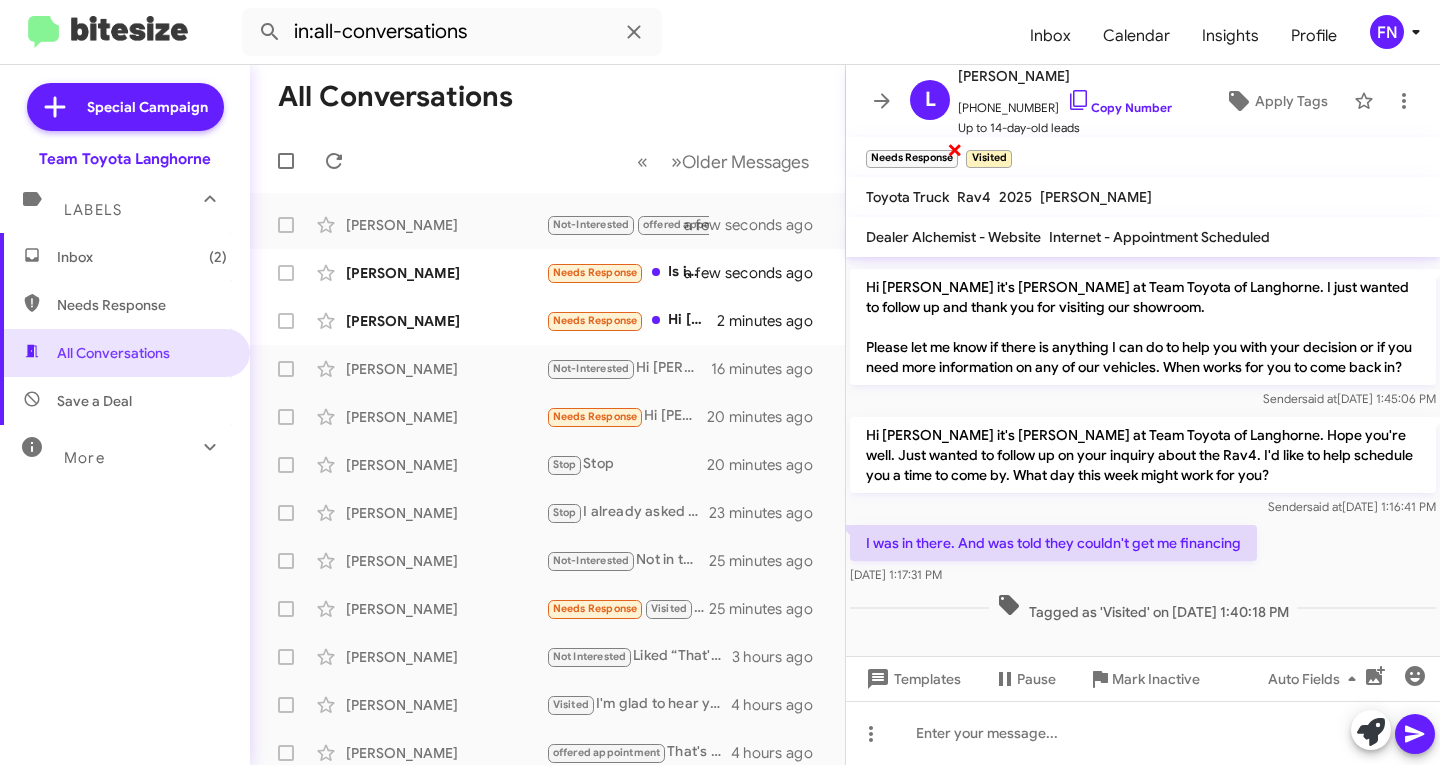 click on "×" 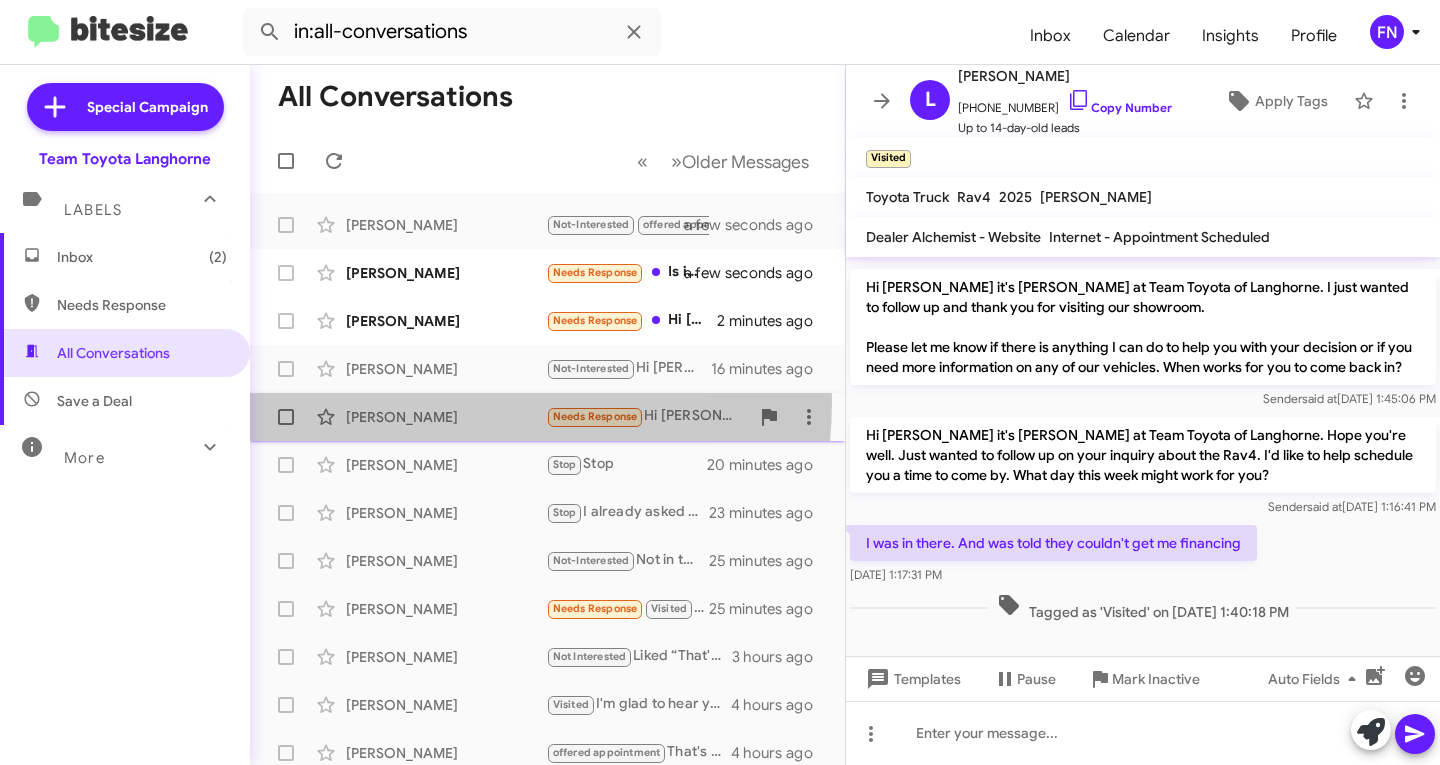 click on "[PERSON_NAME]  Needs Response   Hi [PERSON_NAME]... I have already booked a car with a dealership and will be going ahead with them... thanks for following up   20 minutes ago" 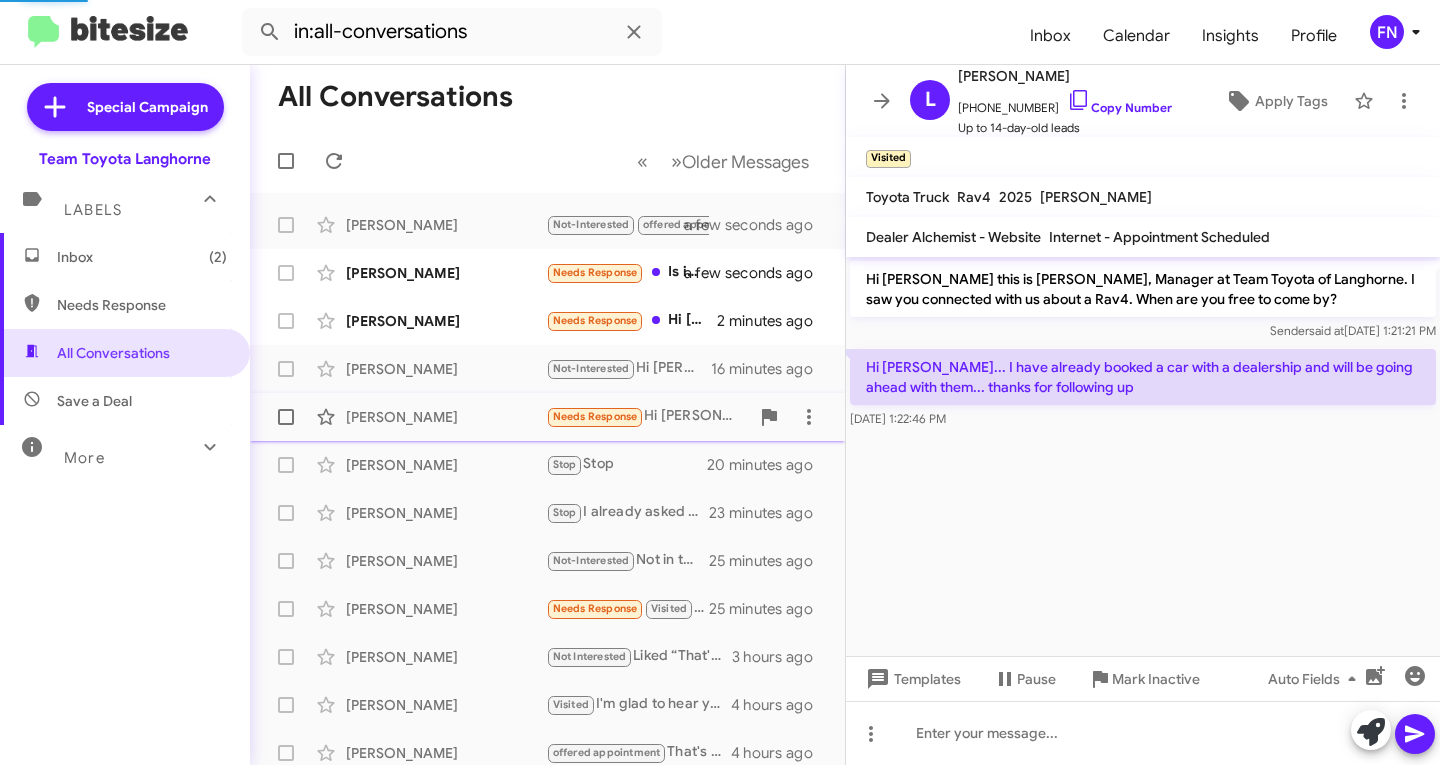 scroll, scrollTop: 0, scrollLeft: 0, axis: both 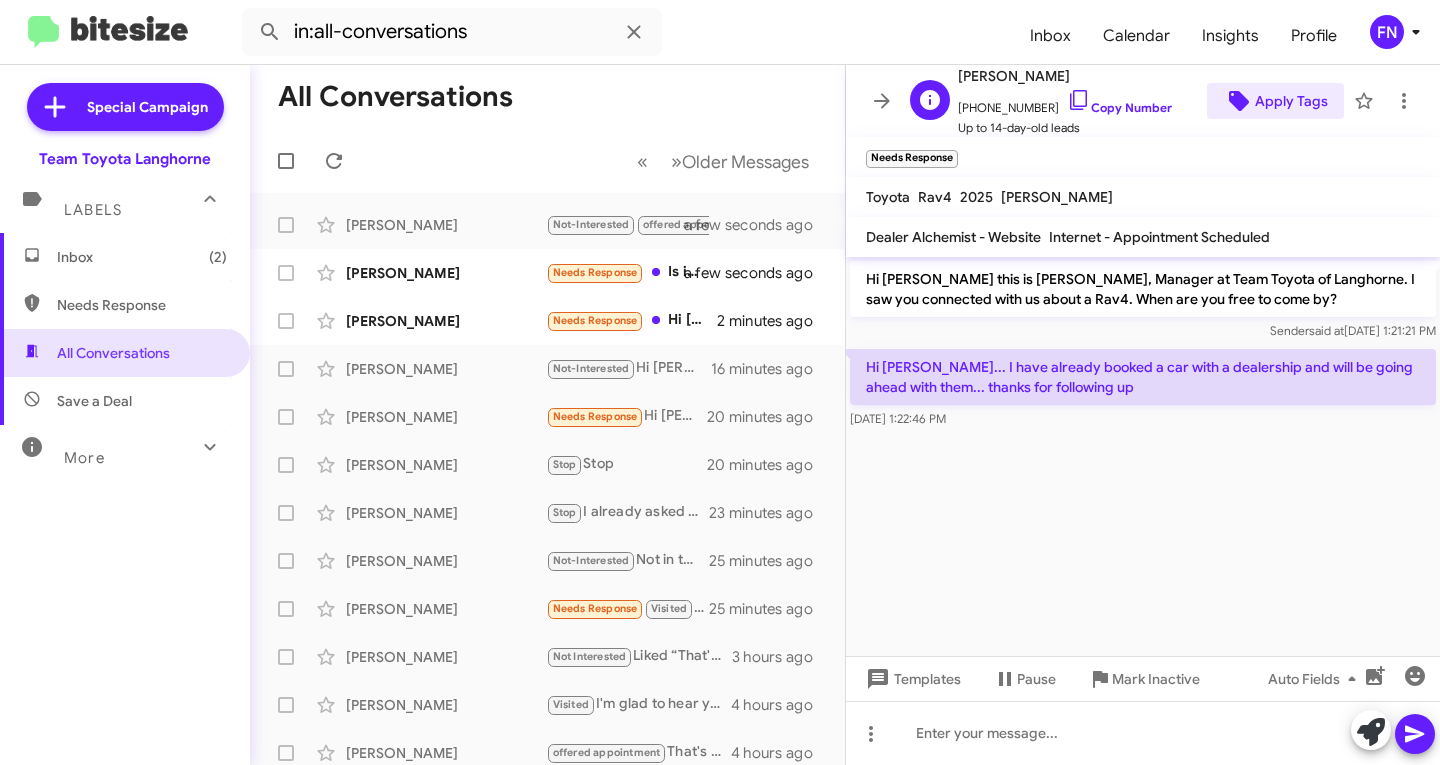 click on "Apply Tags" 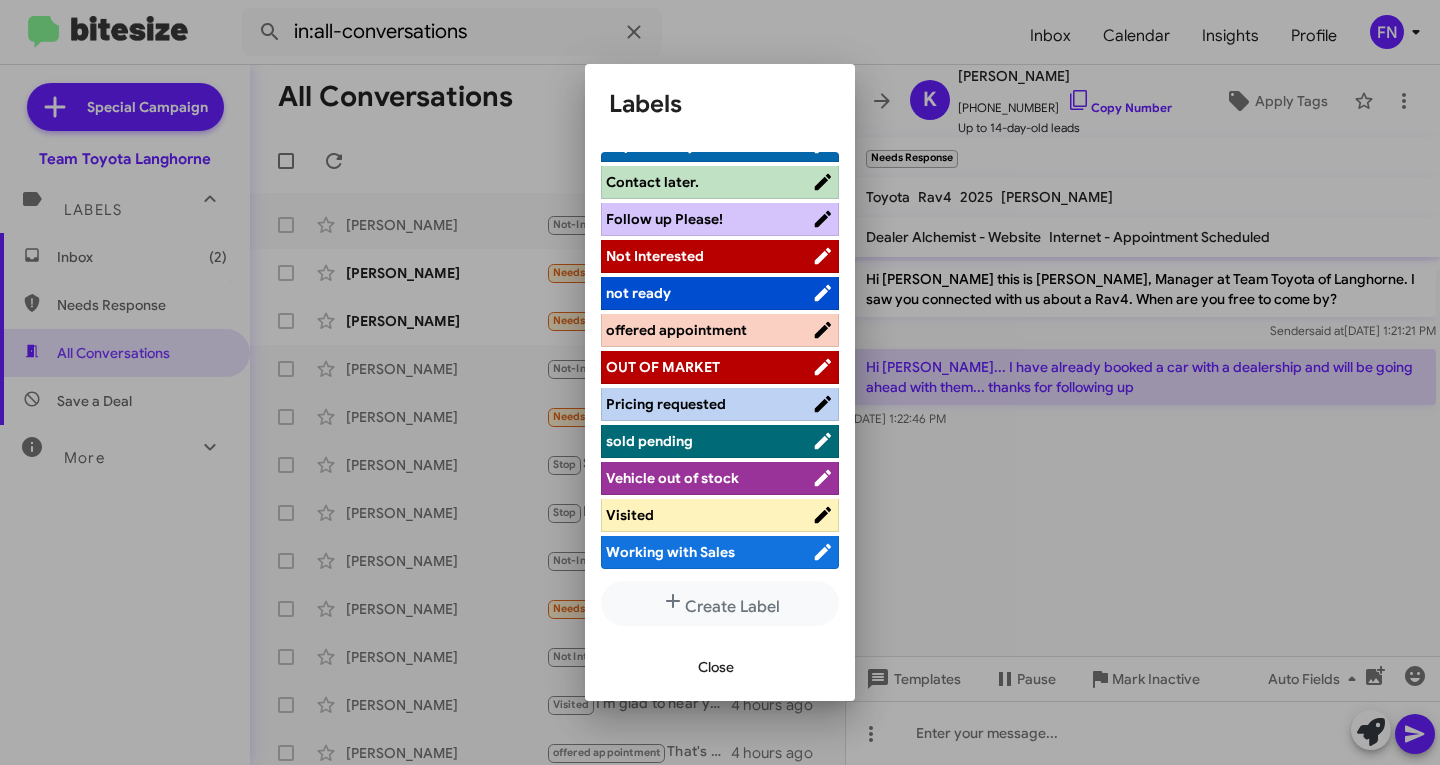 click on "Not Interested" at bounding box center [709, 256] 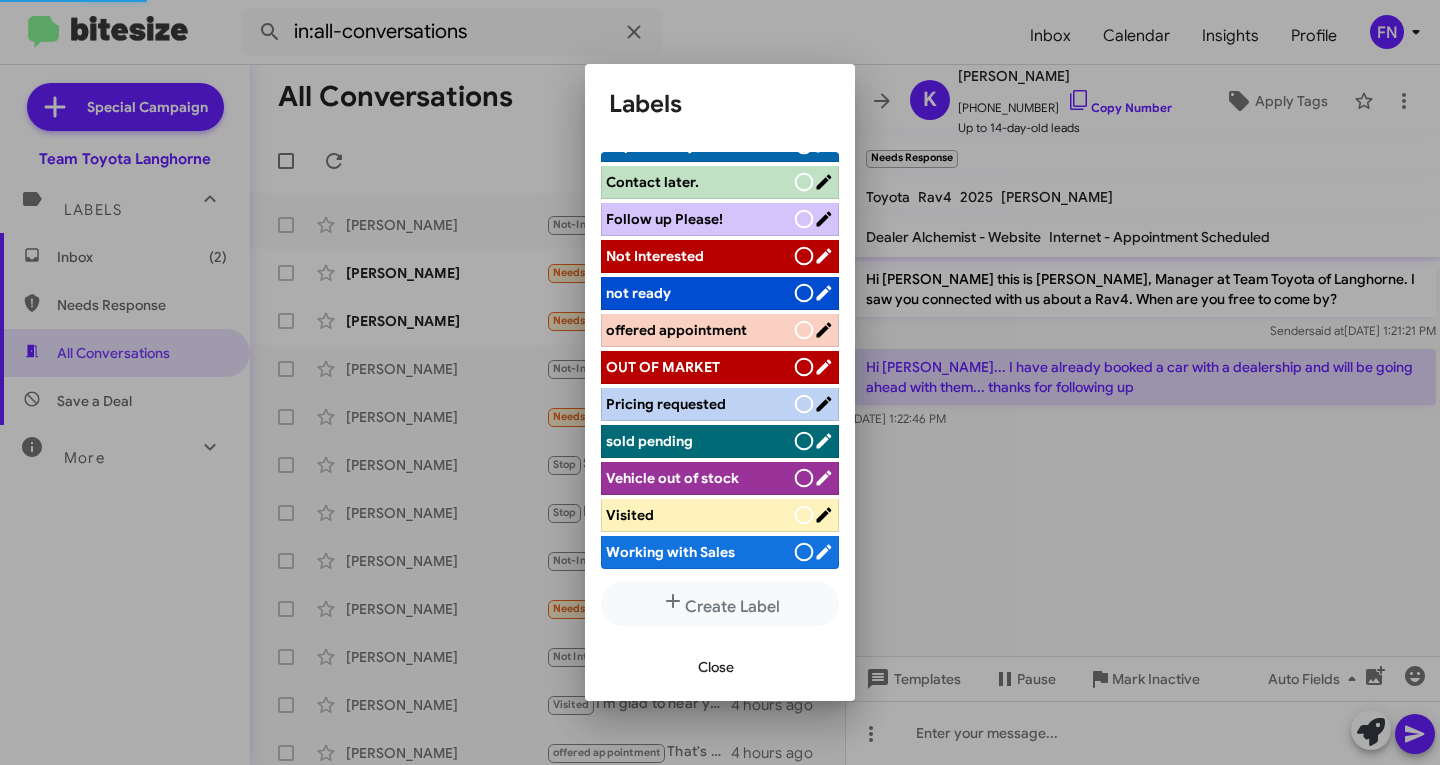 scroll, scrollTop: 283, scrollLeft: 0, axis: vertical 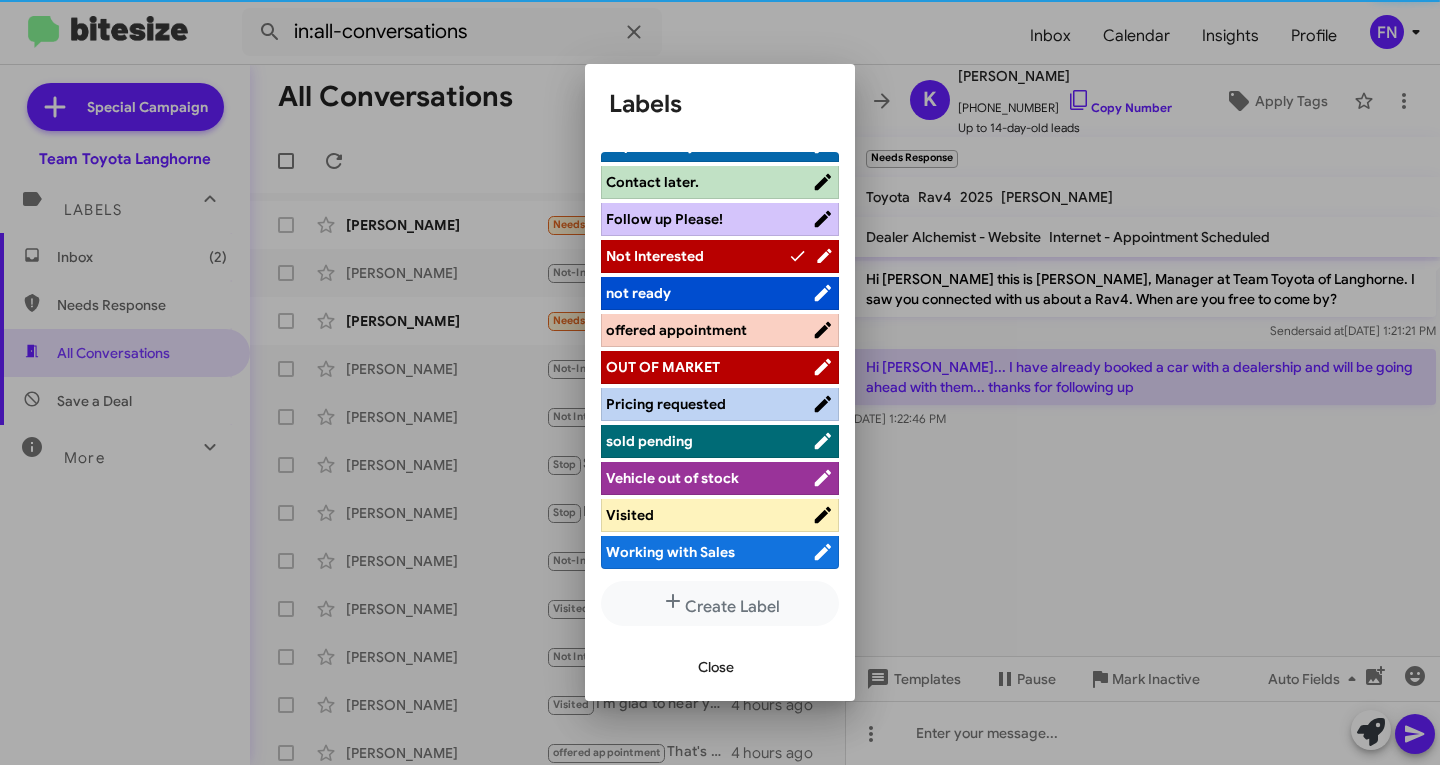 click on "Close" at bounding box center (716, 667) 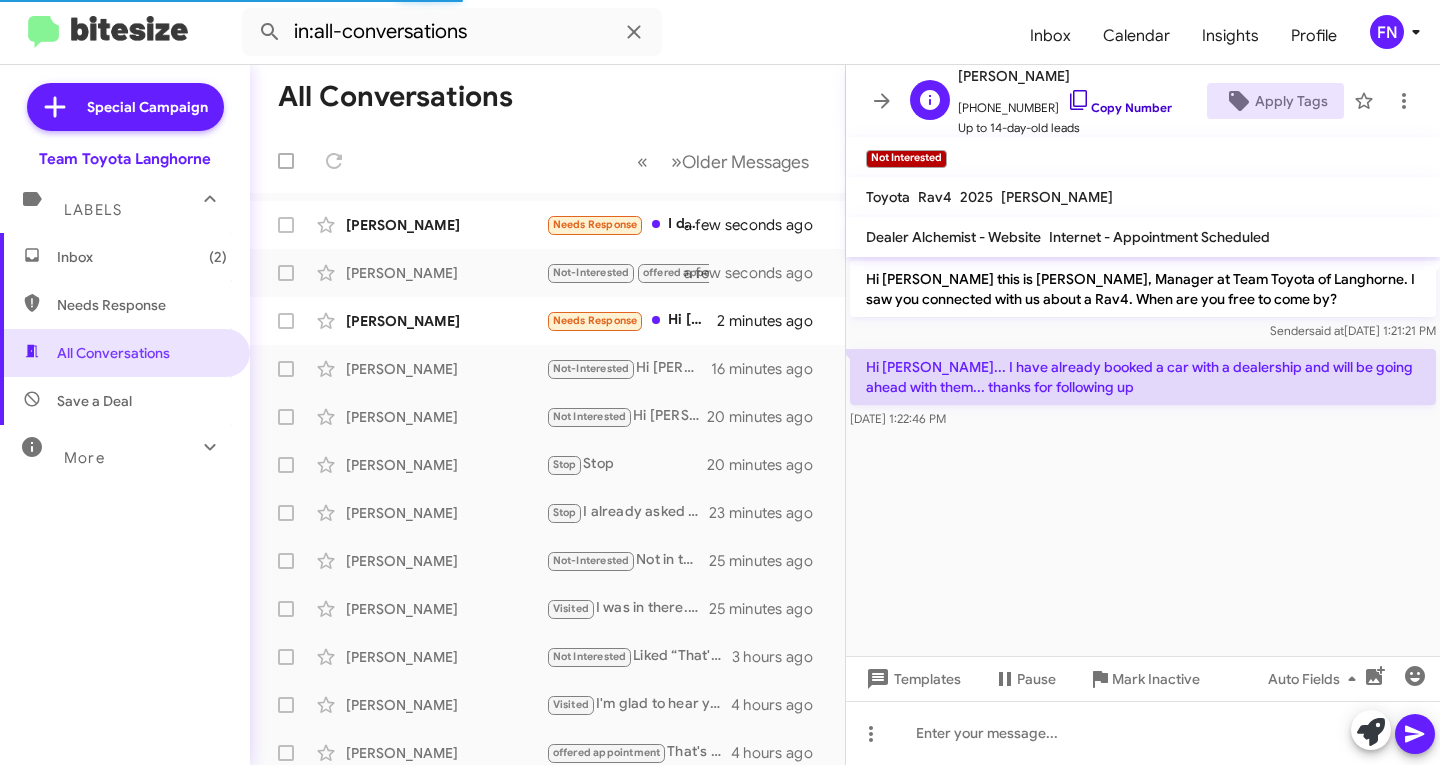 click on "Copy Number" 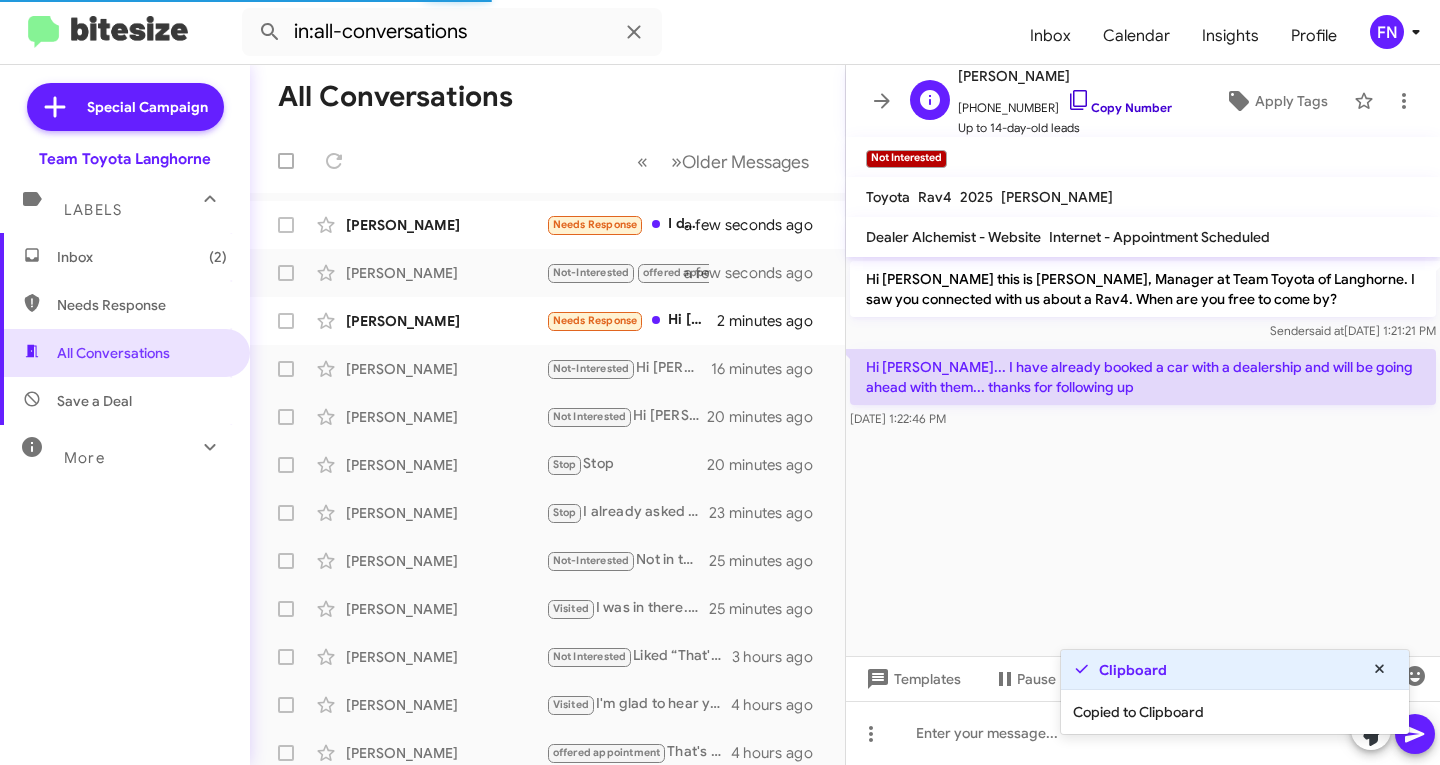 click on "Copy Number" 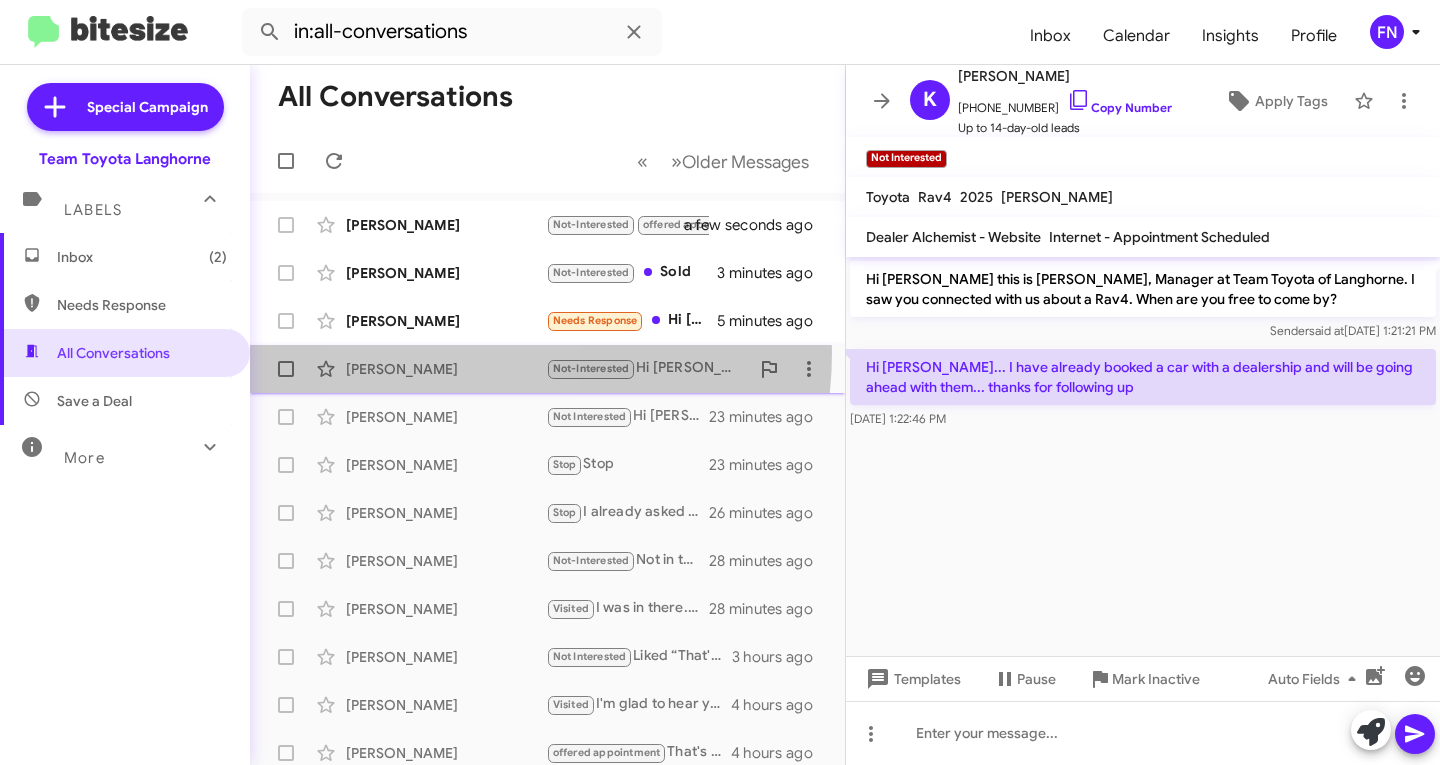 click on "[PERSON_NAME]  Not-Interested   Hi [PERSON_NAME], your website says it was sold   20 minutes ago" 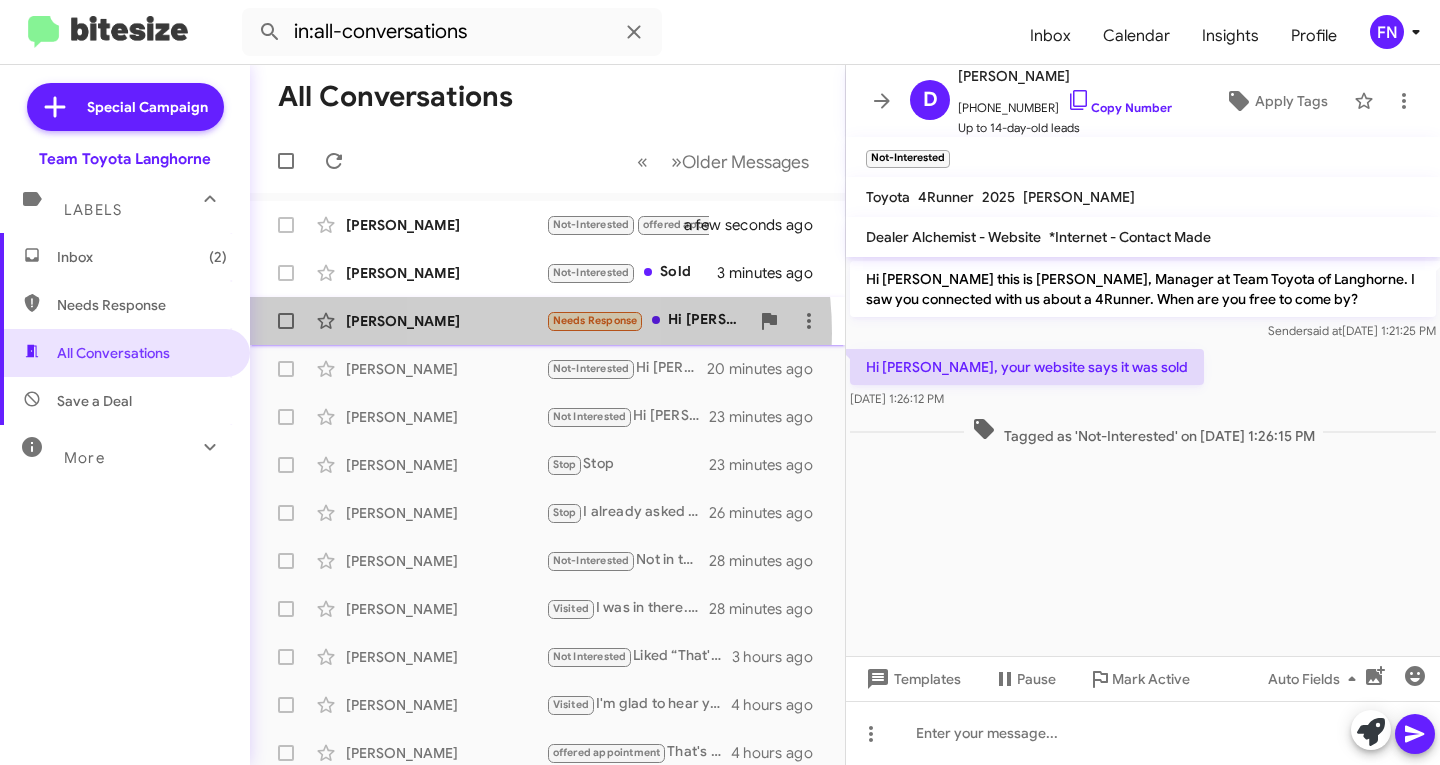 click on "[PERSON_NAME]  Needs Response   Hi [PERSON_NAME]
If we can come to the frameworks of an agreement. I'd be happy to settle this weekend if we can. Make sure it visibly checks out and then drives well. But since it's a bit further of a drive I'm interested only driving out if a deal is getting done and I'm not there for longer than an hour   5 minutes ago" 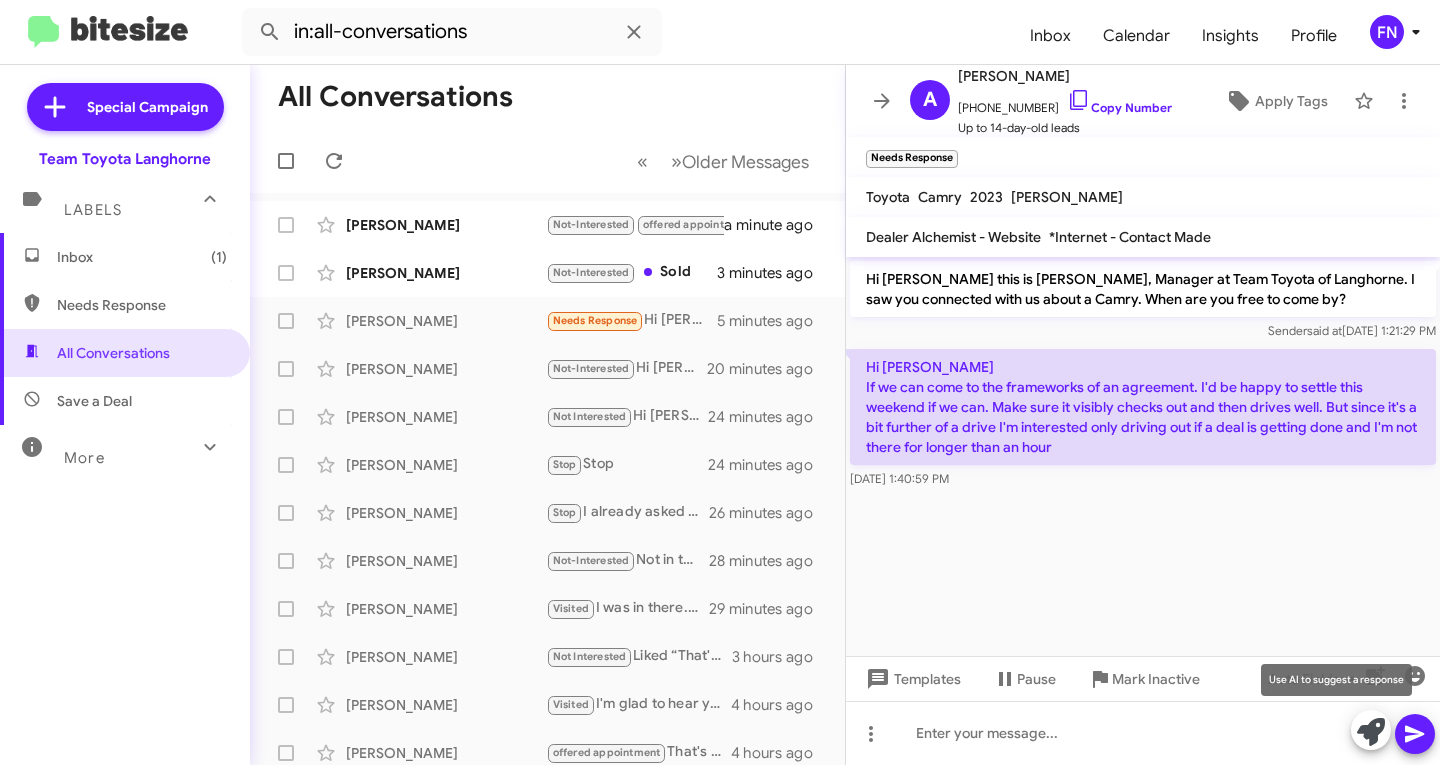 click 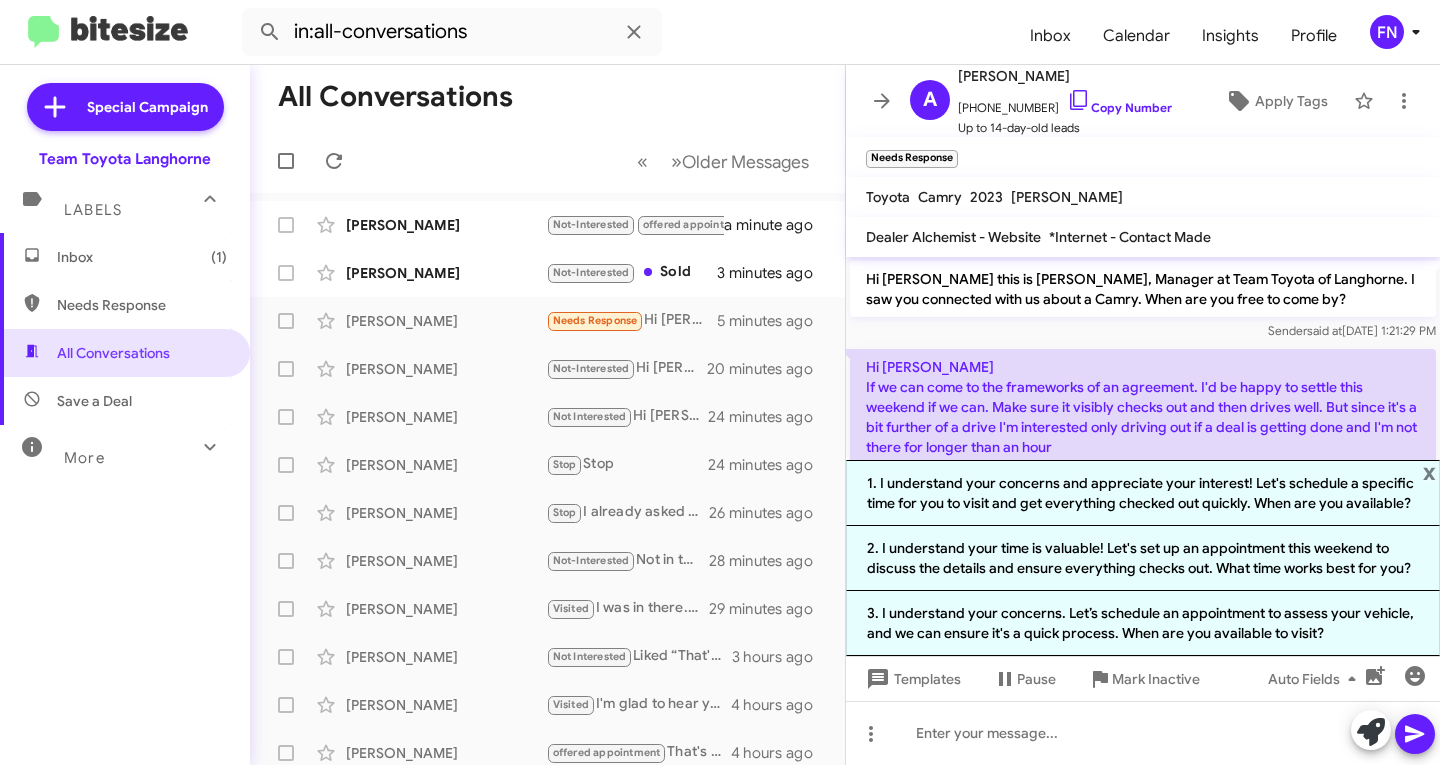 click on "3. I understand your concerns. Let’s schedule an appointment to assess your vehicle, and we can ensure it's a quick process. When are you available to visit?" 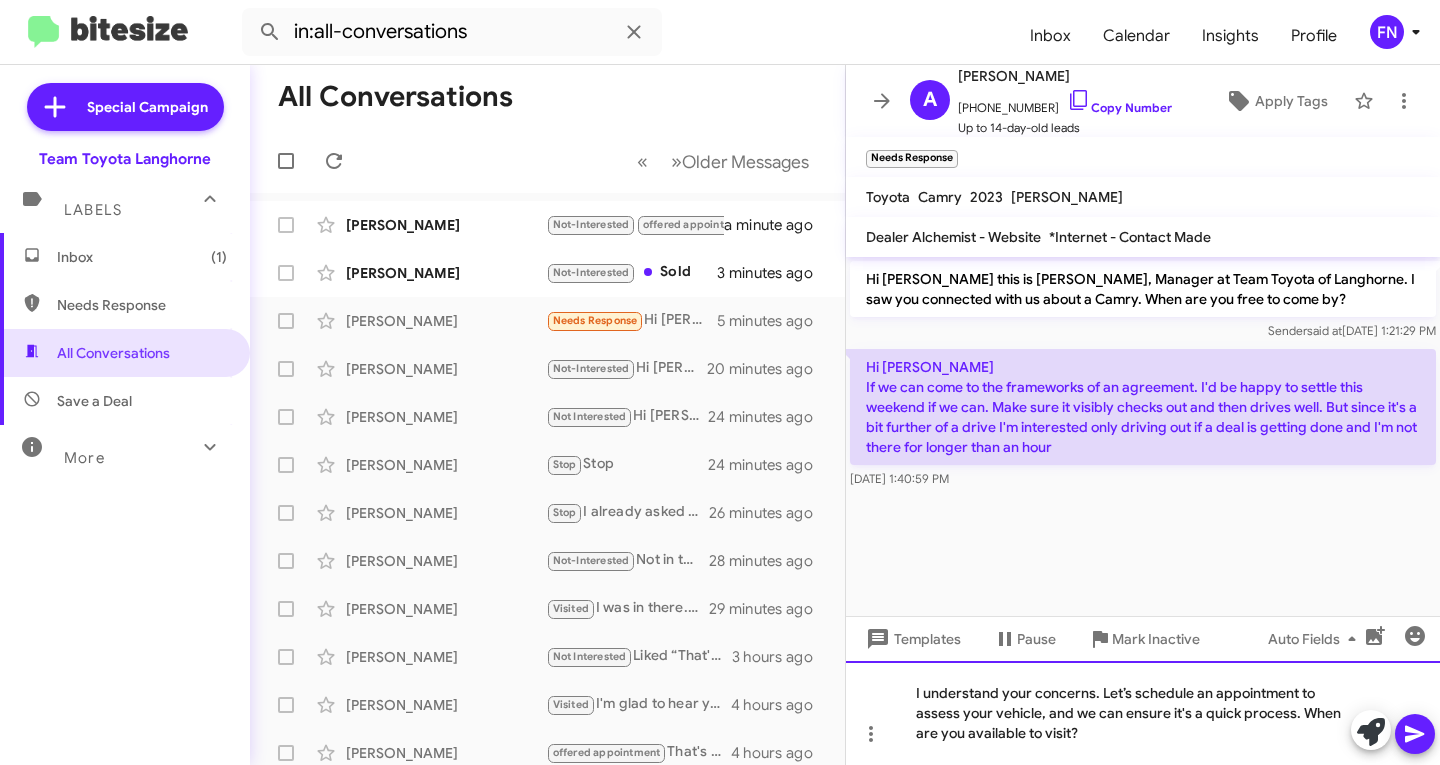 click on "I understand your concerns. Let’s schedule an appointment to assess your vehicle, and we can ensure it's a quick process. When are you available to visit?" 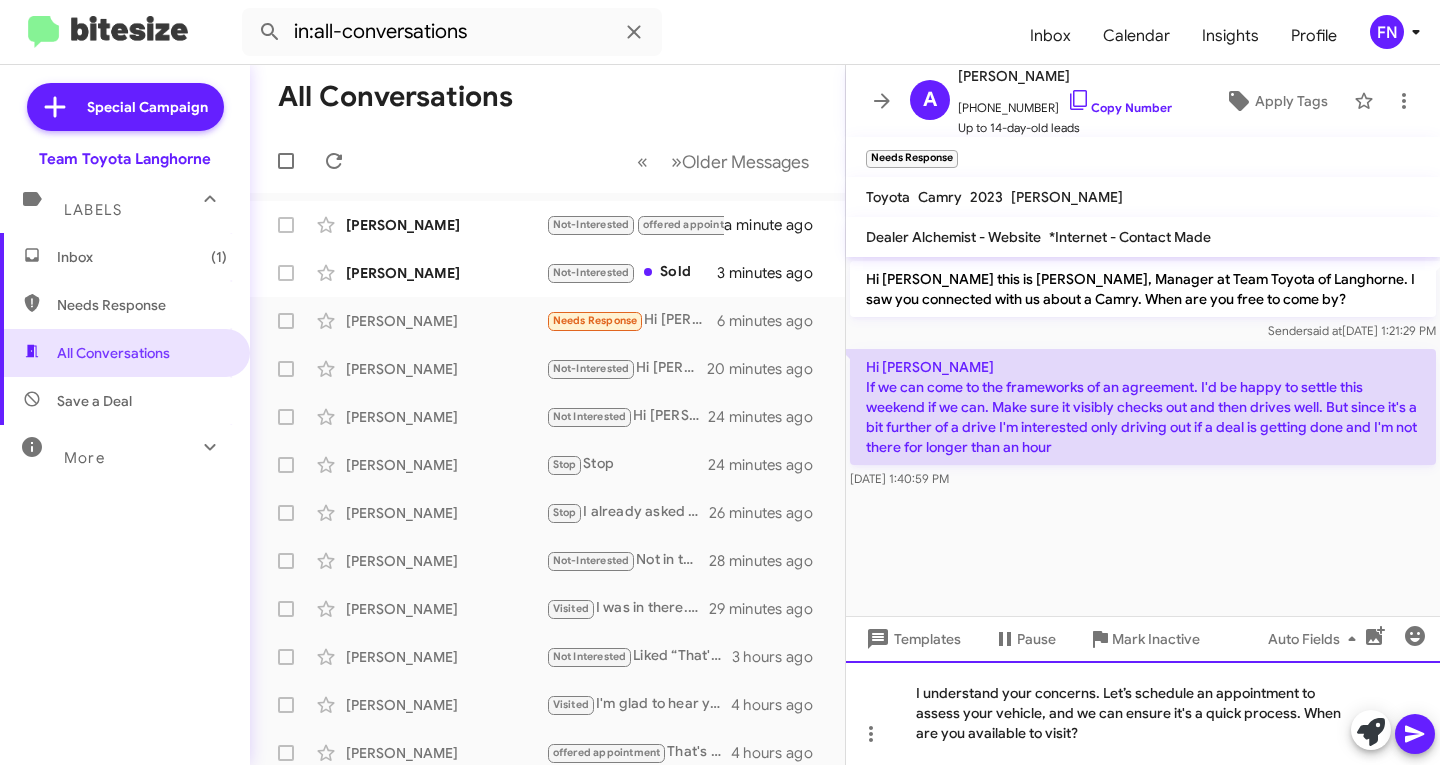click on "I understand your concerns. Let’s schedule an appointment to assess your vehicle, and we can ensure it's a quick process. When are you available to visit?" 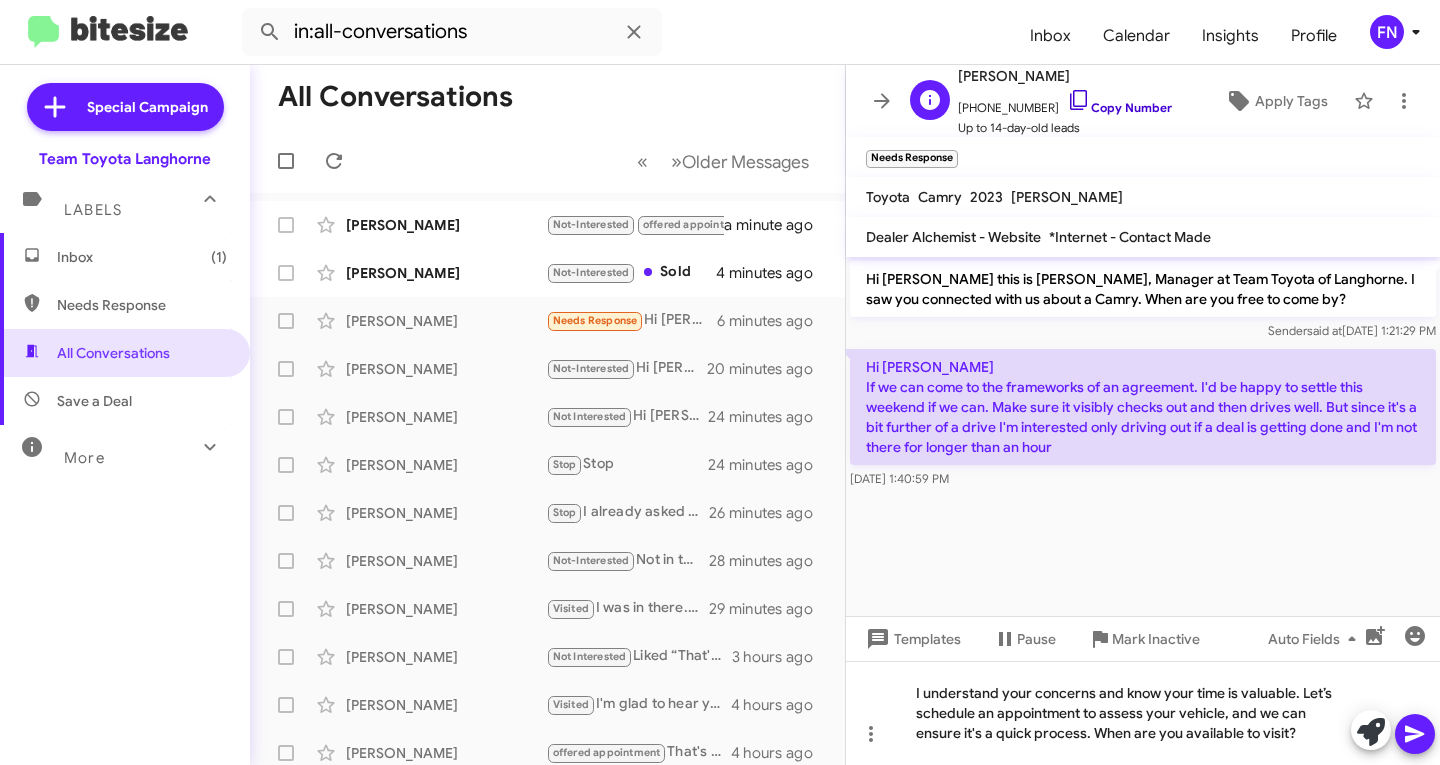 click on "Copy Number" 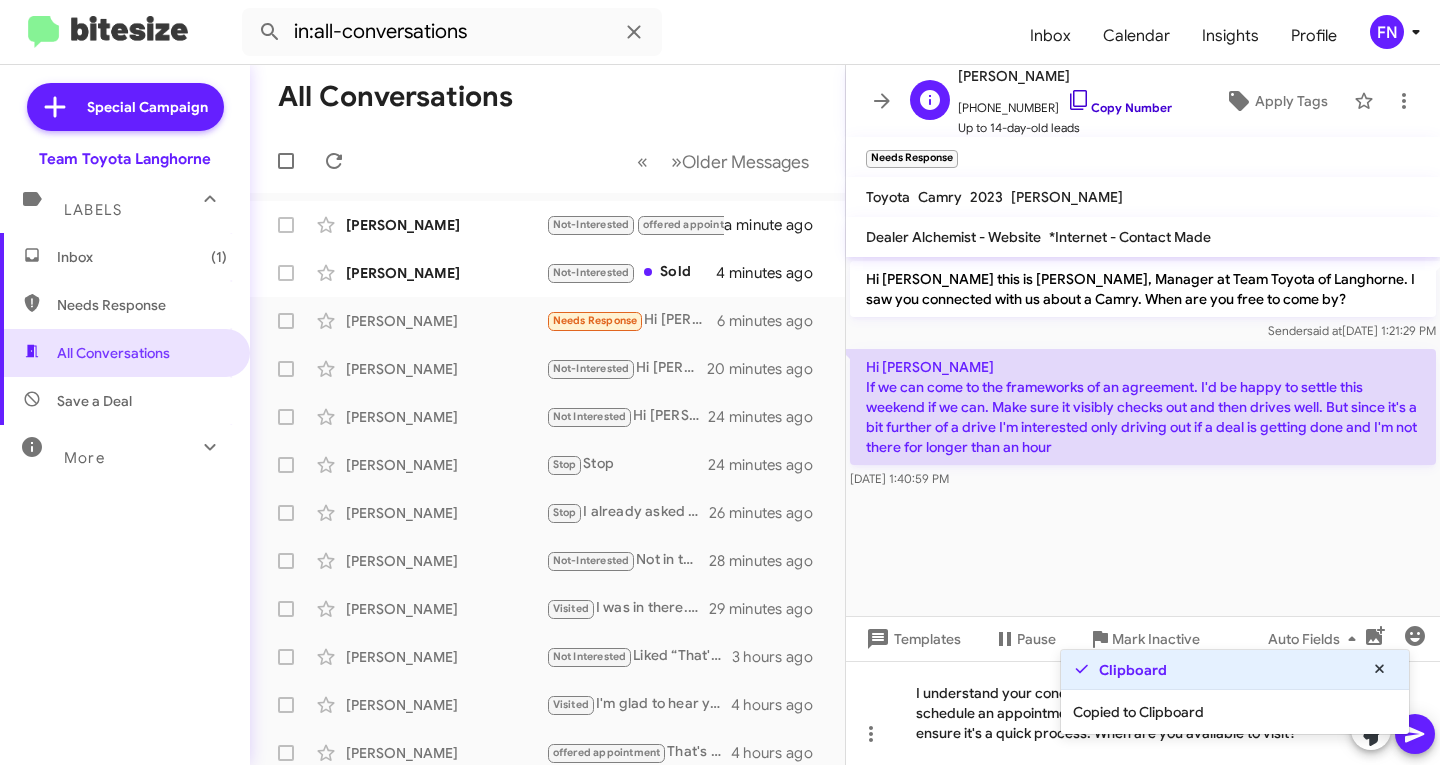 click on "Copy Number" 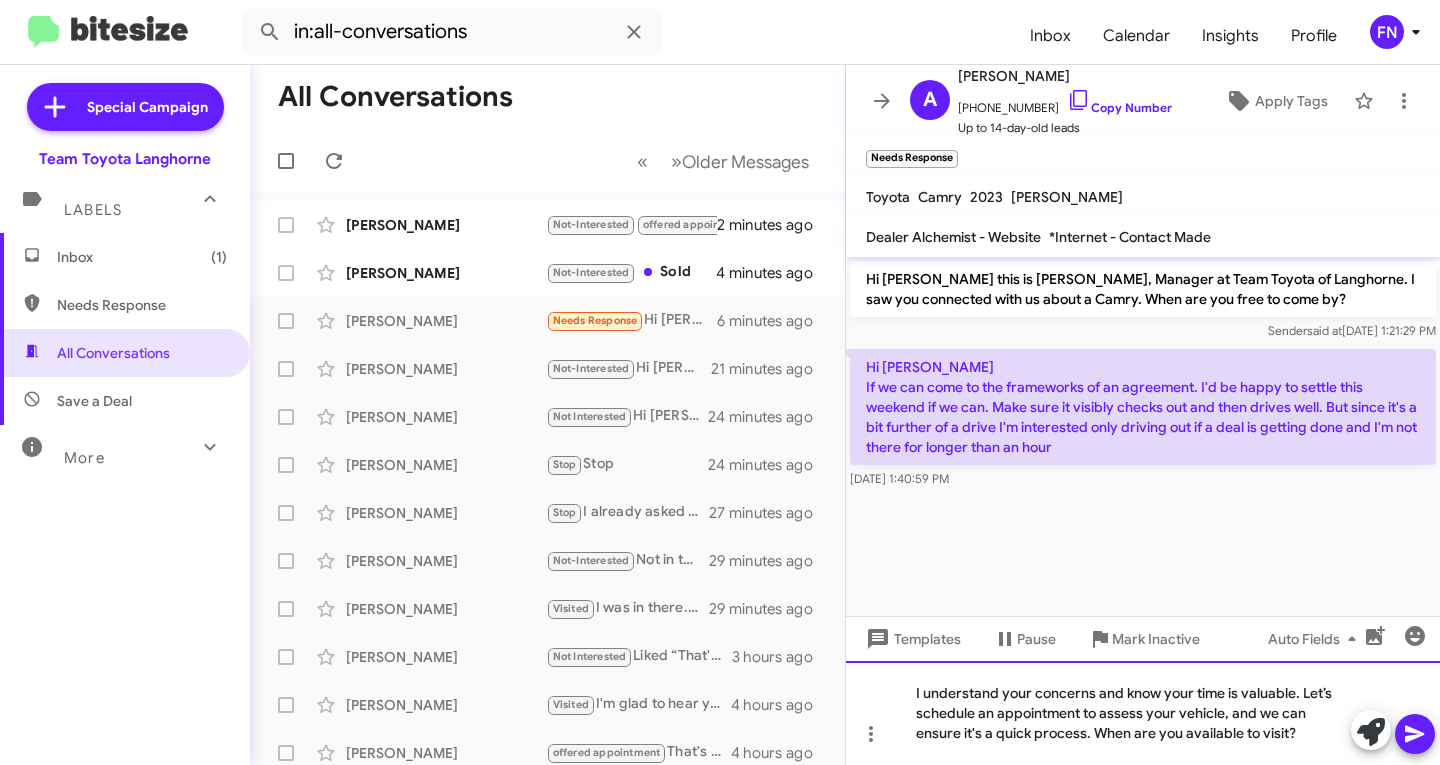 click on "I understand your concerns and know your time is valuable. Let’s schedule an appointment to assess your vehicle, and we can ensure it's a quick process. When are you available to visit?" 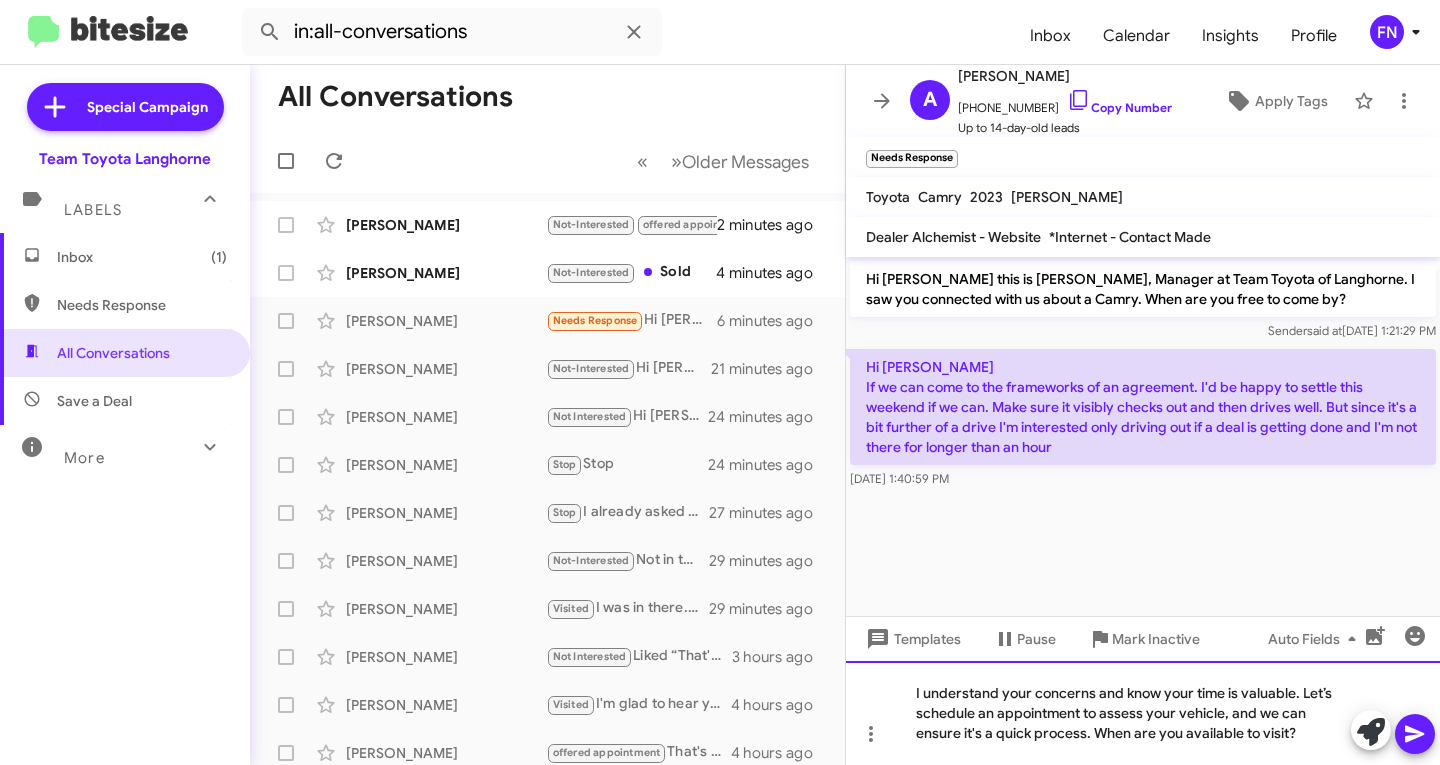 click on "I understand your concerns and know your time is valuable. Let’s schedule an appointment to assess your vehicle, and we can ensure it's a quick process. When are you available to visit?" 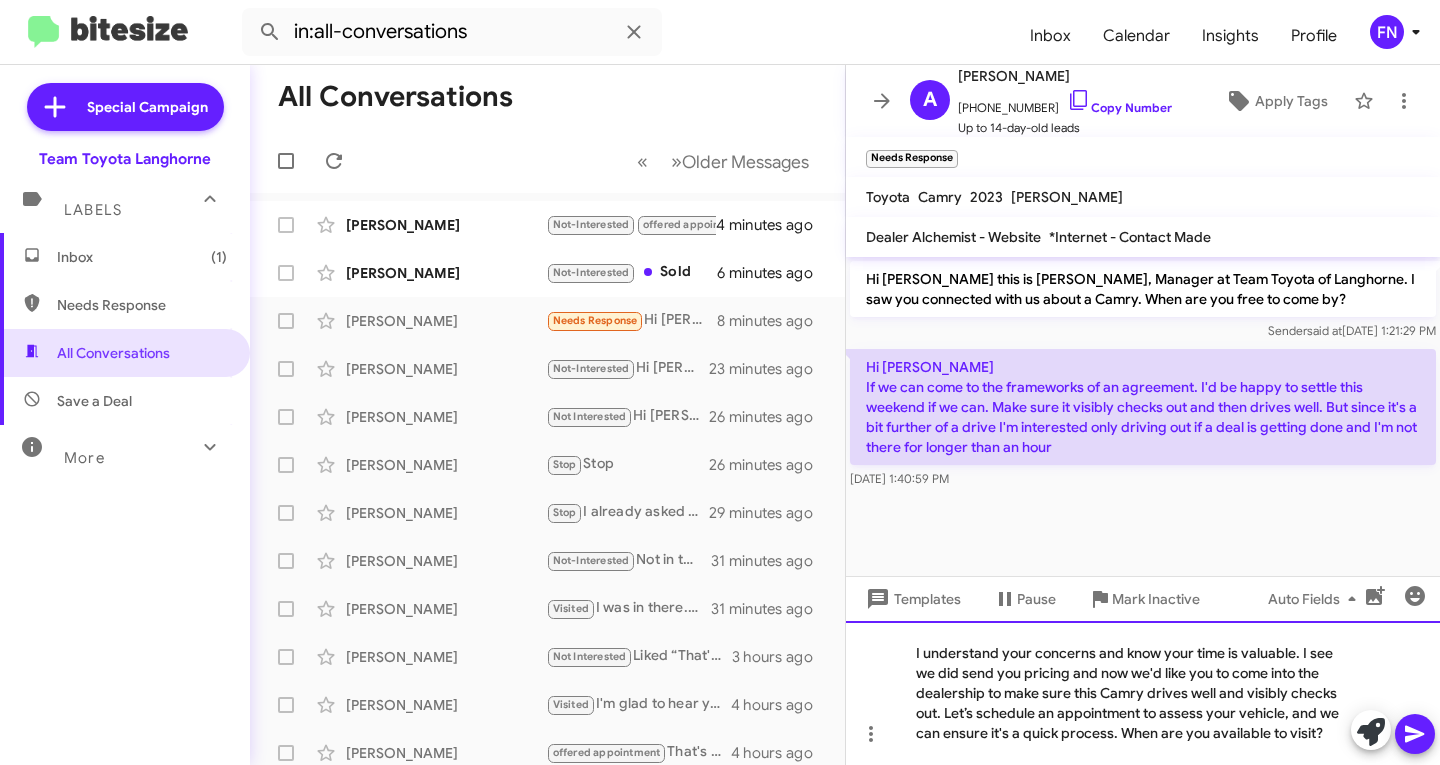 click on "I understand your concerns and know your time is valuable. I see we did send you pricing and now we'd like you to come into the dealership to make sure this Camry drives well and visibly checks out. Let’s schedule an appointment to assess your vehicle, and we can ensure it's a quick process. When are you available to visit?" 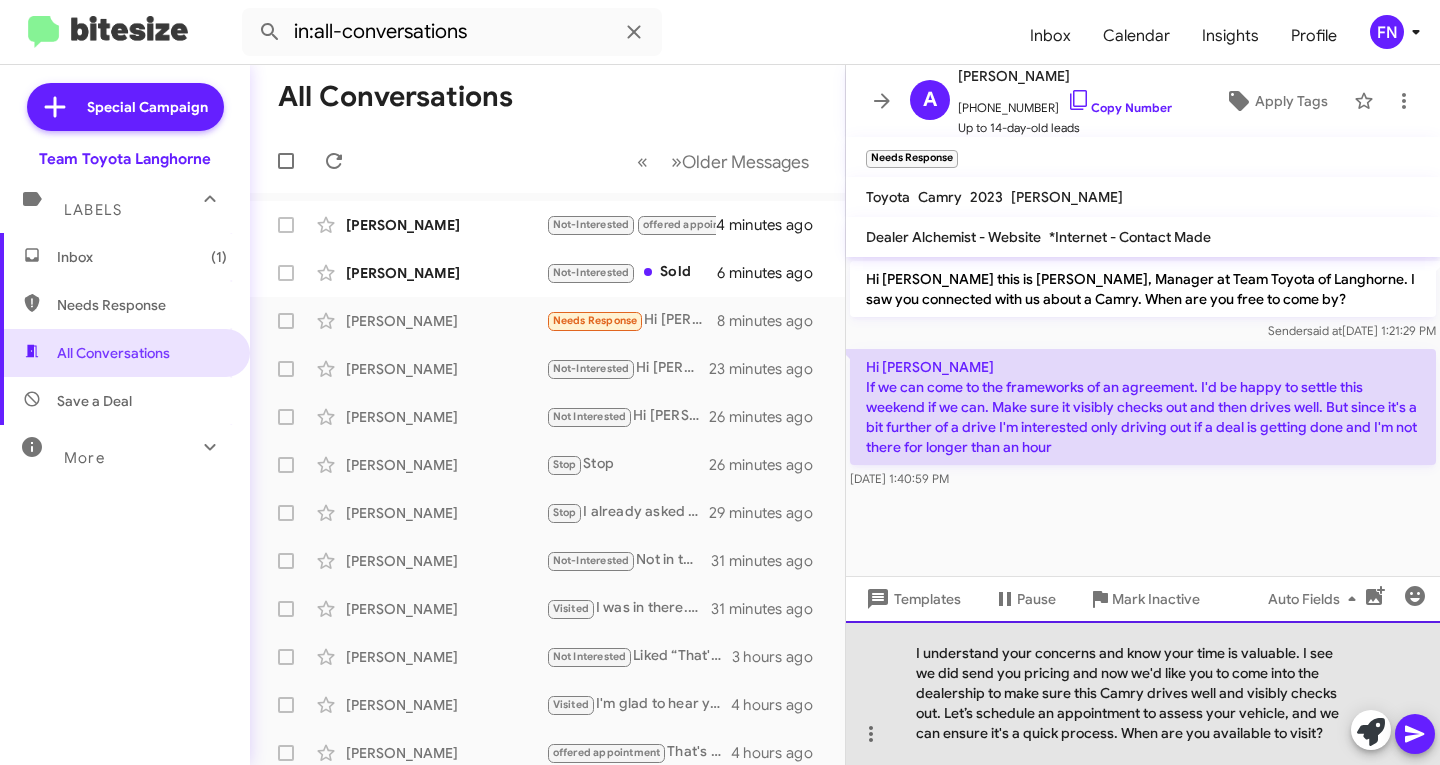 click on "I understand your concerns and know your time is valuable. I see we did send you pricing and now we'd like you to come into the dealership to make sure this Camry drives well and visibly checks out. Let’s schedule an appointment to assess your vehicle, and we can ensure it's a quick process. When are you available to visit?" 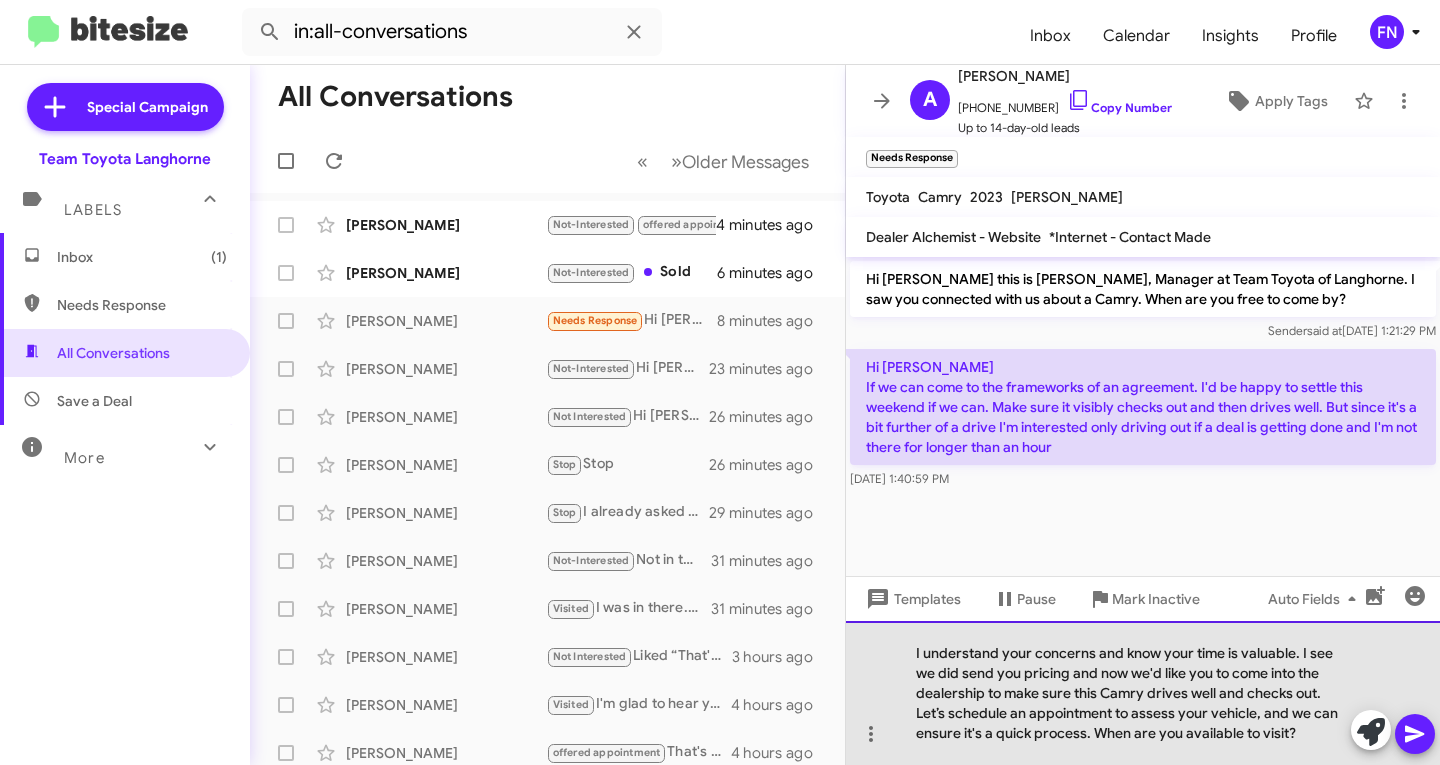 drag, startPoint x: 1333, startPoint y: 691, endPoint x: 1250, endPoint y: 699, distance: 83.38465 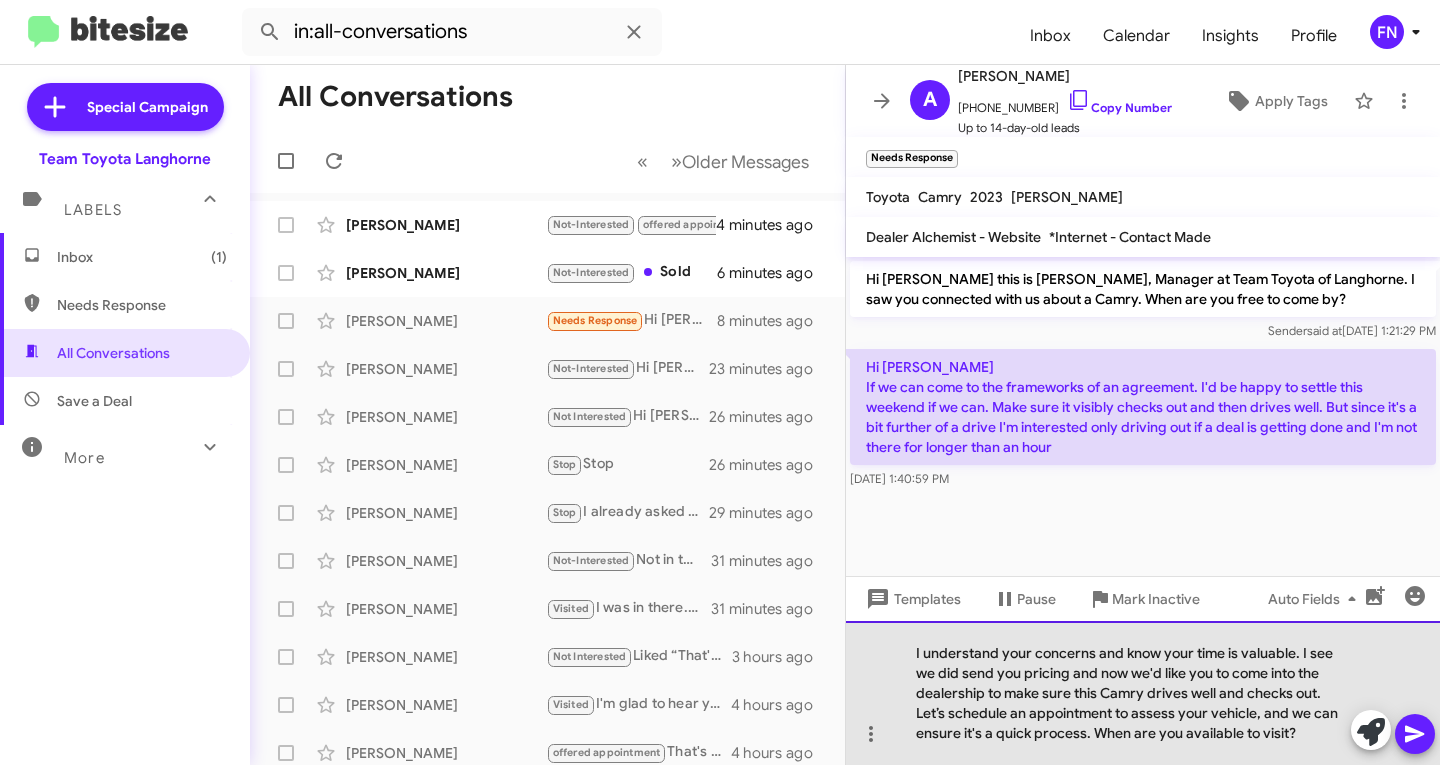 click on "I understand your concerns and know your time is valuable. I see we did send you pricing and now we'd like you to come into the dealership to make sure this Camry drives well and checks out. Let’s schedule an appointment to assess your vehicle, and we can ensure it's a quick process. When are you available to visit?" 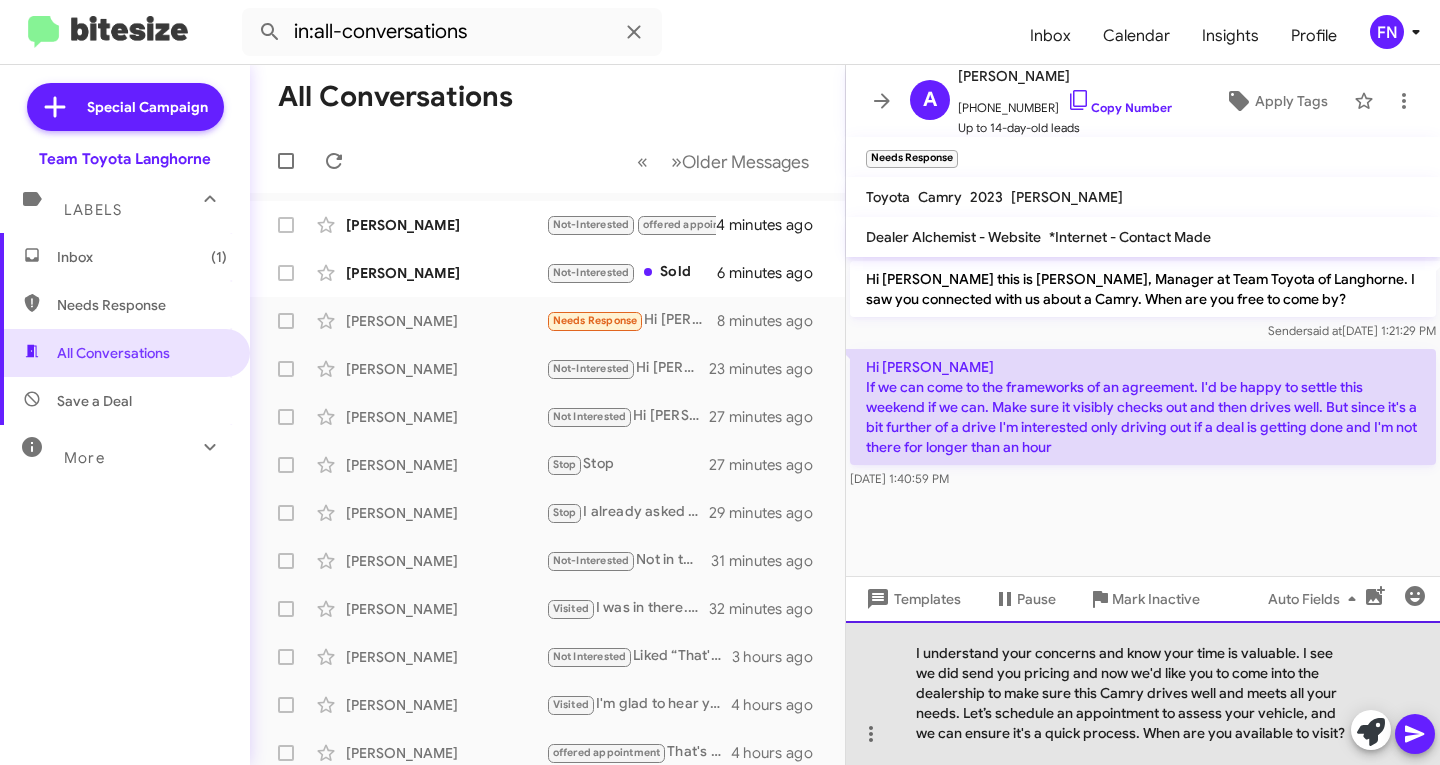 drag, startPoint x: 916, startPoint y: 733, endPoint x: 1163, endPoint y: 707, distance: 248.36465 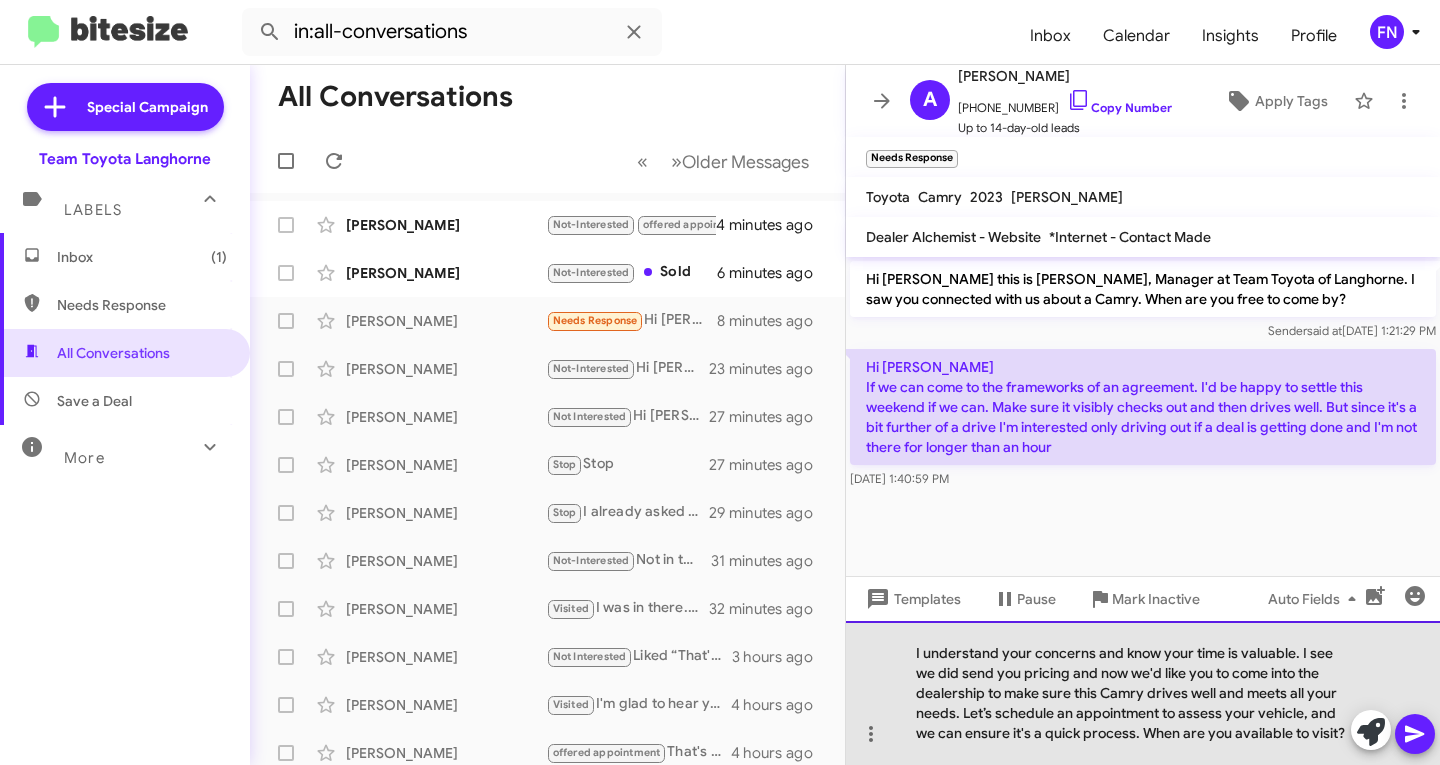 click on "I understand your concerns and know your time is valuable. I see we did send you pricing and now we'd like you to come into the dealership to make sure this Camry drives well and meets all your needs. Let’s schedule an appointment to assess your vehicle, and we can ensure it's a quick process. When are you available to visit?" 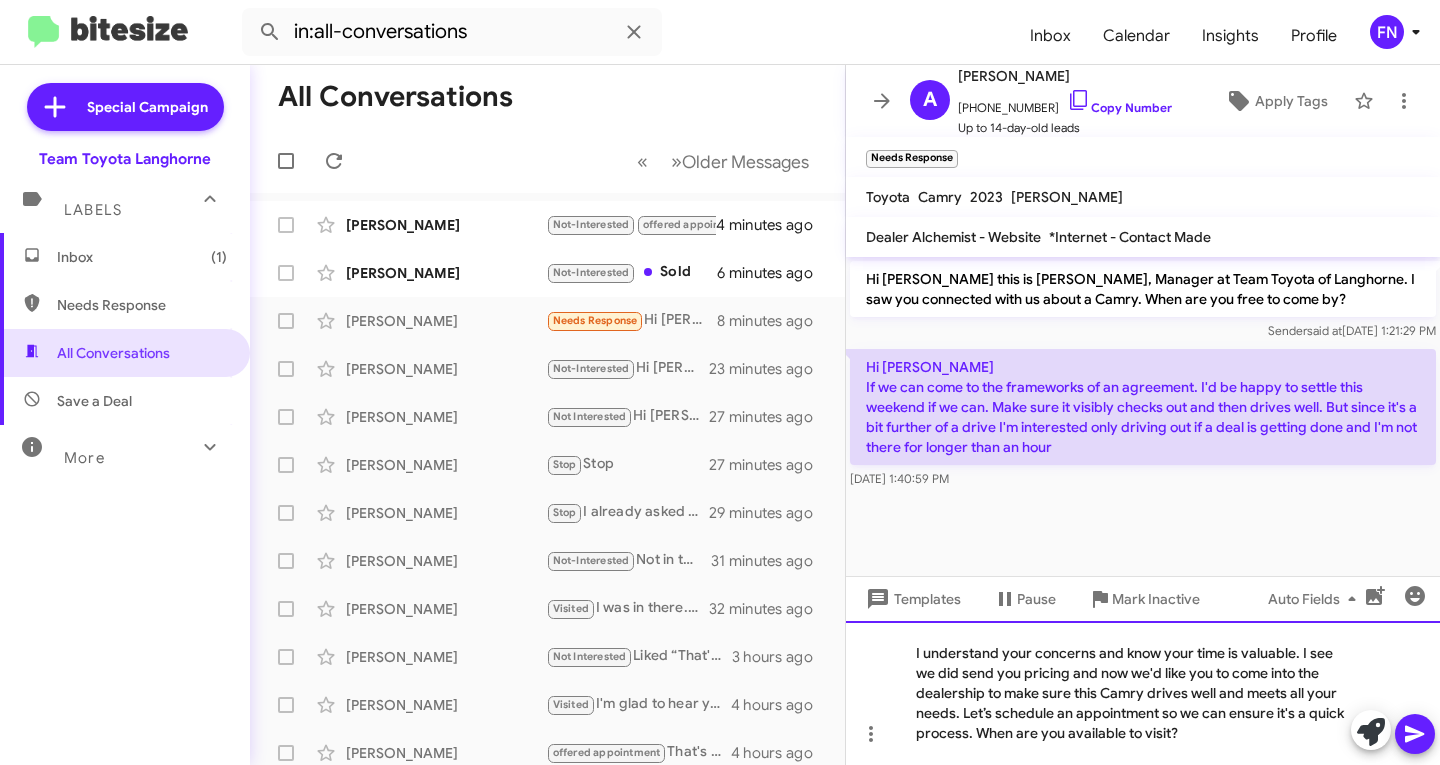 click on "I understand your concerns and know your time is valuable. I see we did send you pricing and now we'd like you to come into the dealership to make sure this Camry drives well and meets all your needs. Let’s schedule an appointment so we can ensure it's a quick process. When are you available to visit?" 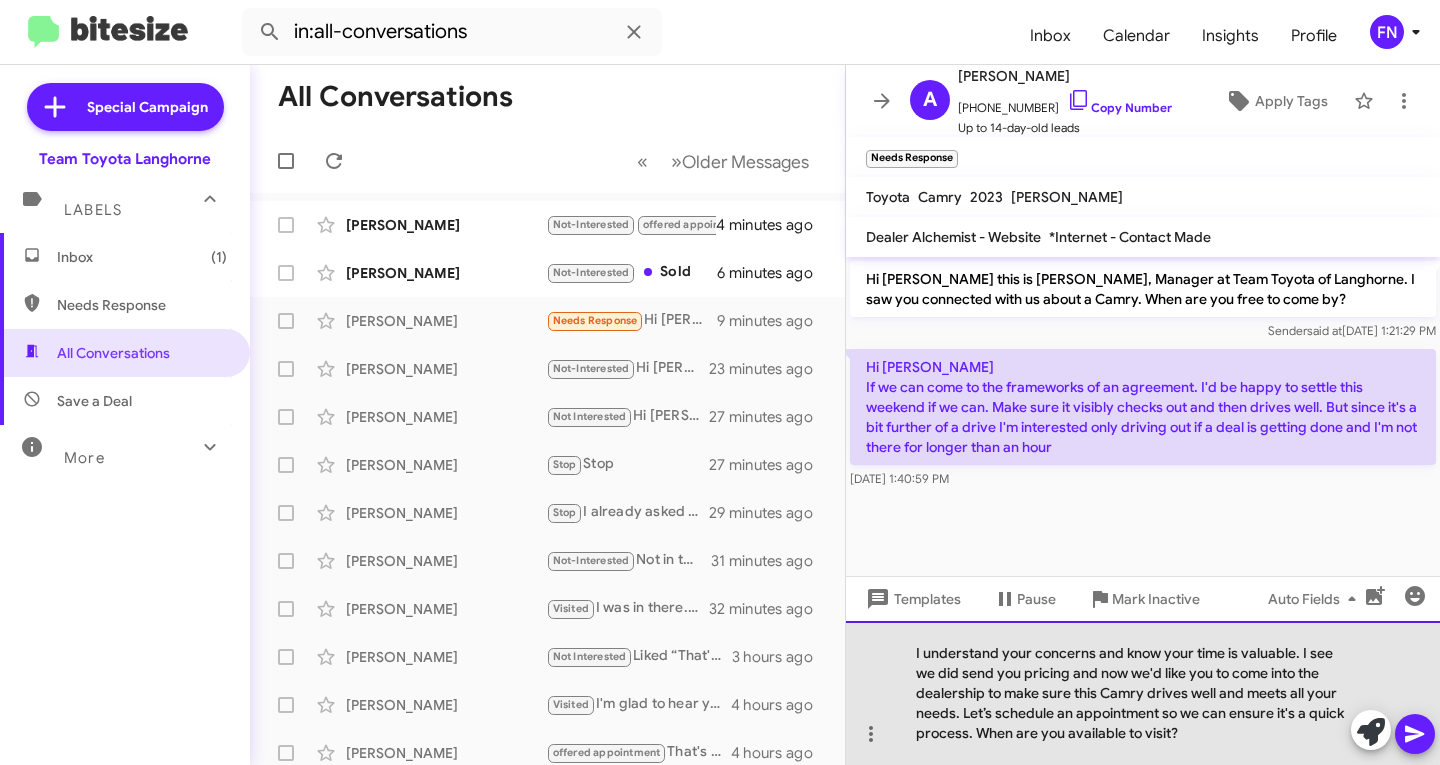 click on "I understand your concerns and know your time is valuable. I see we did send you pricing and now we'd like you to come into the dealership to make sure this Camry drives well and meets all your needs. Let’s schedule an appointment so we can ensure it's a quick process. When are you available to visit?" 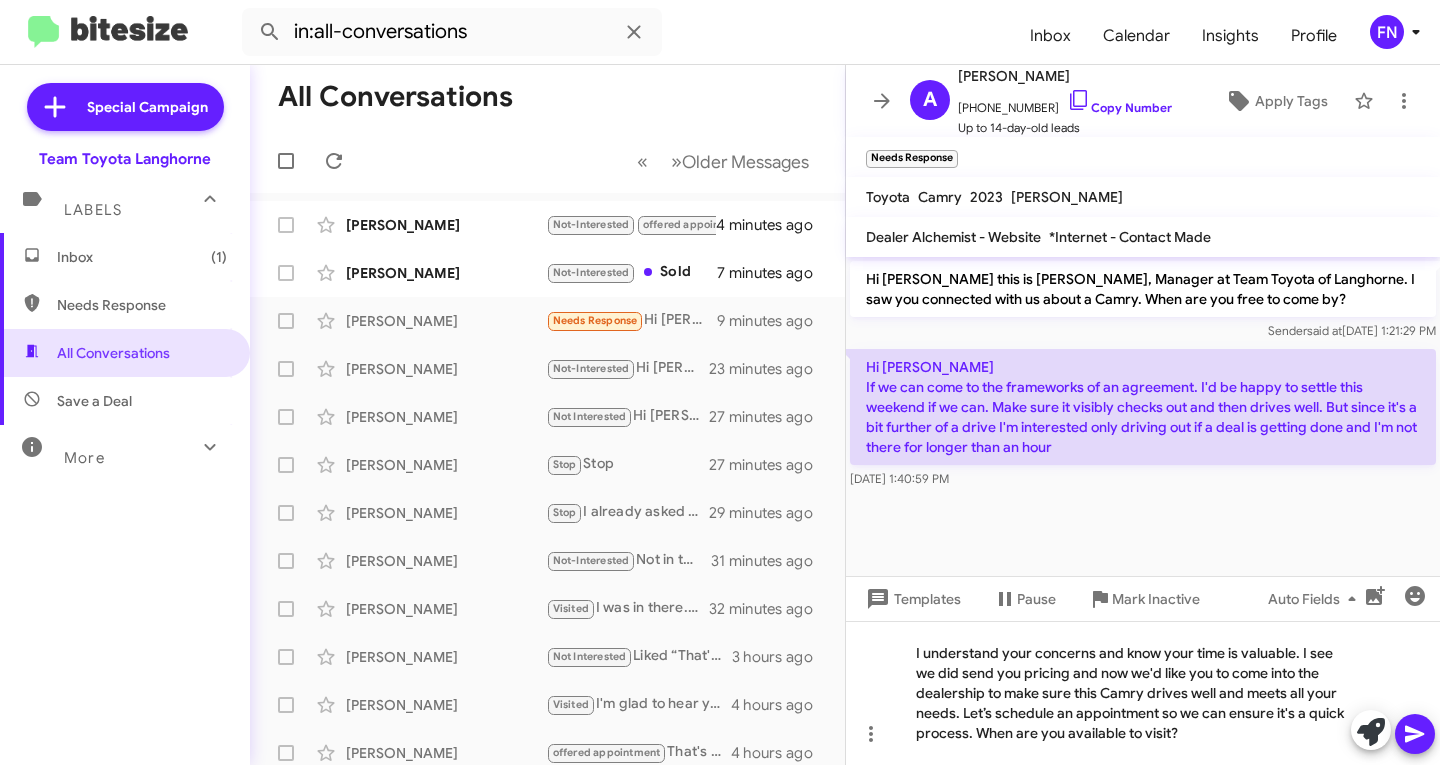 click 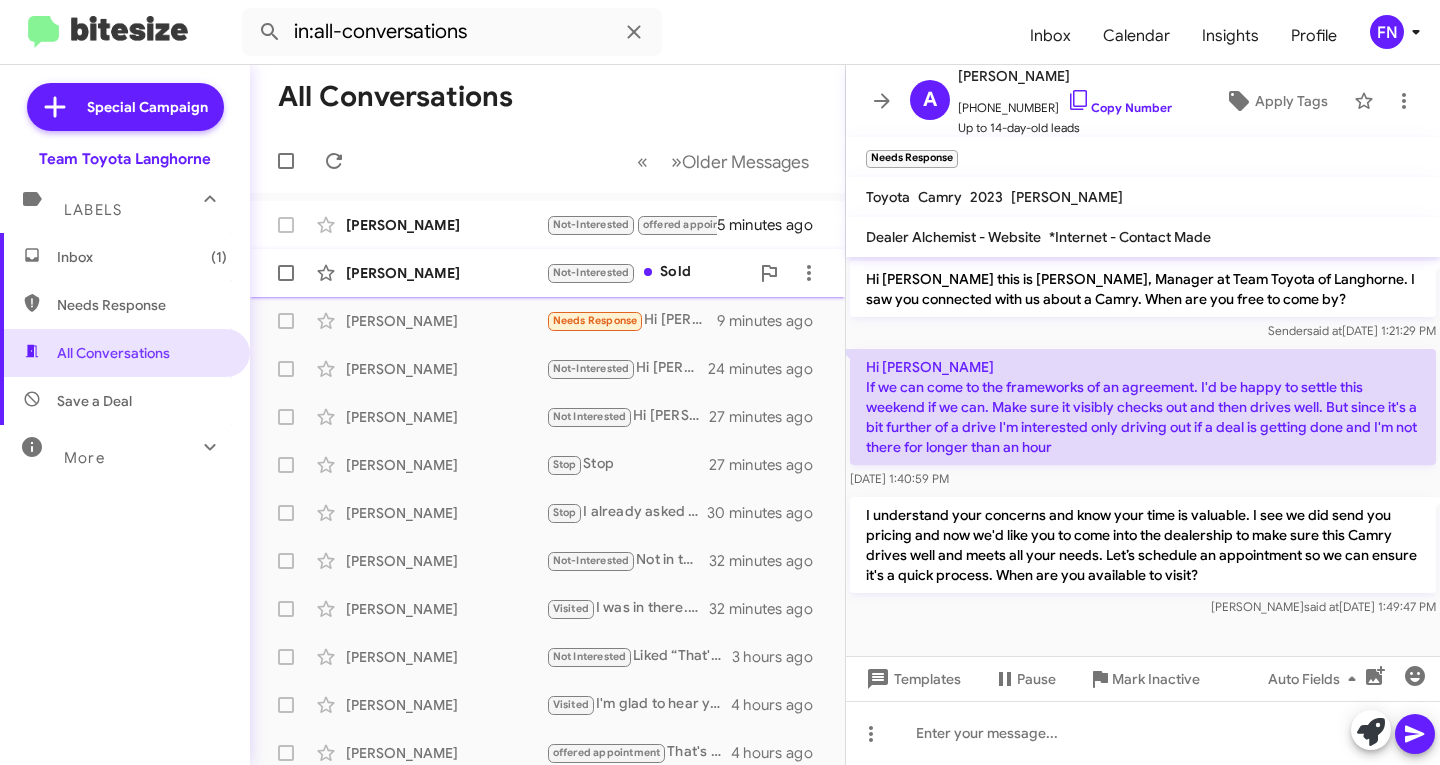 click on "[PERSON_NAME]  Not-Interested   Sold   7 minutes ago" 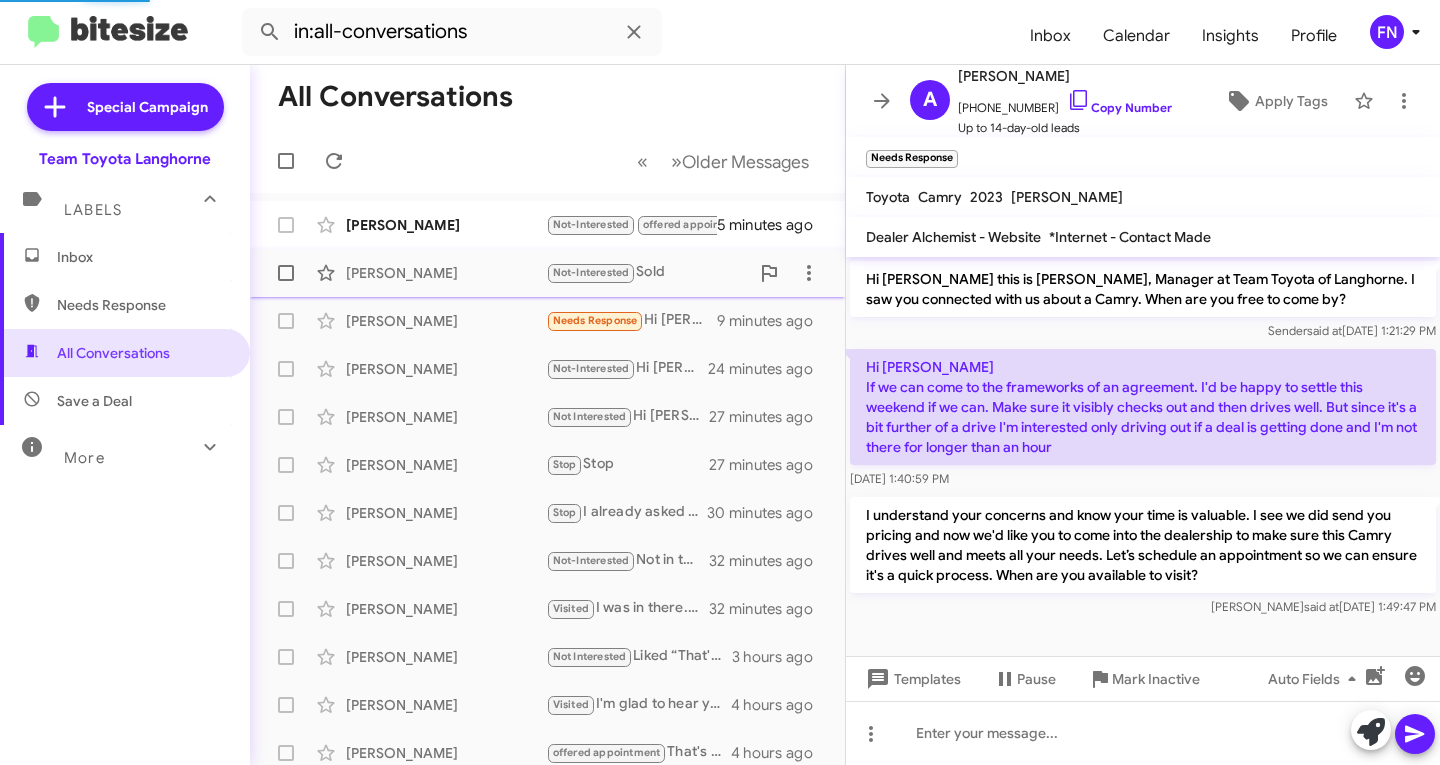 scroll, scrollTop: 88, scrollLeft: 0, axis: vertical 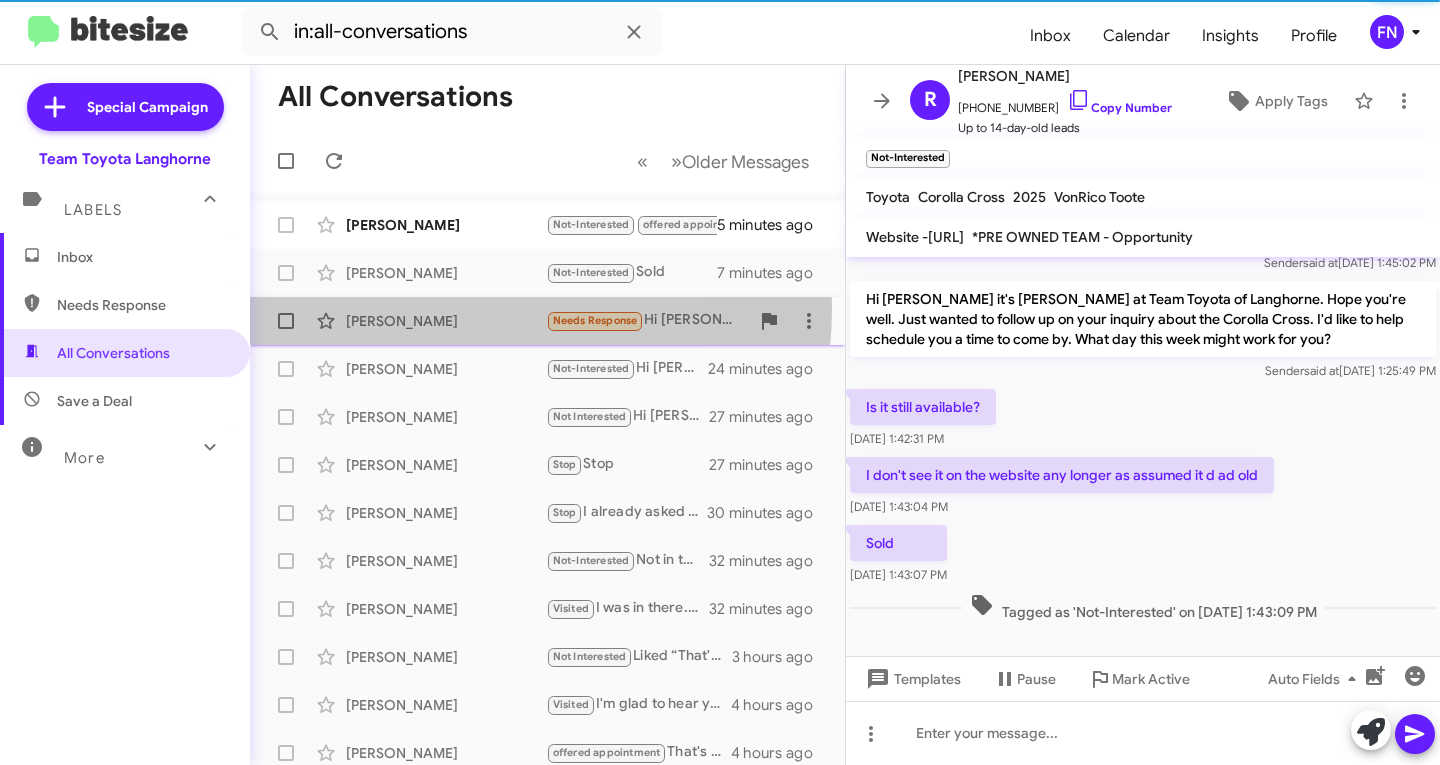 click on "[PERSON_NAME]  Needs Response   Hi [PERSON_NAME]
If we can come to the frameworks of an agreement. I'd be happy to settle this weekend if we can. Make sure it visibly checks out and then drives well. But since it's a bit further of a drive I'm interested only driving out if a deal is getting done and I'm not there for longer than an hour   9 minutes ago" 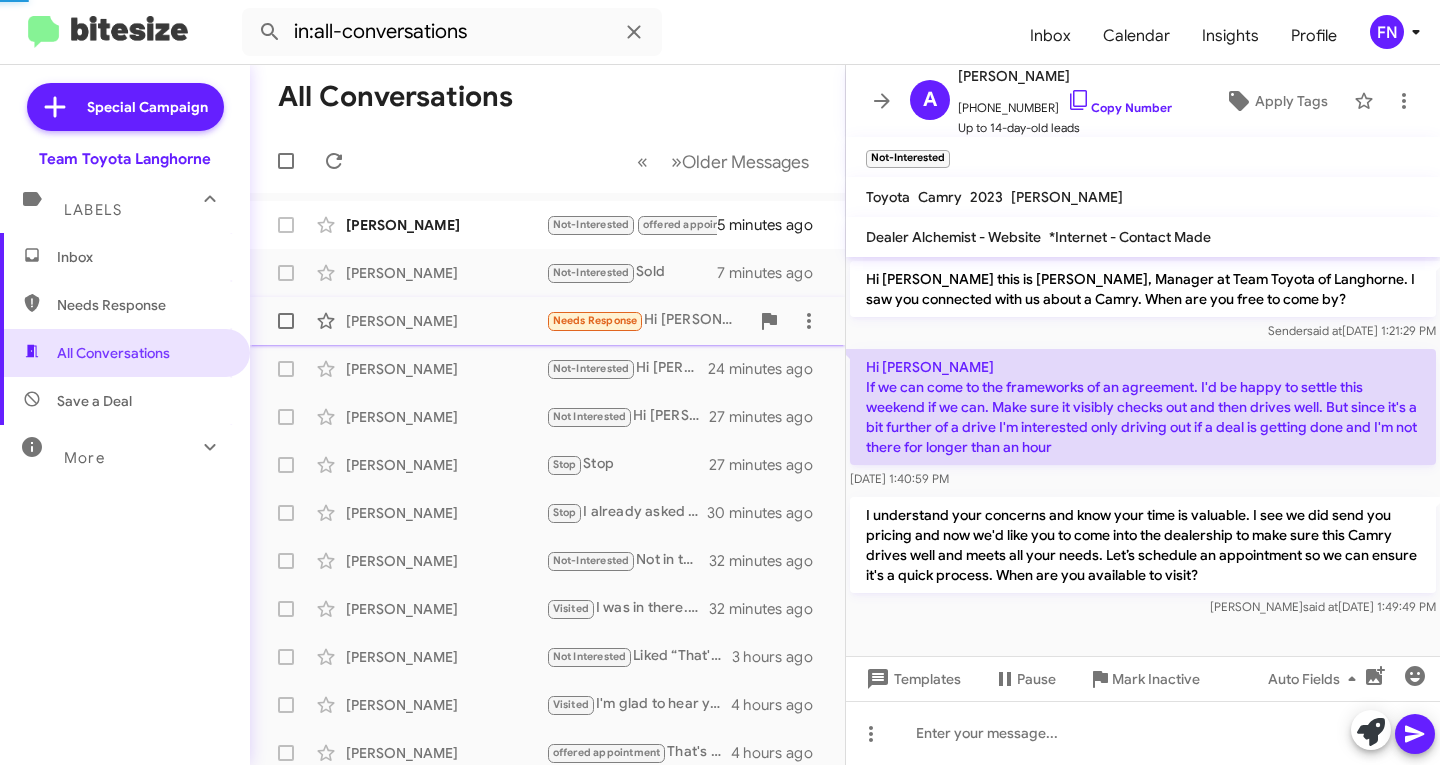 scroll, scrollTop: 0, scrollLeft: 0, axis: both 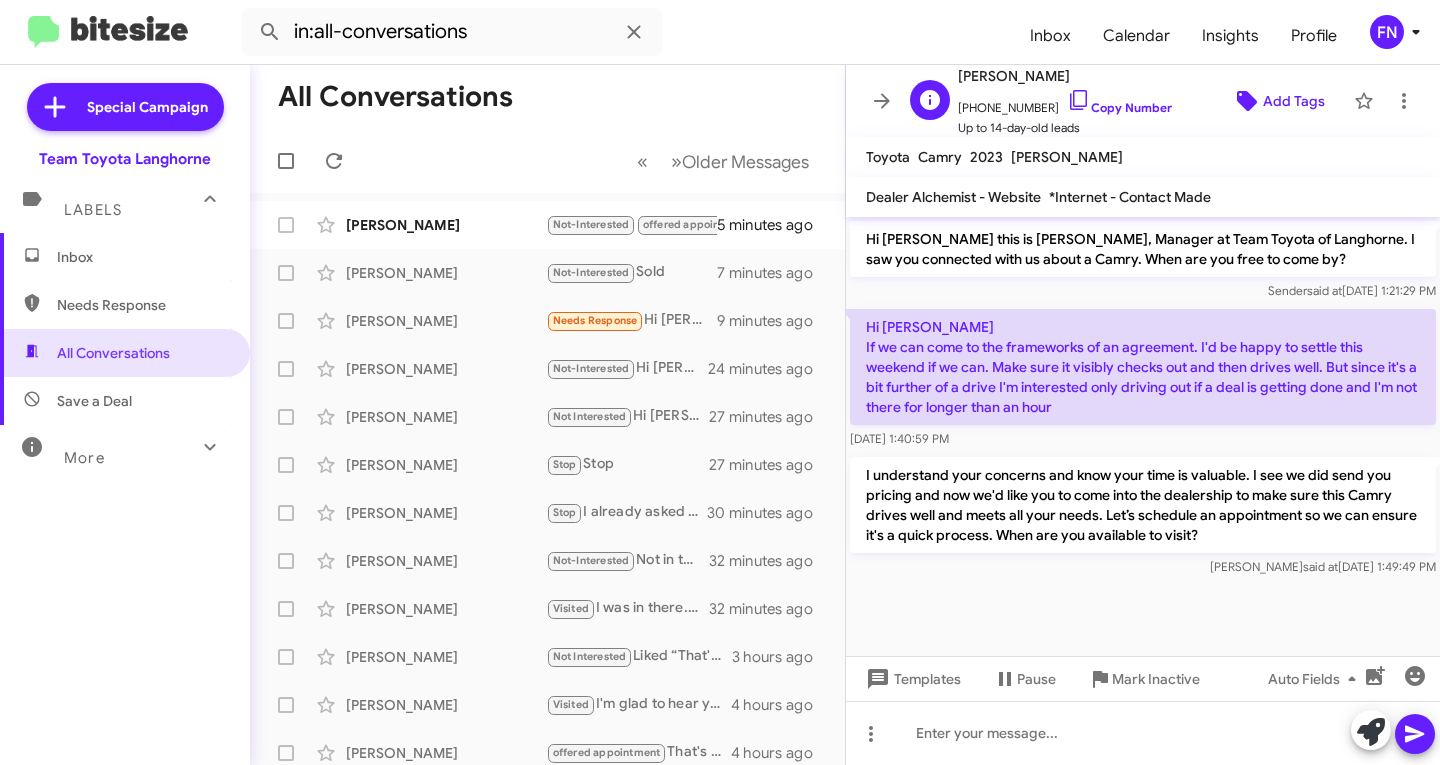 click on "Add Tags" 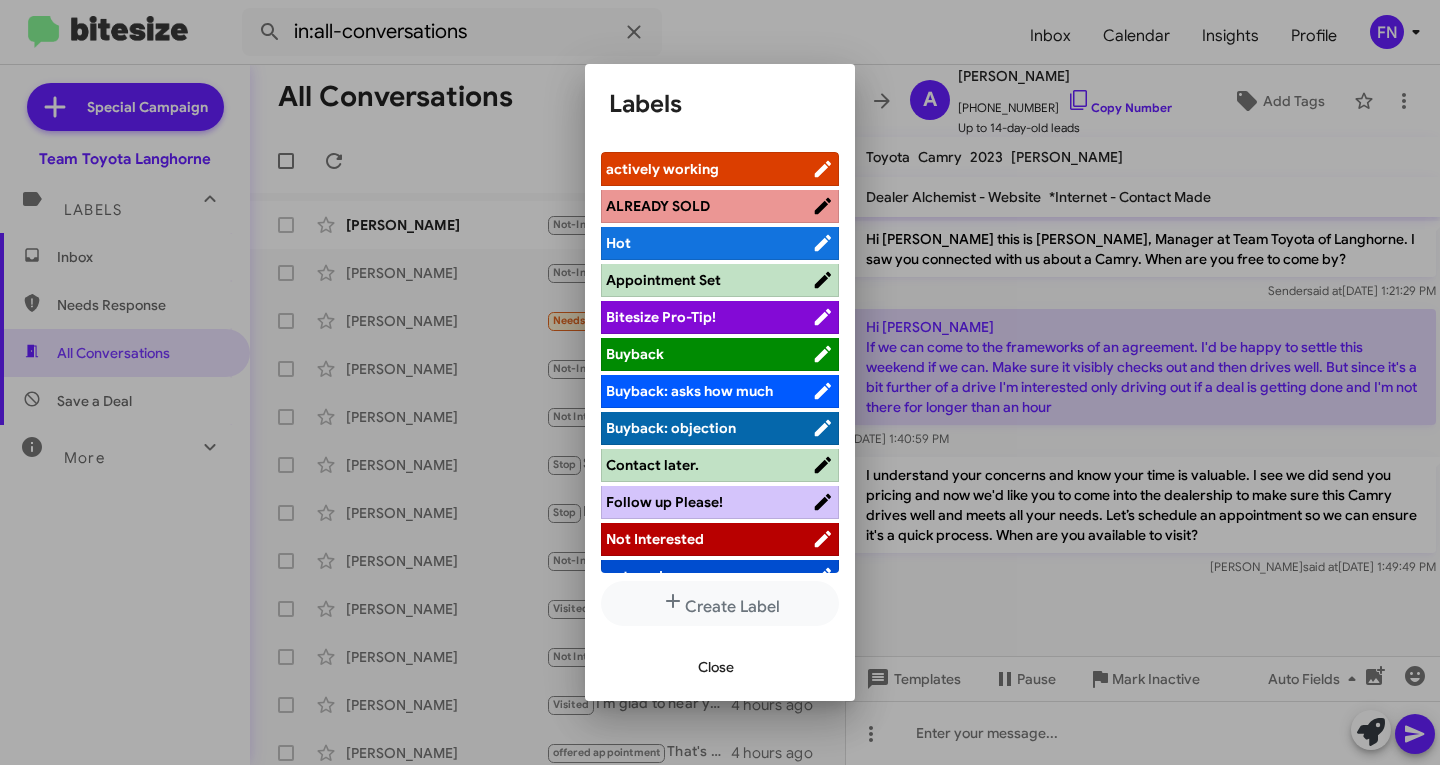scroll, scrollTop: 283, scrollLeft: 0, axis: vertical 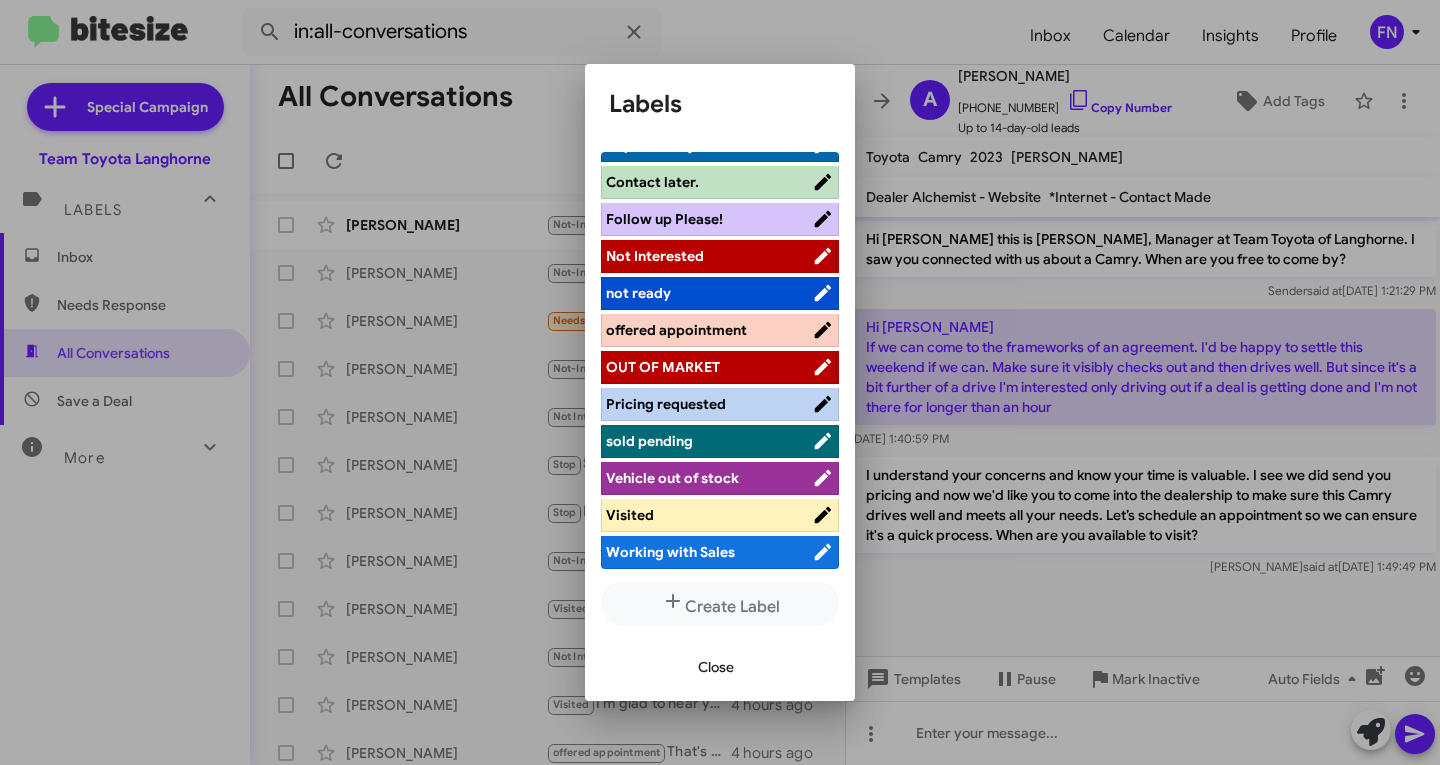 click on "offered appointment" at bounding box center [720, 330] 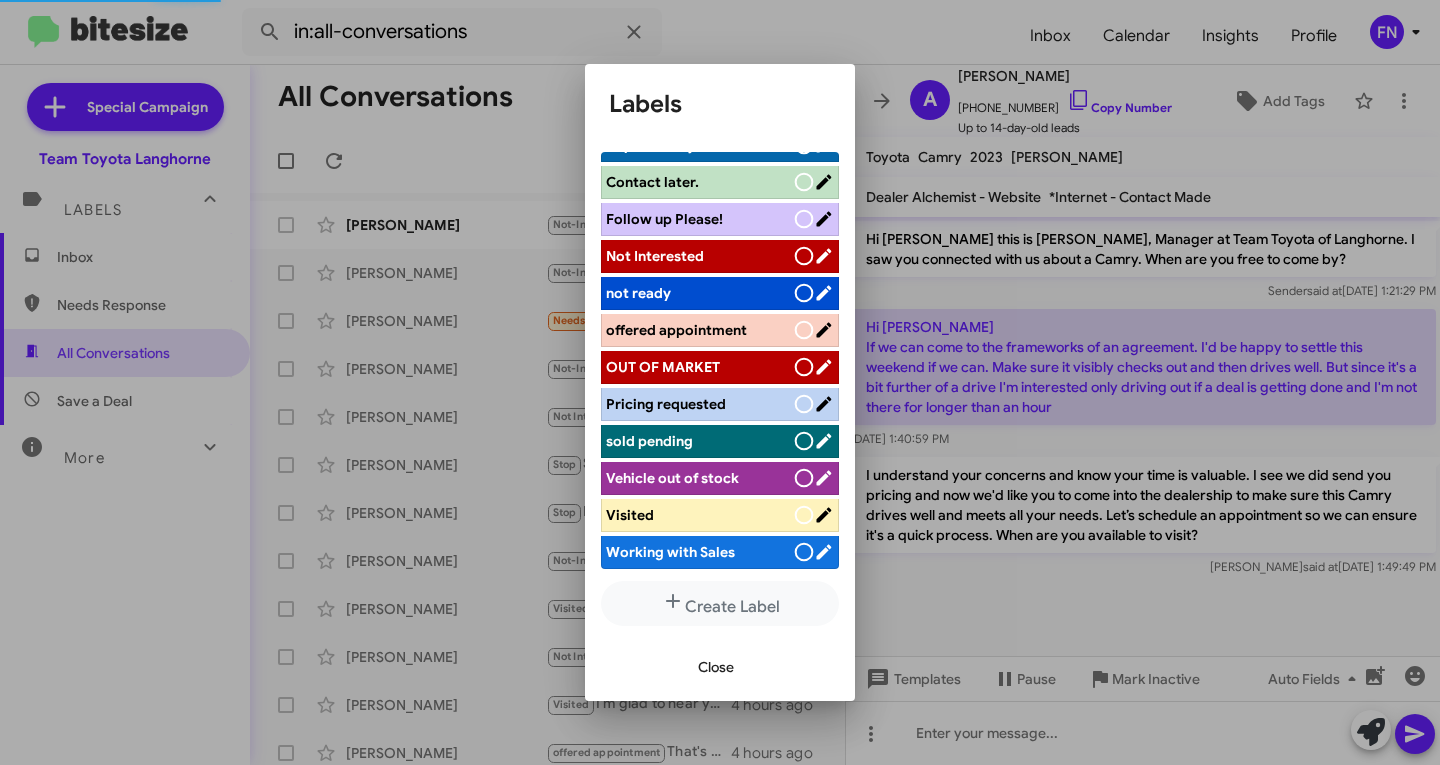 scroll, scrollTop: 283, scrollLeft: 0, axis: vertical 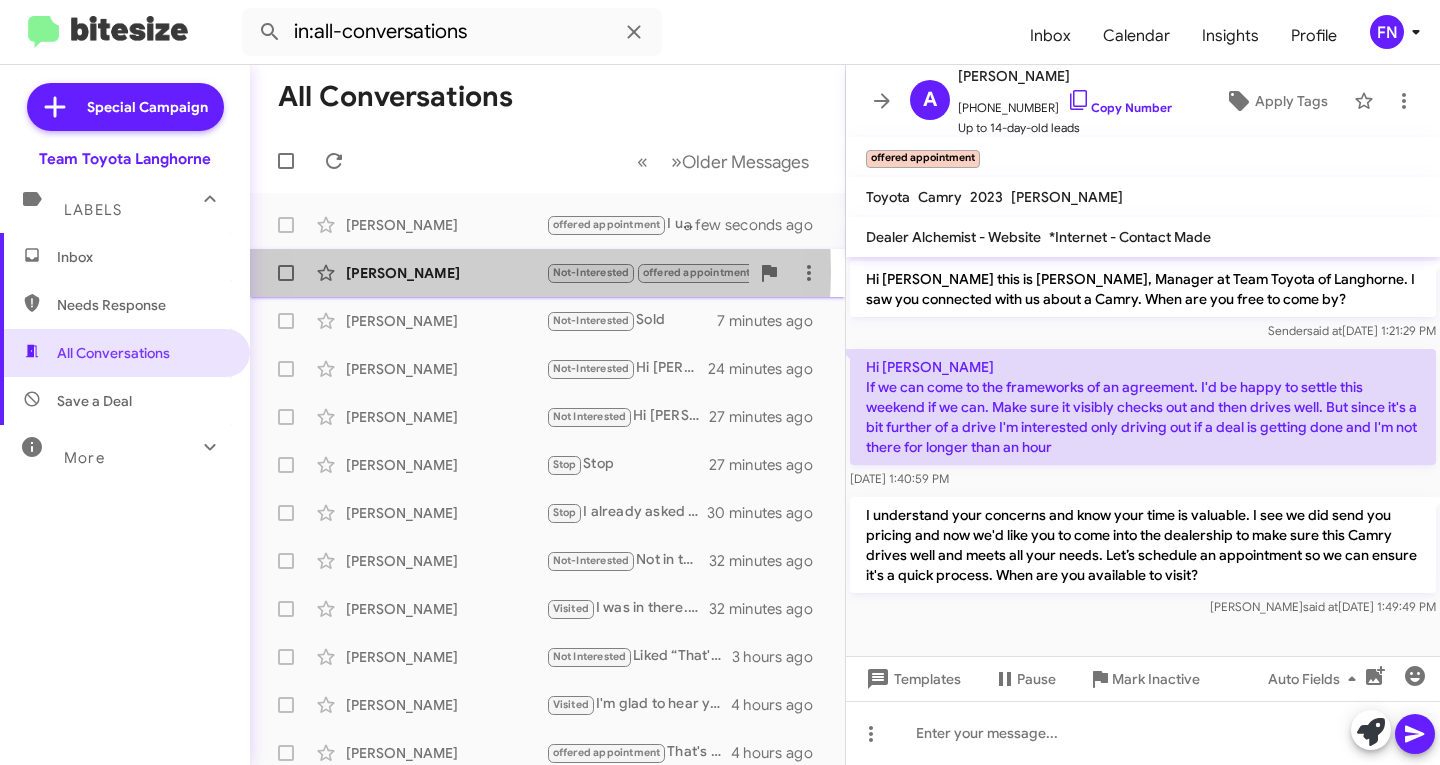 click on "[PERSON_NAME]" 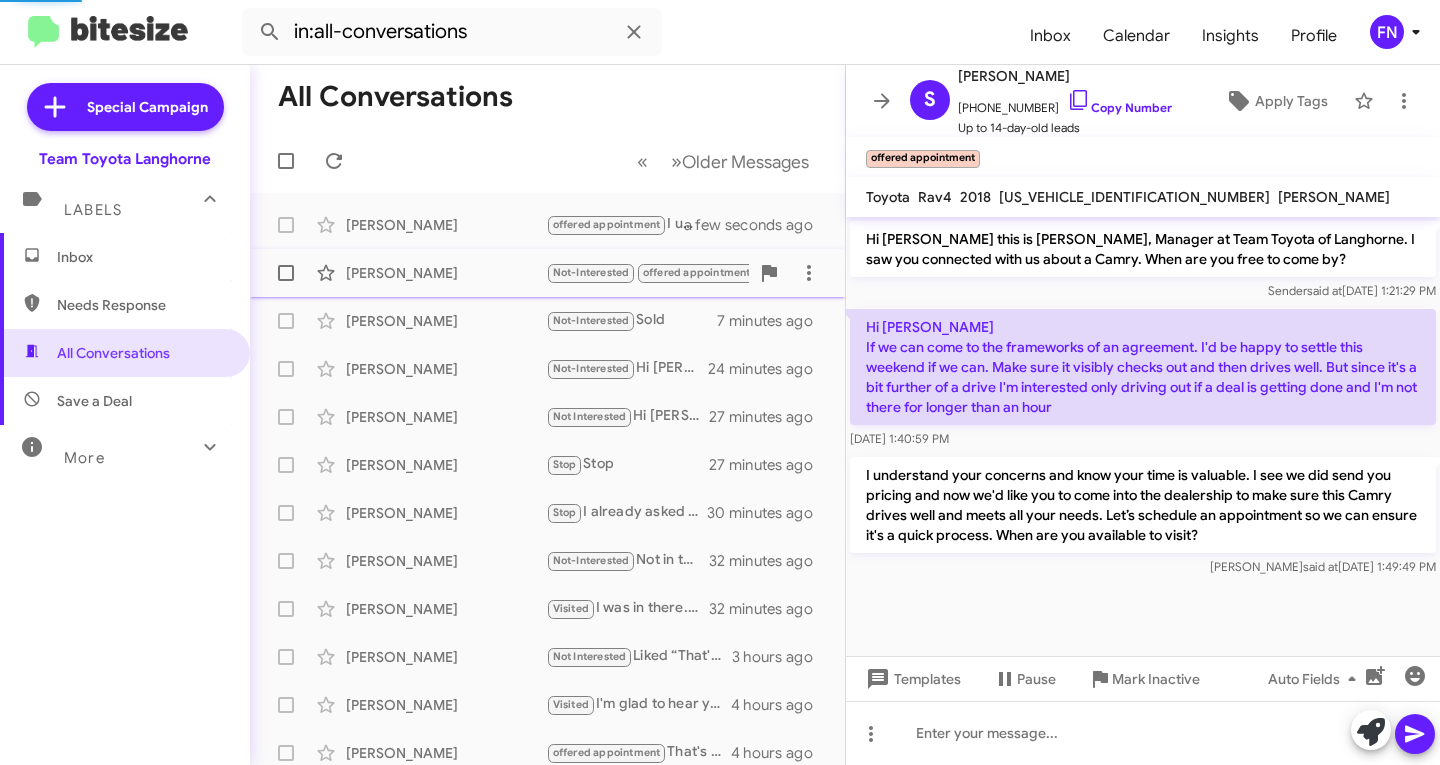 scroll, scrollTop: 283, scrollLeft: 0, axis: vertical 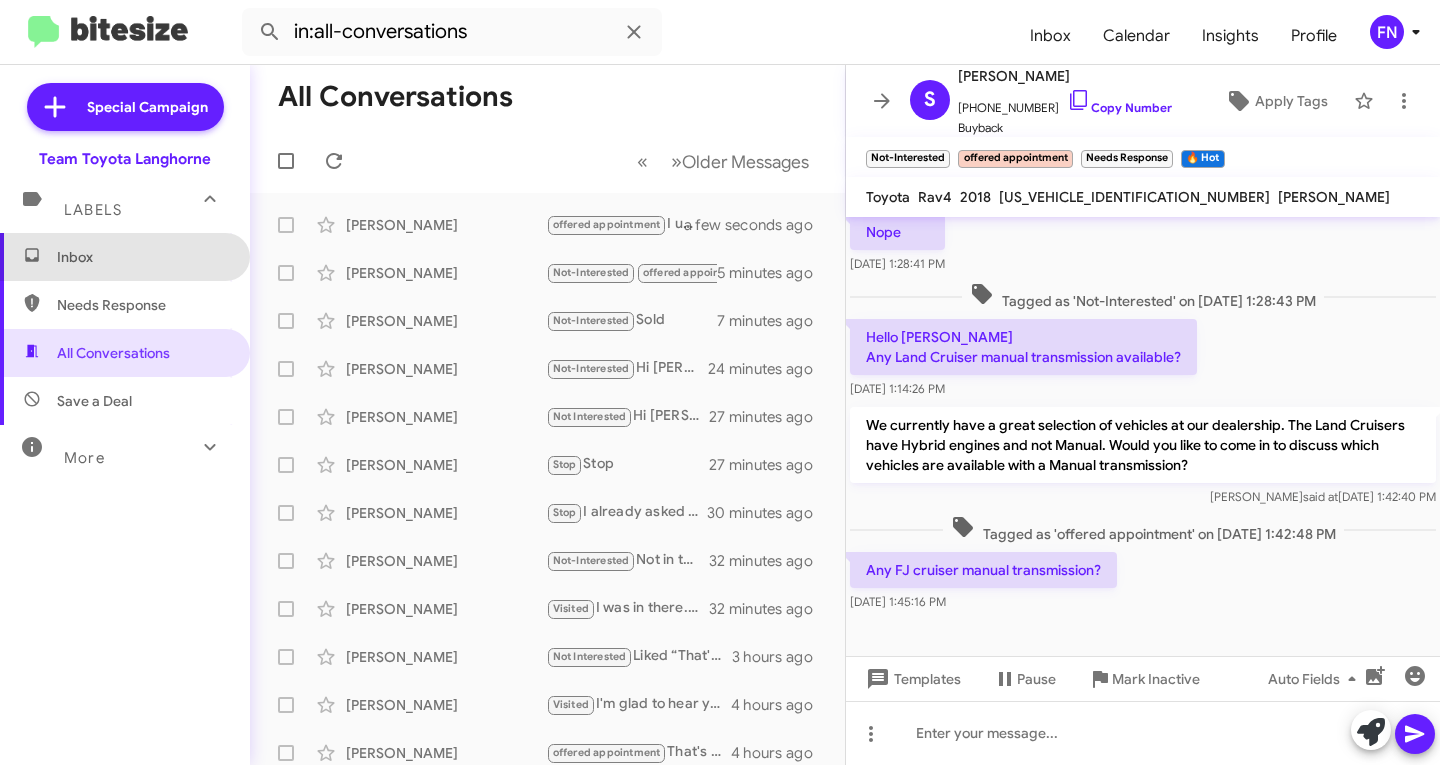 click on "Inbox" at bounding box center [142, 257] 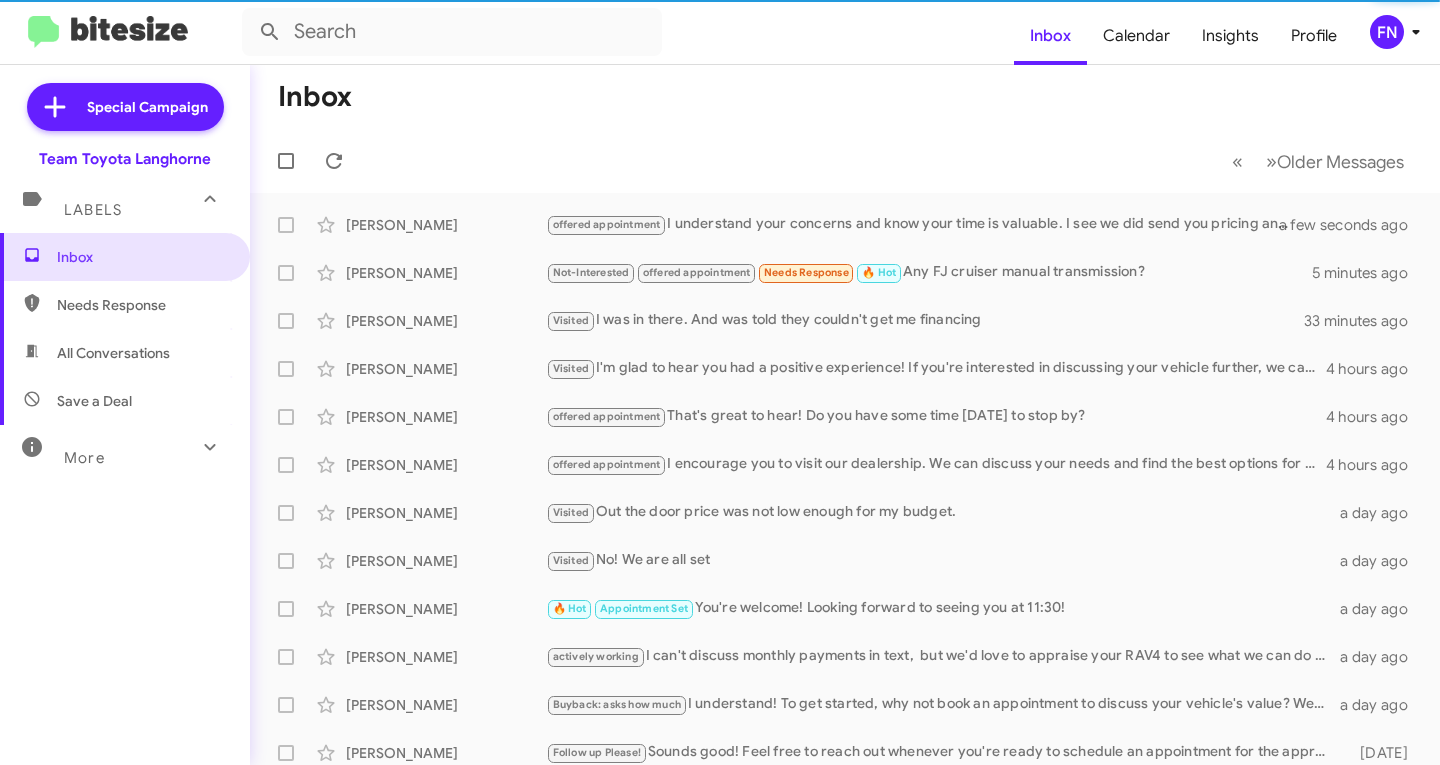 click on "All Conversations" at bounding box center (125, 353) 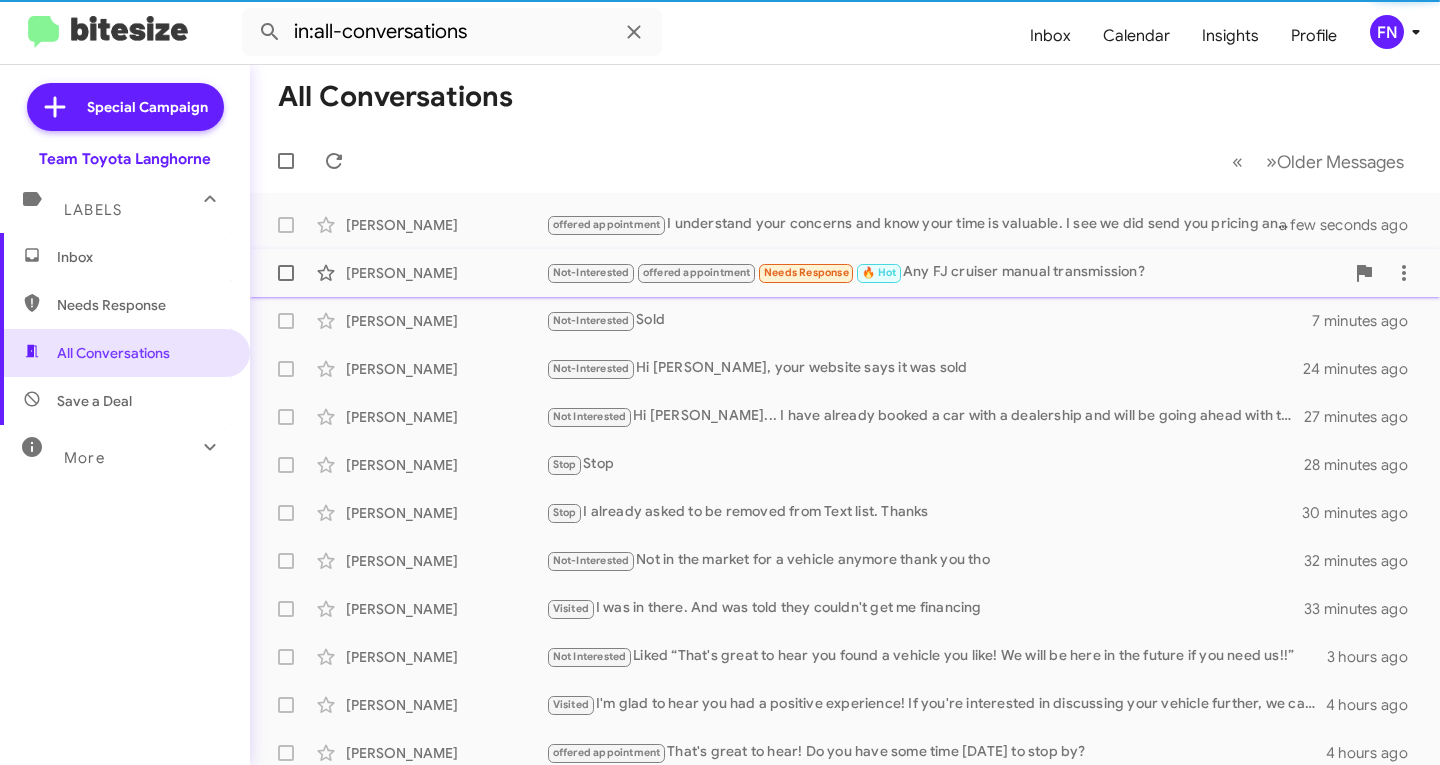 click on "[PERSON_NAME]  Not-Interested   offered appointment   Needs Response   🔥 Hot   Any FJ cruiser manual transmission?   5 minutes ago" 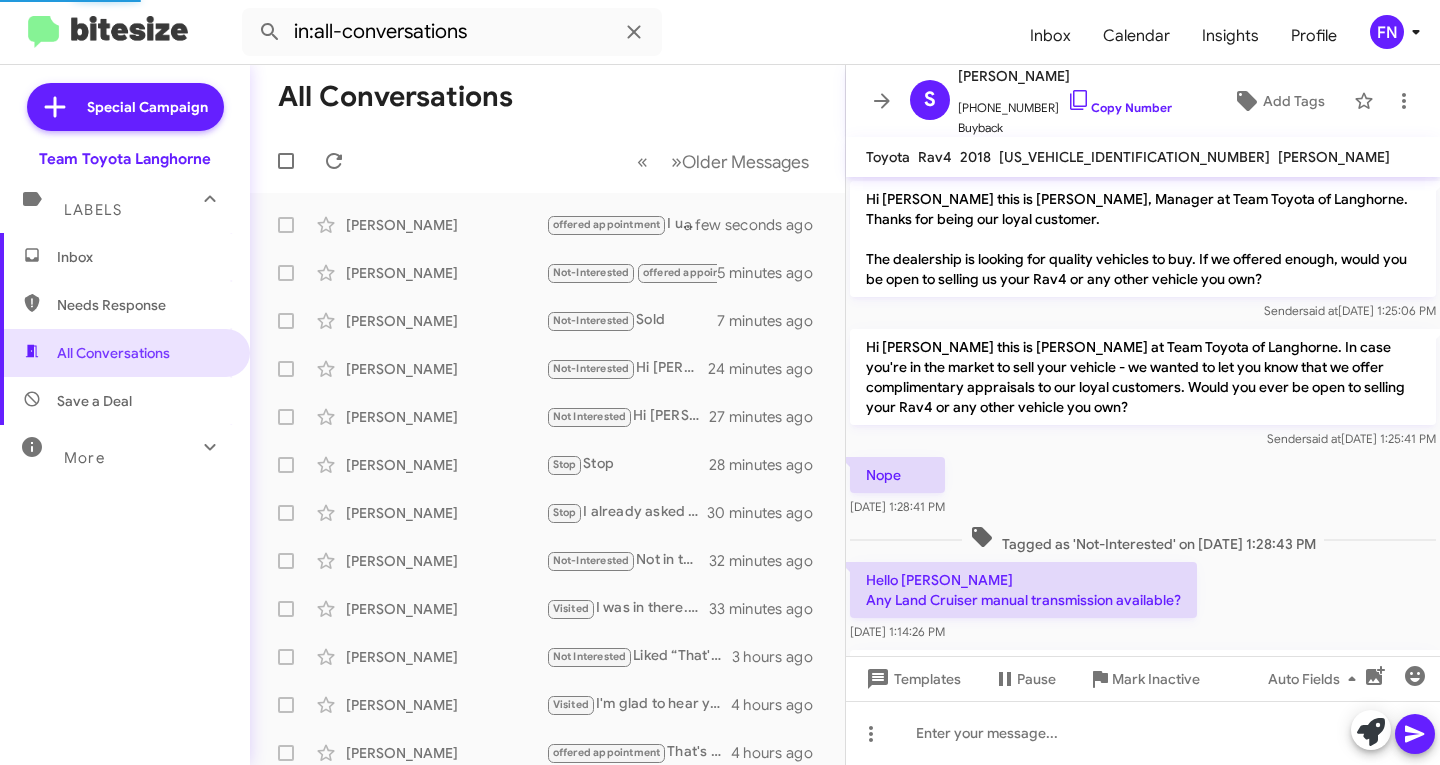 scroll, scrollTop: 243, scrollLeft: 0, axis: vertical 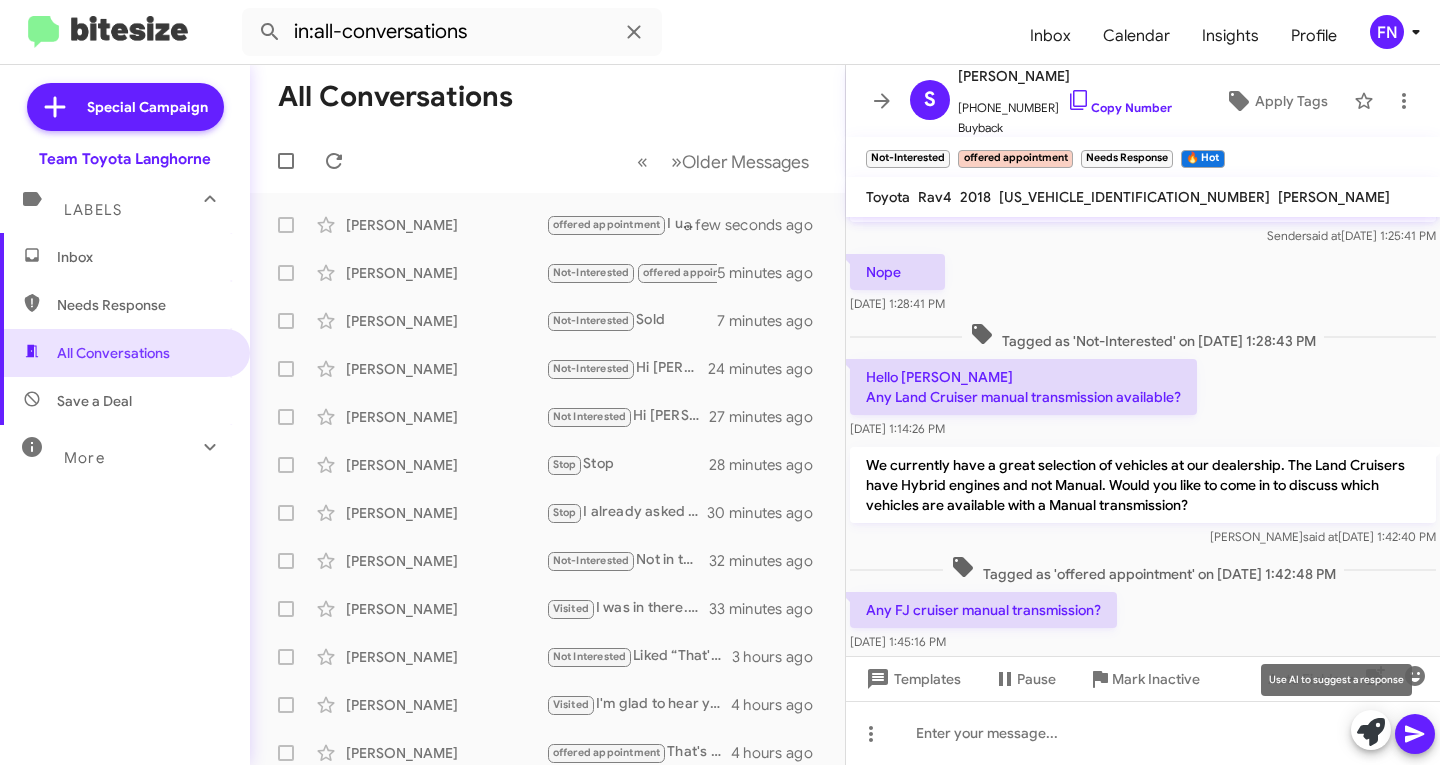 click 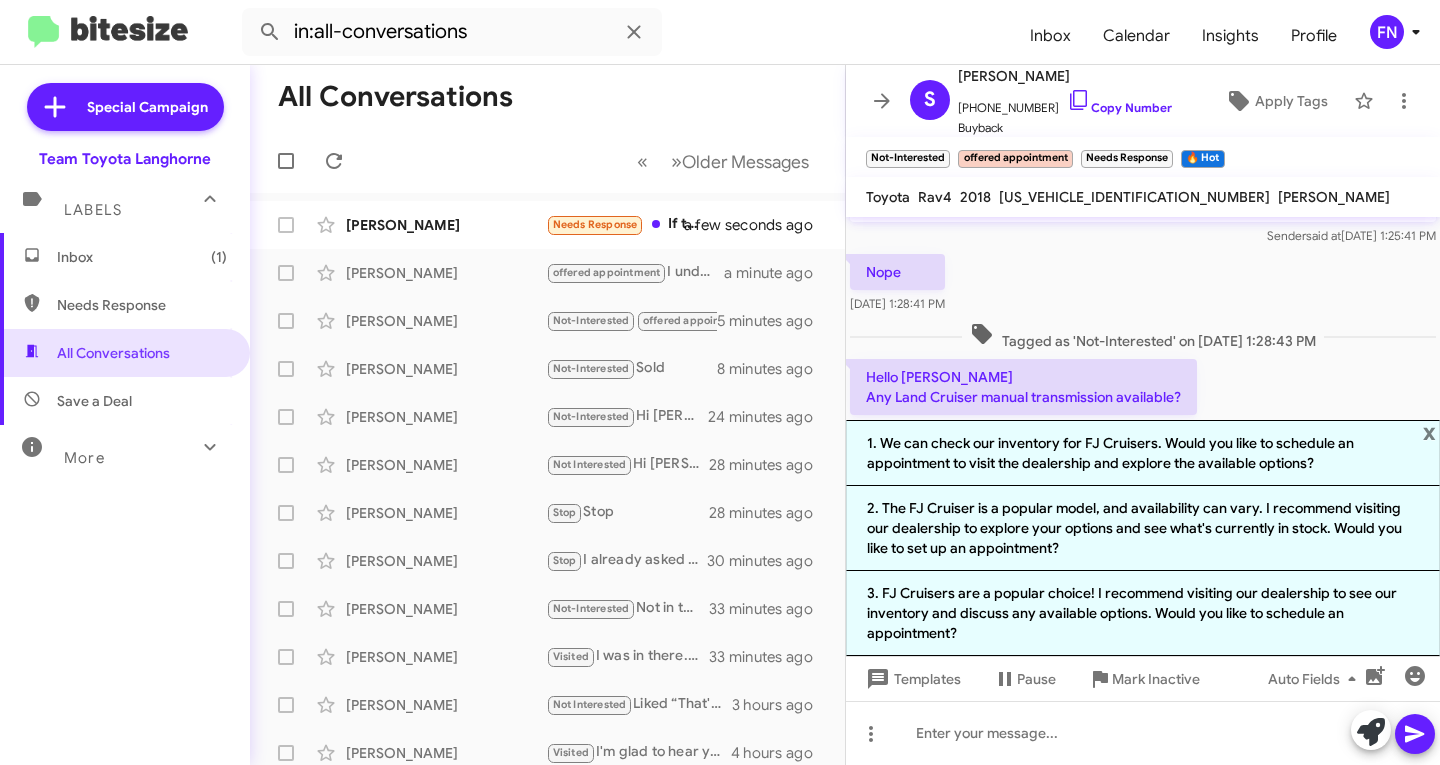 click on "Nope    [DATE] 1:28:41 PM" 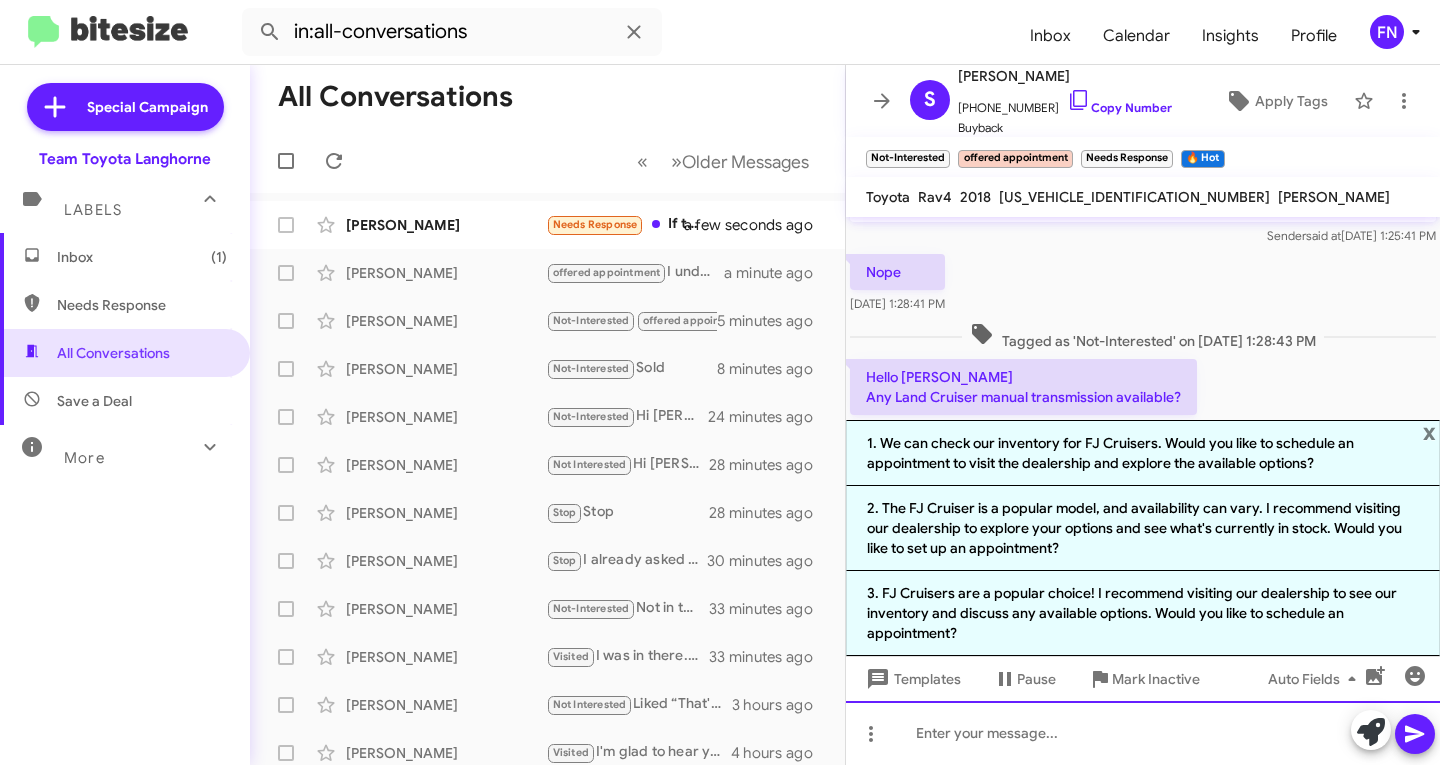 drag, startPoint x: 1221, startPoint y: 741, endPoint x: 1233, endPoint y: 726, distance: 19.209373 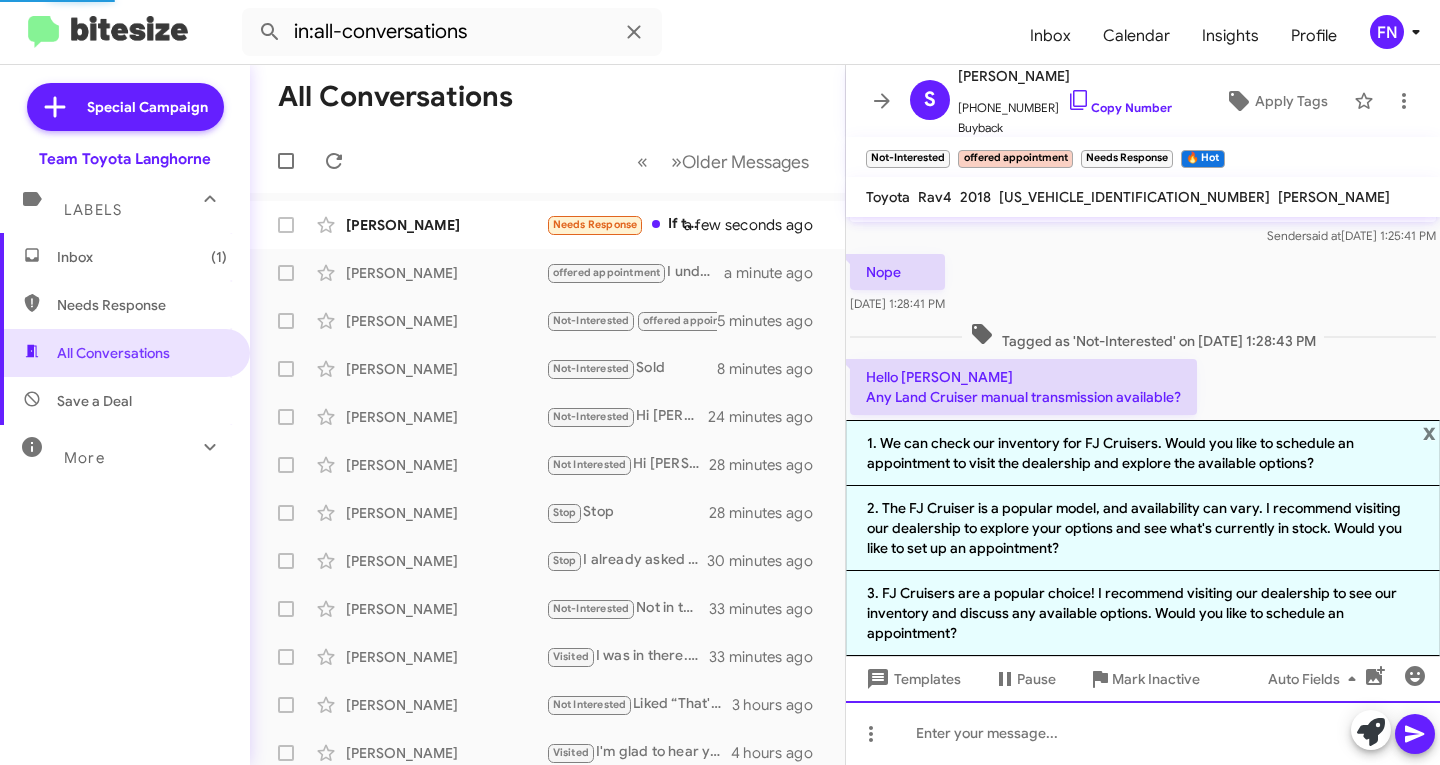 scroll, scrollTop: 0, scrollLeft: 0, axis: both 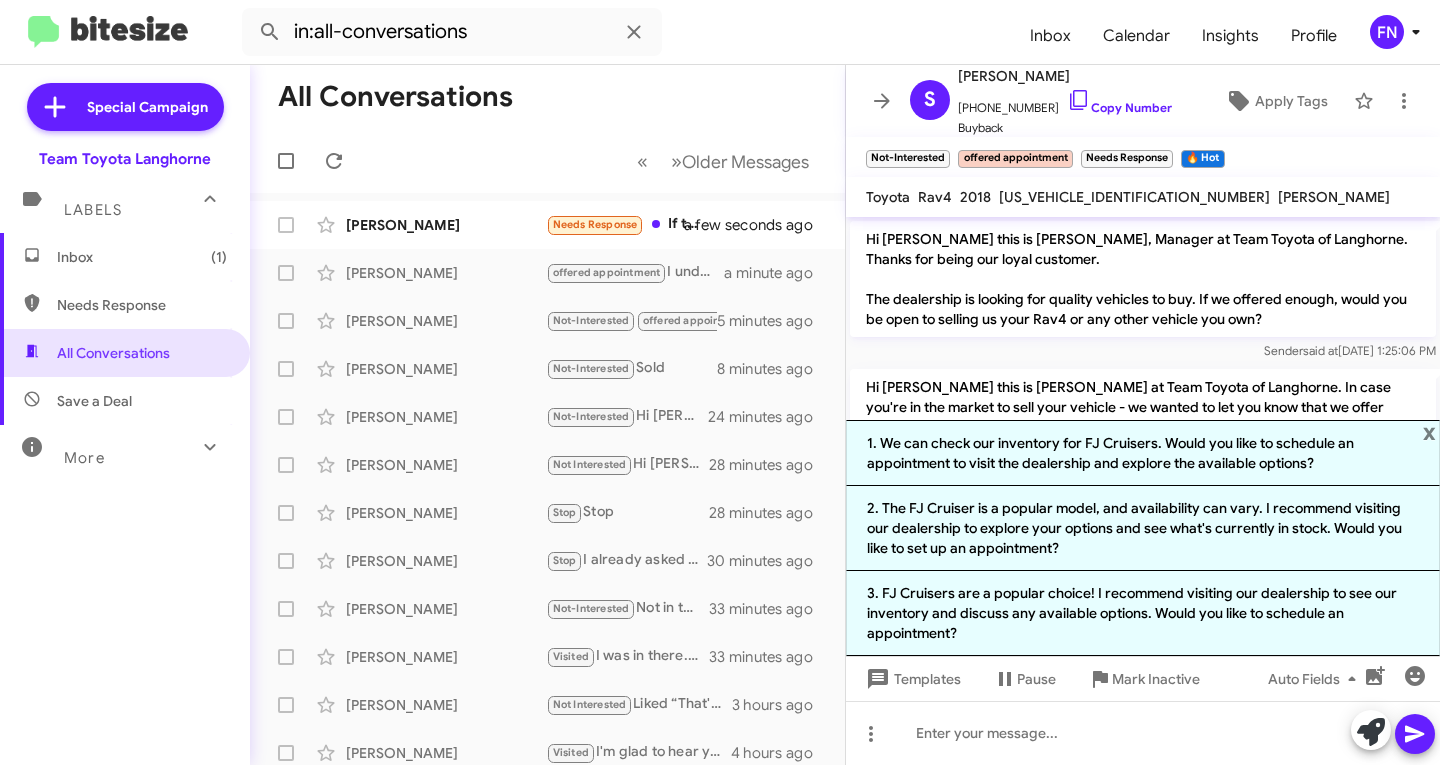 click on "Hi [PERSON_NAME] this is [PERSON_NAME], Manager at Team Toyota of Langhorne. Thanks for being our loyal customer.
The dealership is looking for quality vehicles to buy. If we offered enough, would you be open to selling us your Rav4 or any other vehicle you own?" 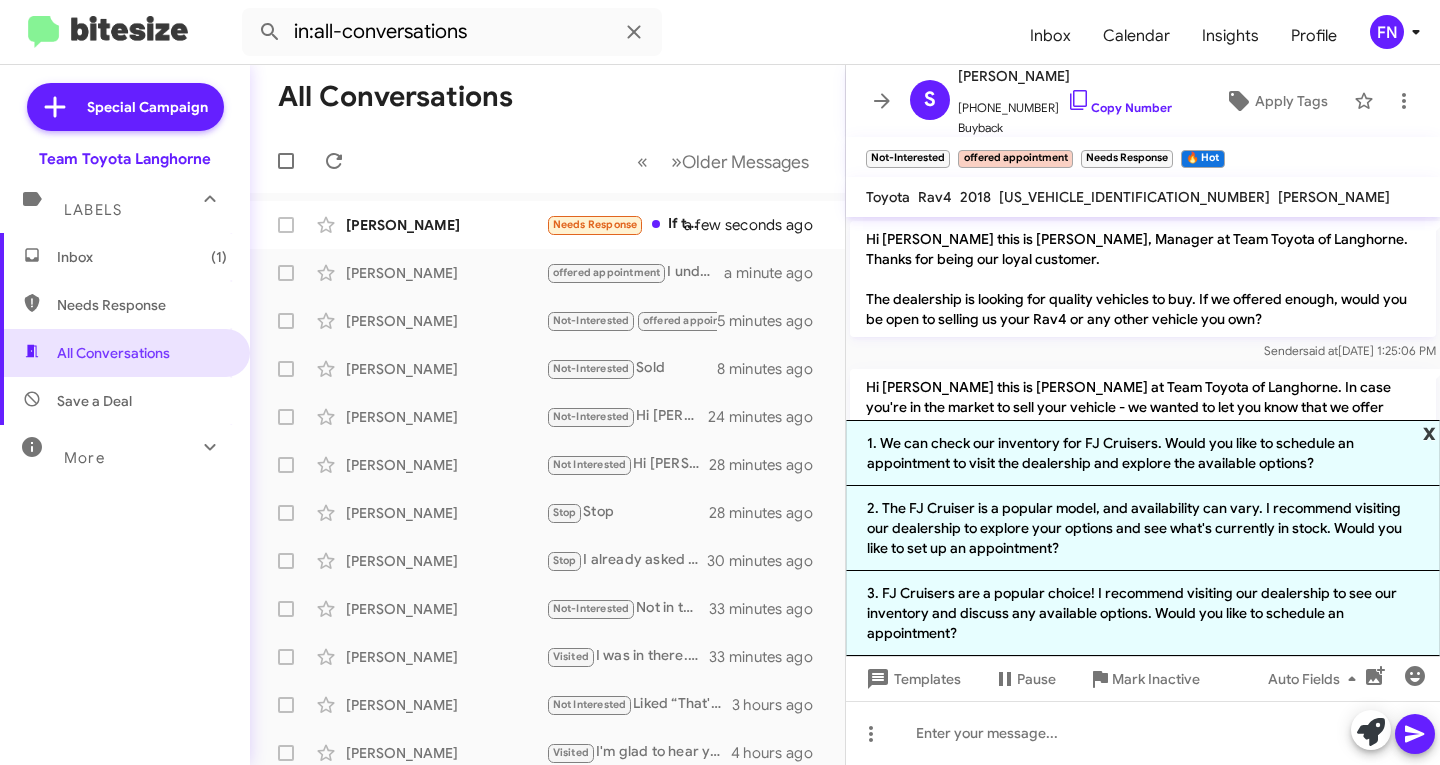 click on "x" 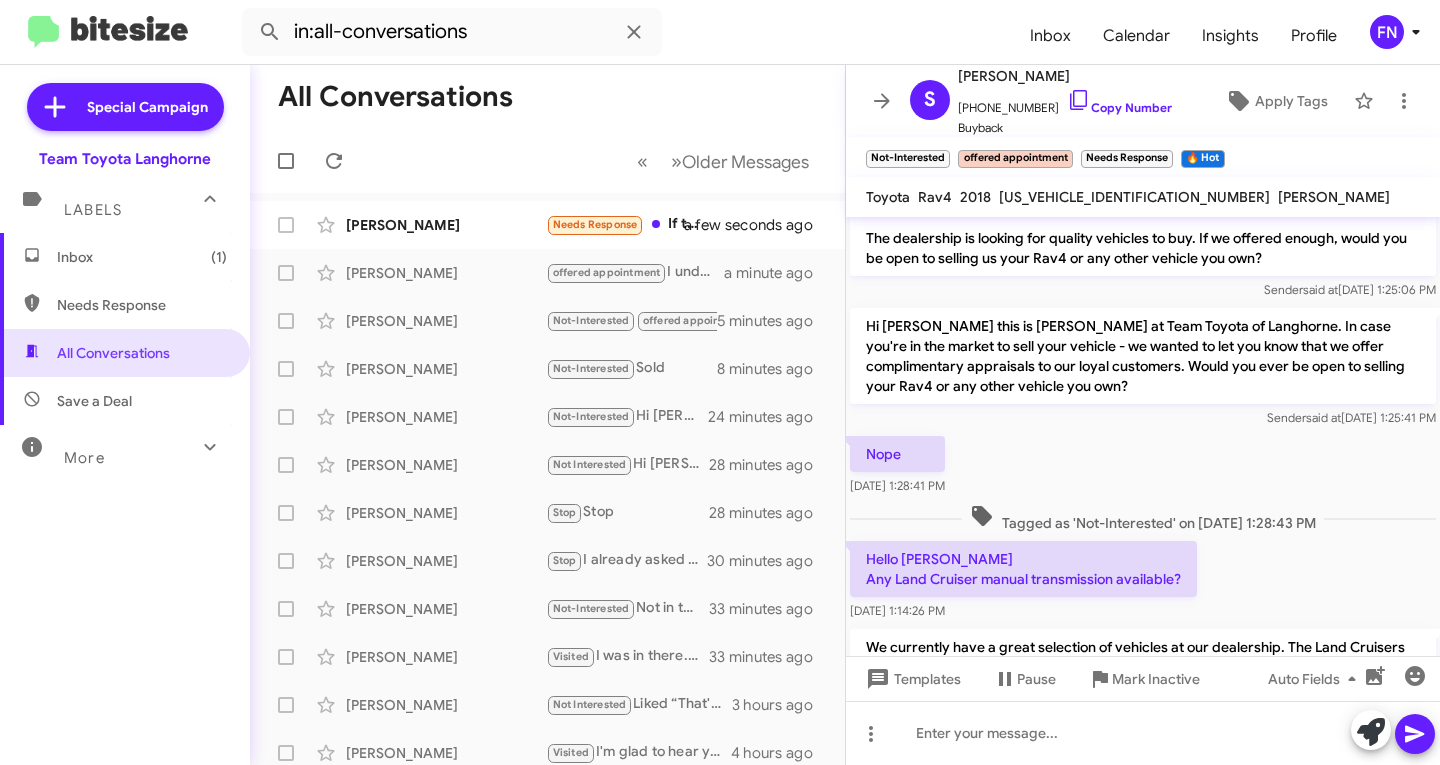 scroll, scrollTop: 356, scrollLeft: 0, axis: vertical 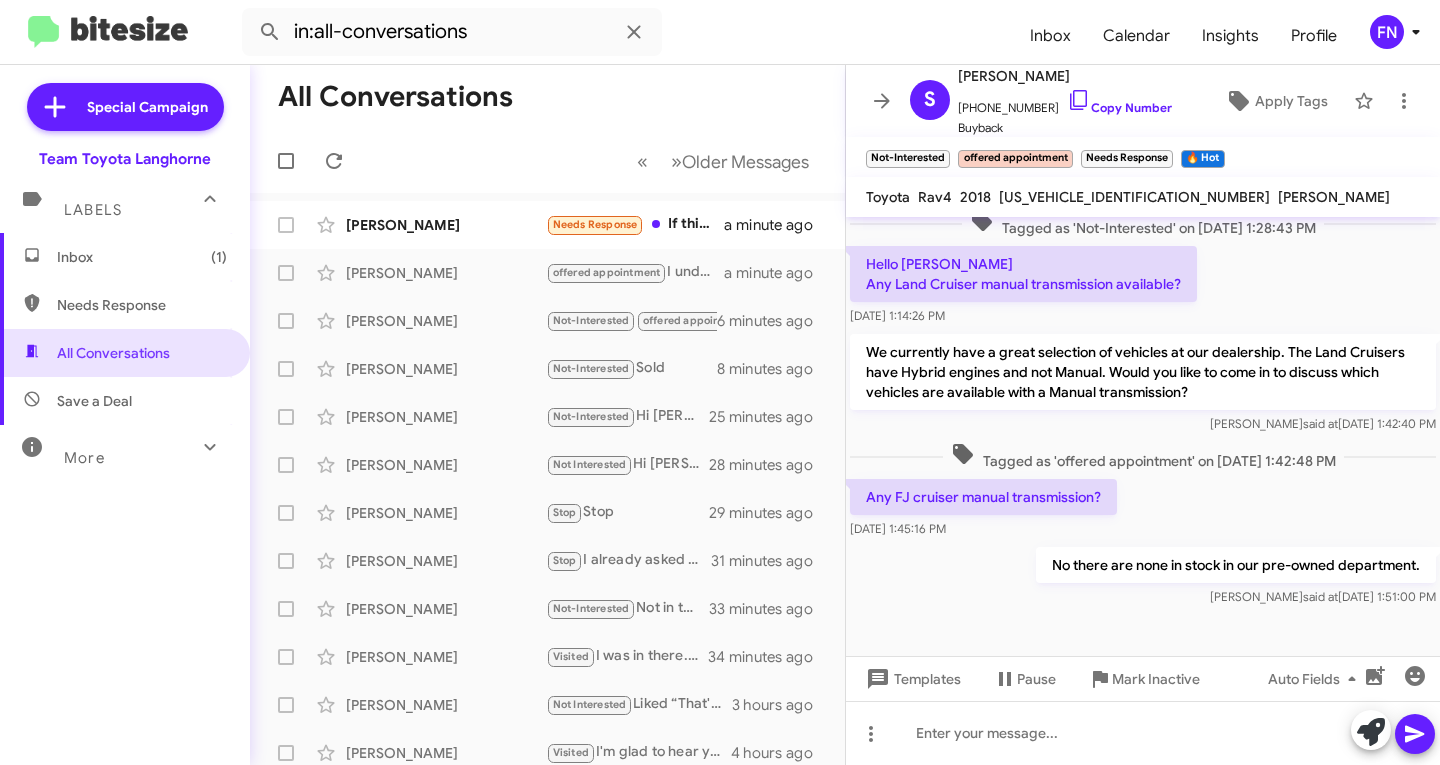 click on "[PERSON_NAME]  Needs Response   If this is about coming in to buy I purchased the car [DATE] Nami was my salesman 👍 if it is about a phone call [DATE] I need to know what kind of gas does the vehicle take regular or premium also it has remote start Nami informed me to press the keybob three times and it should start it does not does it have to be activated by [PERSON_NAME] and how do I go about doing that thank you   a minute ago    [PERSON_NAME]  offered appointment   I understand your concerns and know your time is valuable. I see we did send you pricing and now we'd like you to come into the dealership to make sure this Camry drives well and meets all your needs. Let’s schedule an appointment so we can ensure it's a quick process. When are you available to visit?   a minute ago    [PERSON_NAME]  Not-Interested   offered appointment   Needs Response   🔥 Hot   Any FJ cruiser manual transmission?   6 minutes ago    [PERSON_NAME]  Not-Interested   Sold   8 minutes ago    [PERSON_NAME]   [PERSON_NAME]" 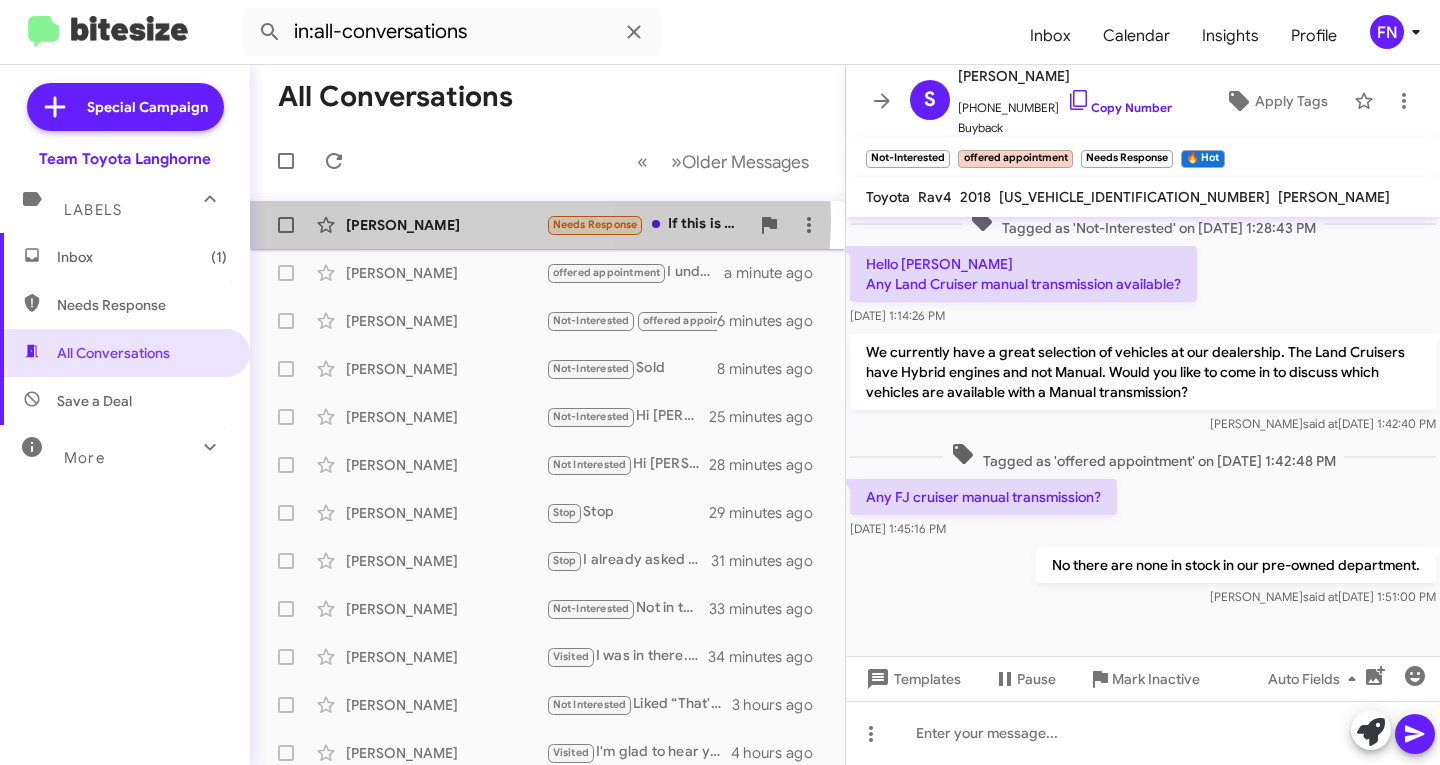 click on "[PERSON_NAME]" 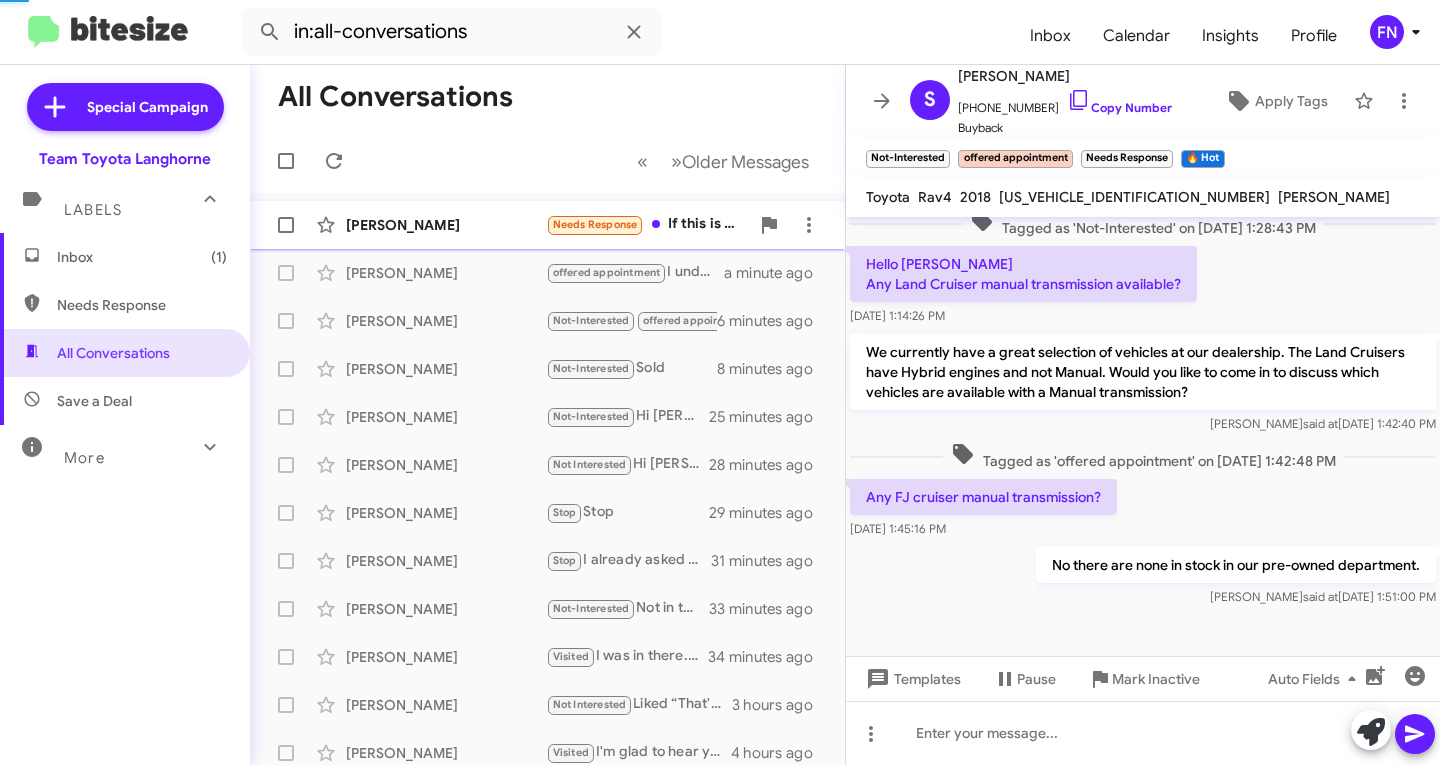 scroll, scrollTop: 0, scrollLeft: 0, axis: both 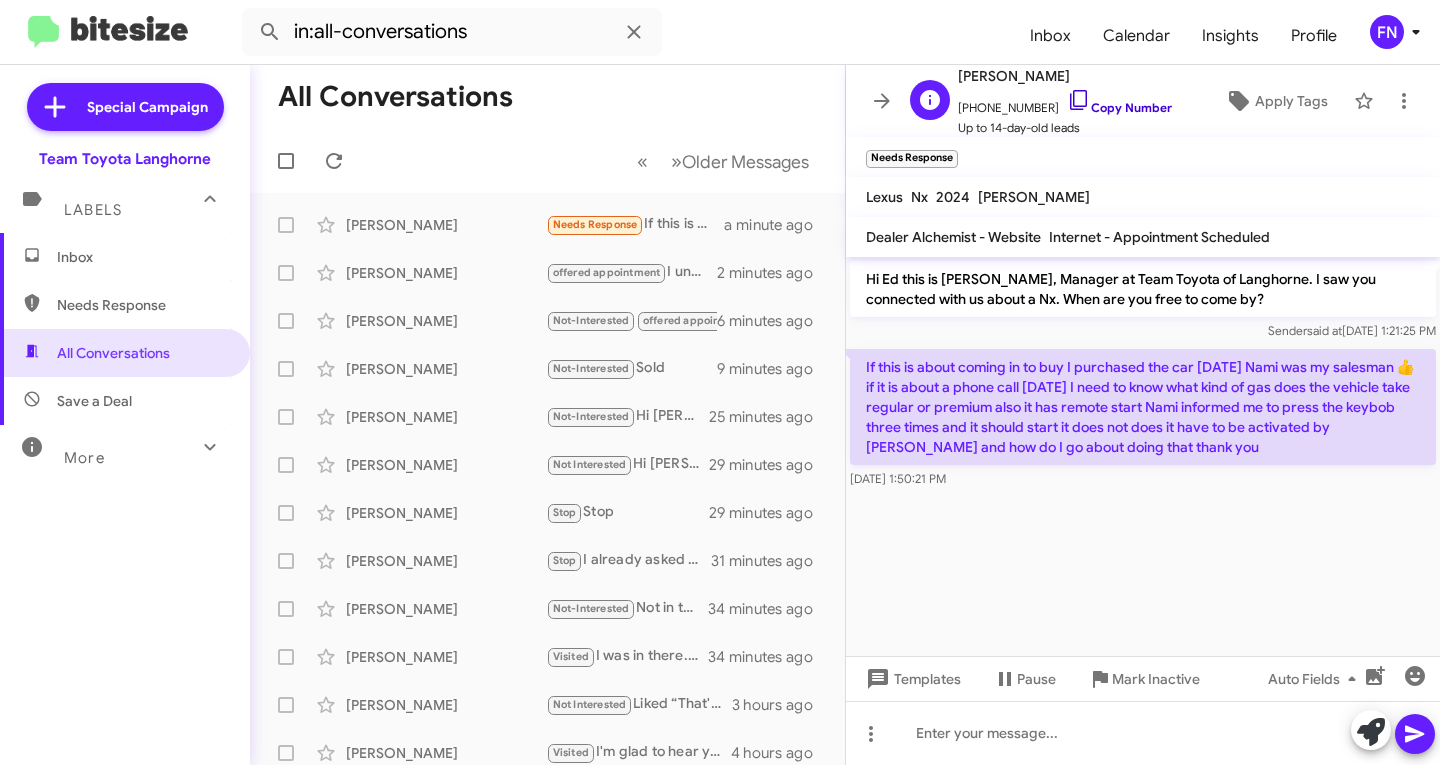 click on "Copy Number" 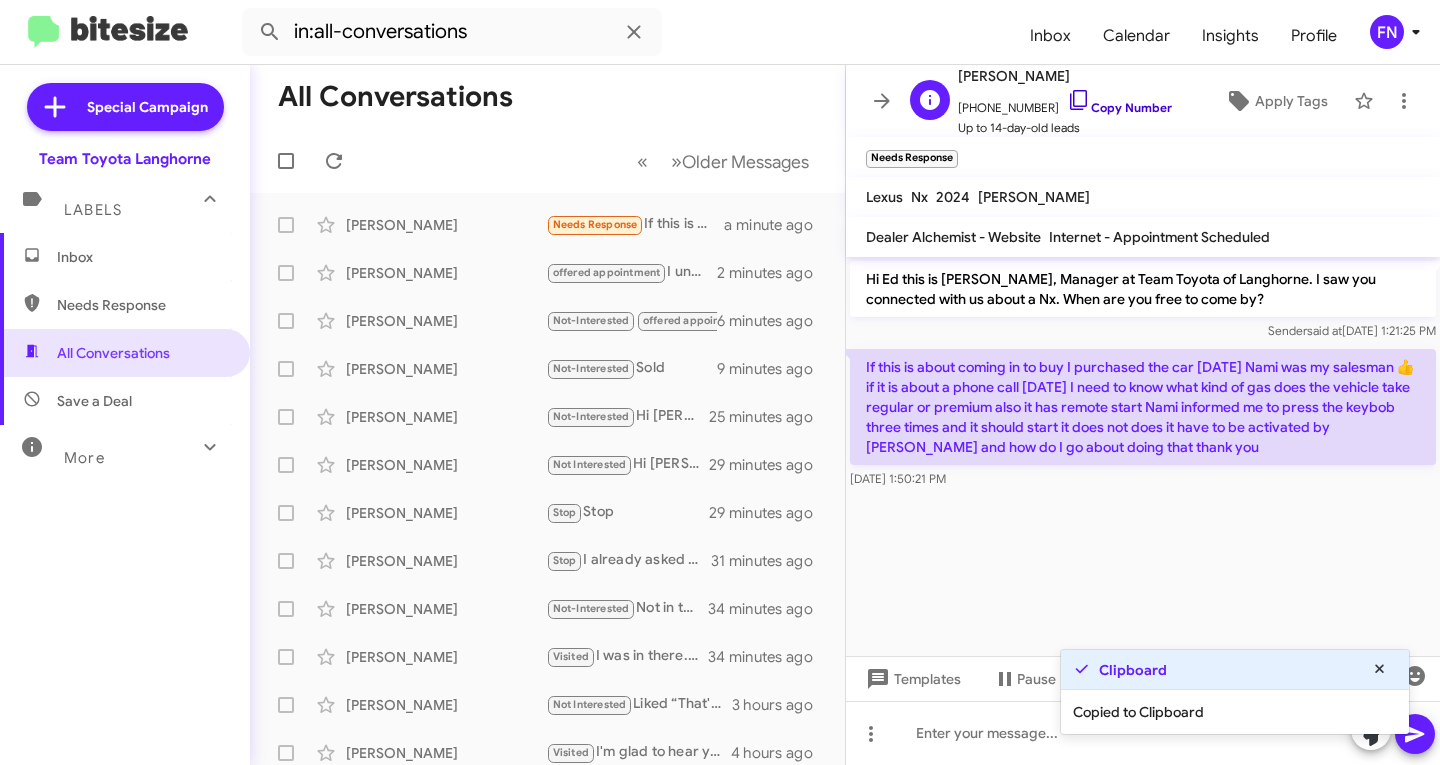click on "Copy Number" 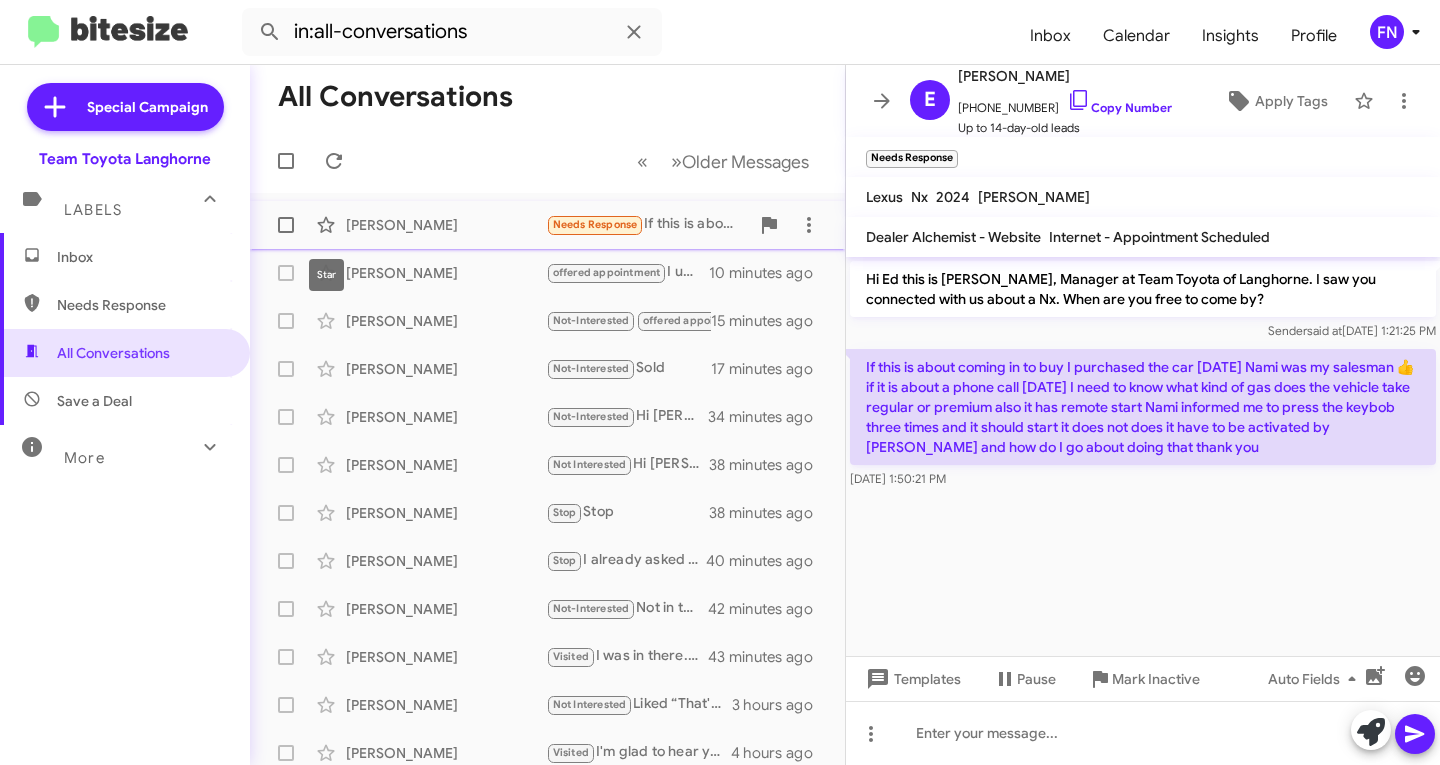 click on "[PERSON_NAME]  Needs Response   If this is about coming in to buy I purchased the car [DATE] Nami was my salesman 👍 if it is about a phone call [DATE] I need to know what kind of gas does the vehicle take regular or premium also it has remote start Nami informed me to press the keybob three times and it should start it does not does it have to be activated by [PERSON_NAME] and how do I go about doing that thank you   10 minutes ago" 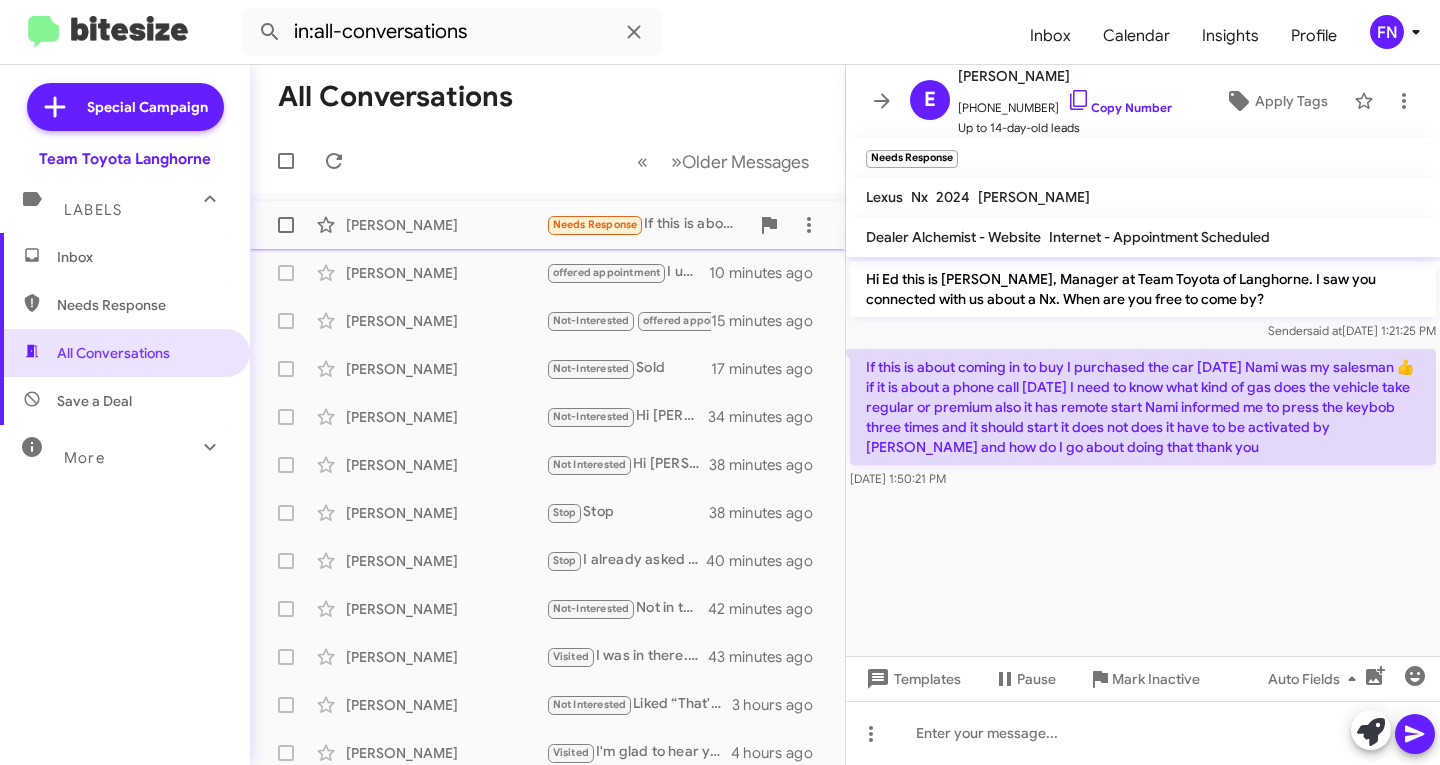 click on "[PERSON_NAME]  Needs Response   If this is about coming in to buy I purchased the car [DATE] Nami was my salesman 👍 if it is about a phone call [DATE] I need to know what kind of gas does the vehicle take regular or premium also it has remote start Nami informed me to press the keybob three times and it should start it does not does it have to be activated by [PERSON_NAME] and how do I go about doing that thank you   10 minutes ago" 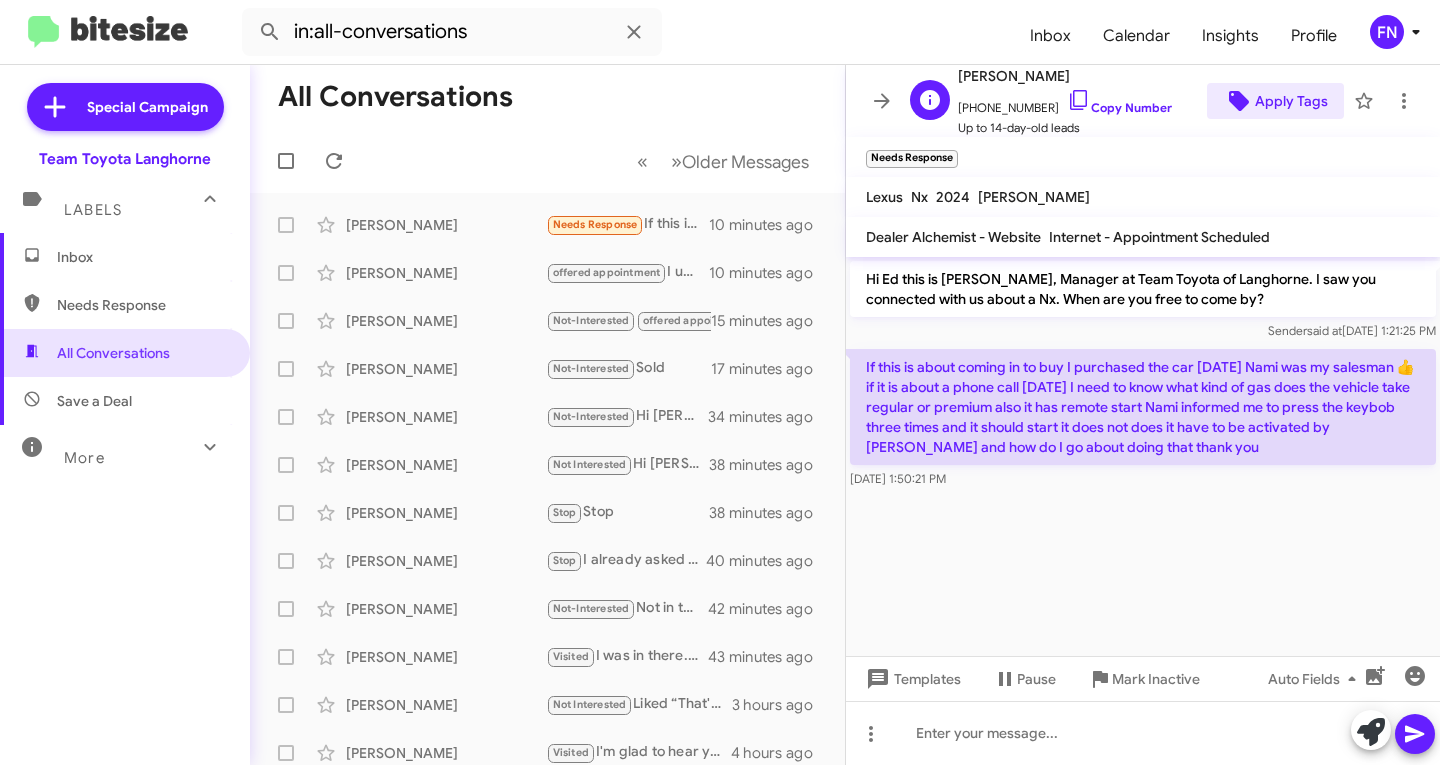 click on "Apply Tags" 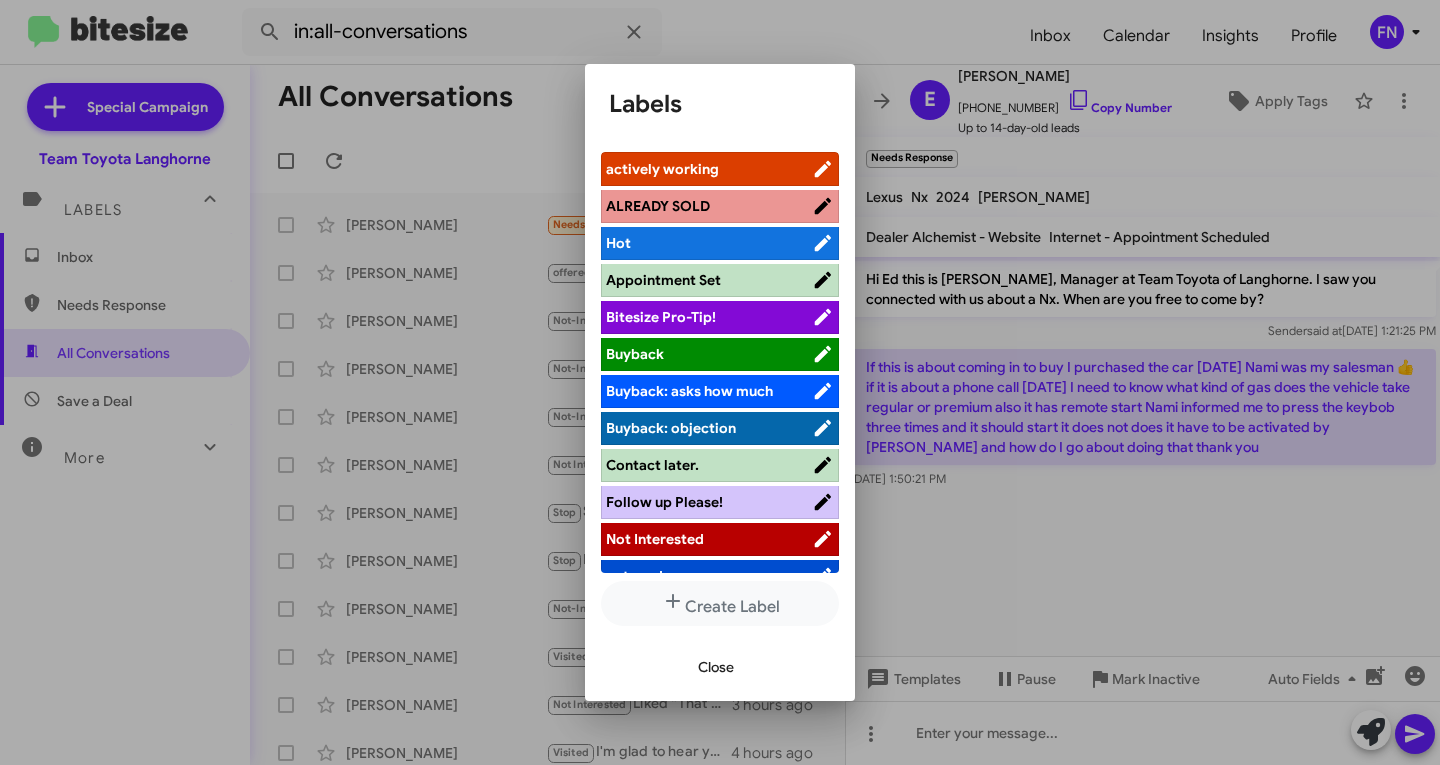 click on "ALREADY SOLD" at bounding box center [658, 206] 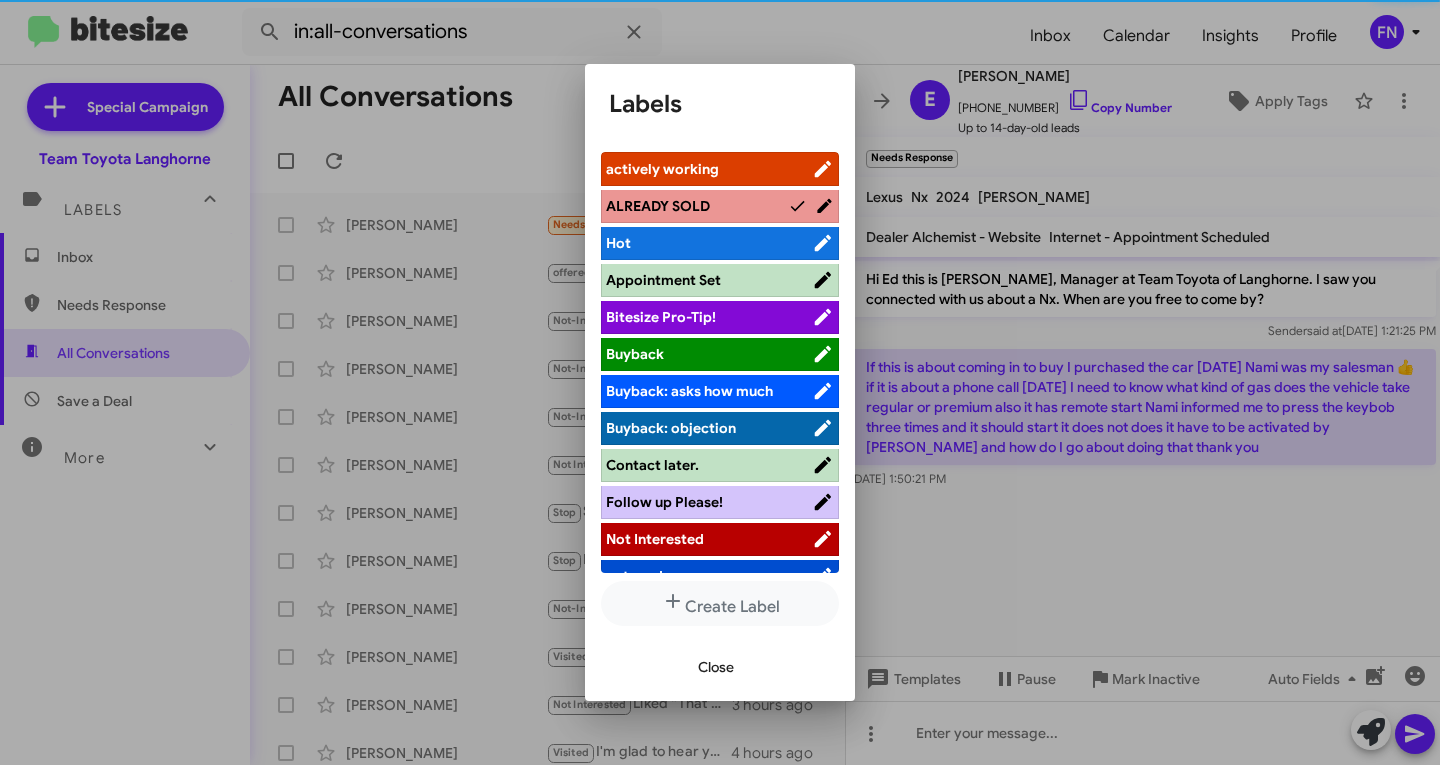 click on "Close" at bounding box center (716, 667) 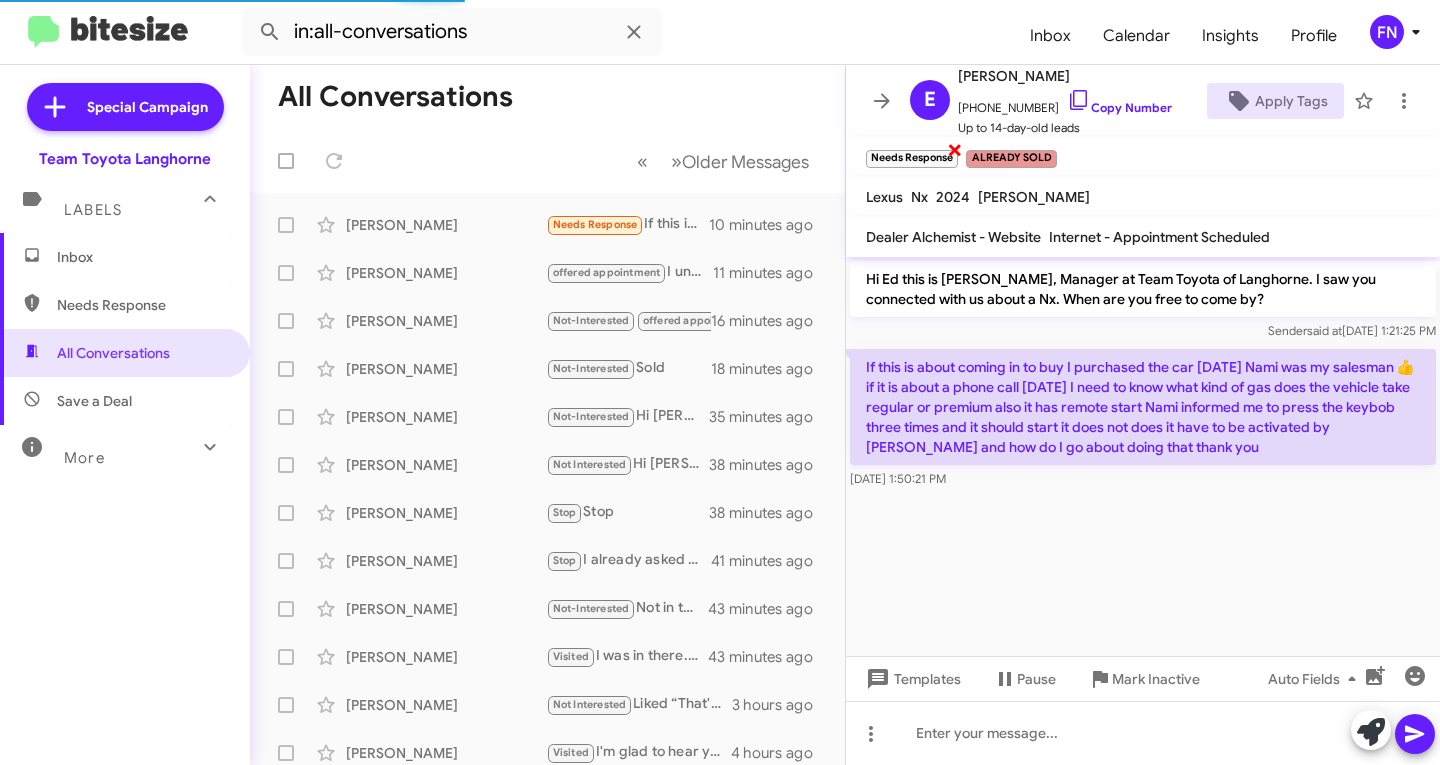 click on "Needs Response   ×   ALREADY SOLD   ×" 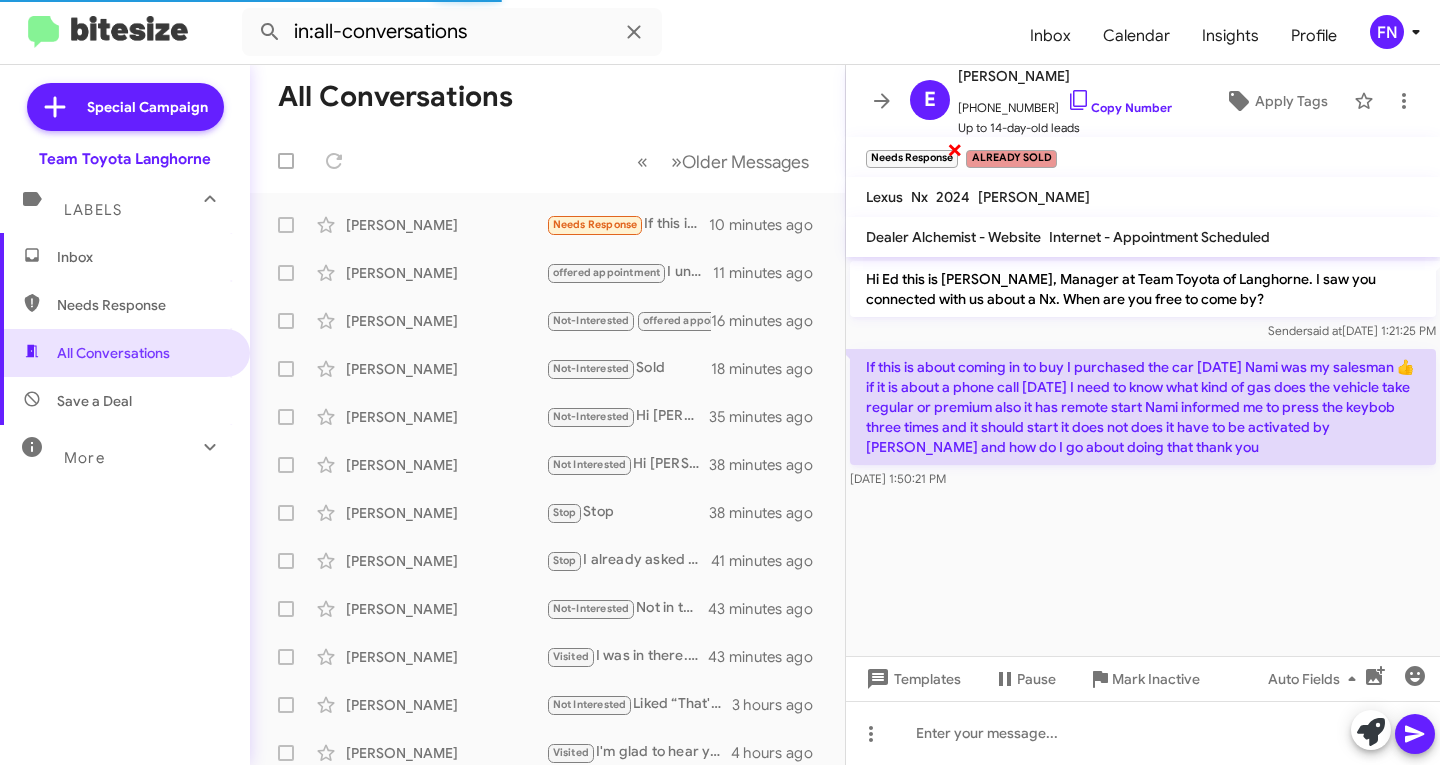 click on "×" 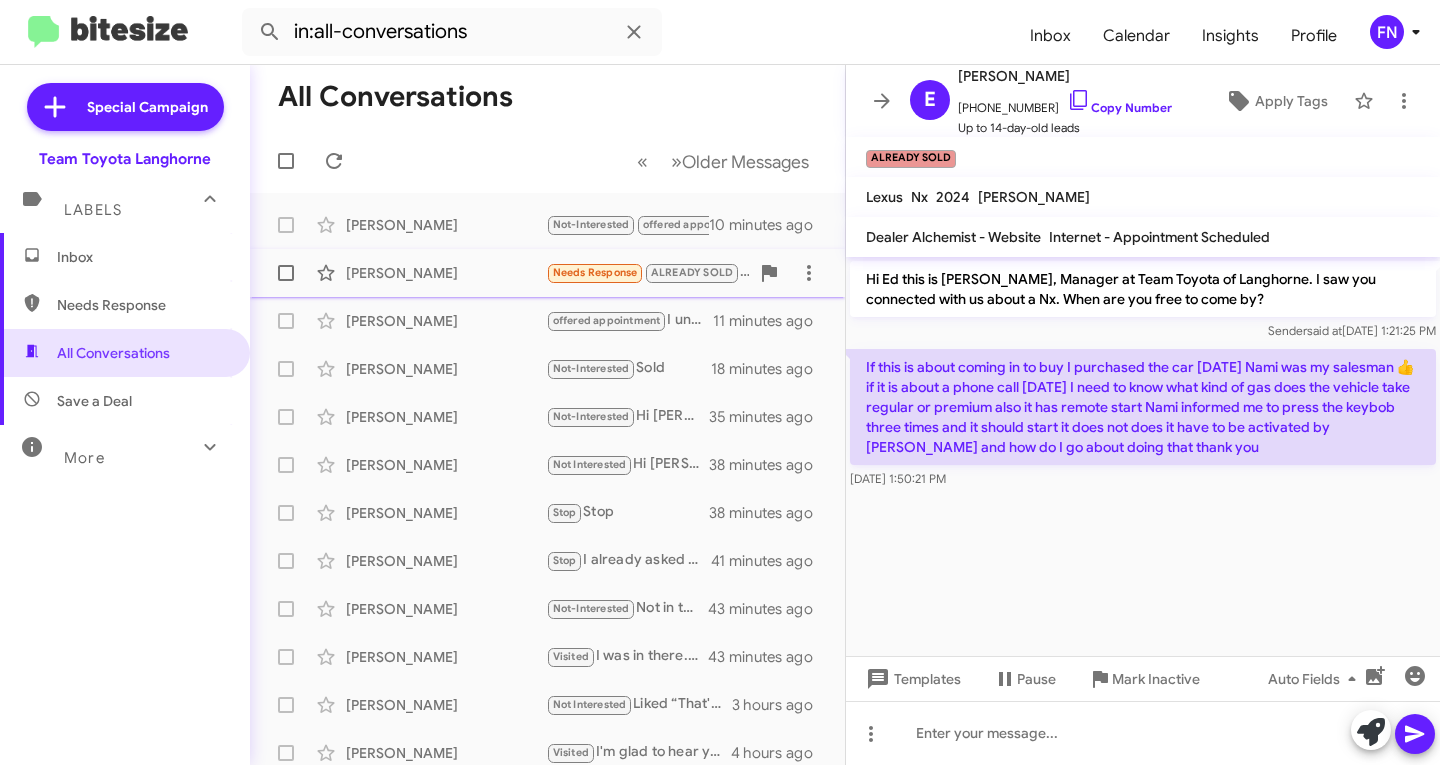 click on "[PERSON_NAME]" 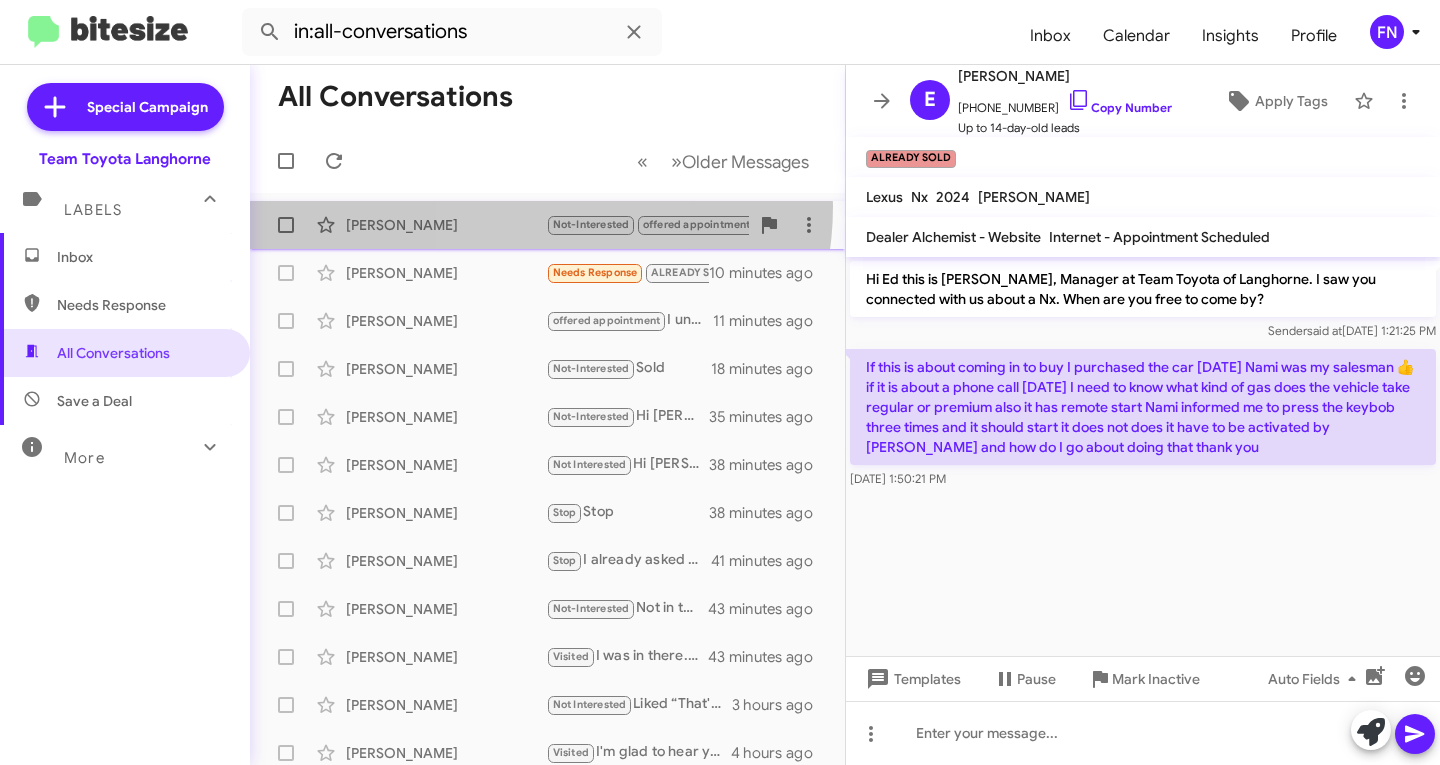 click on "[PERSON_NAME]  Not-Interested   offered appointment   🔥 Hot   No there are none in stock in our pre-owned department.   10 minutes ago" 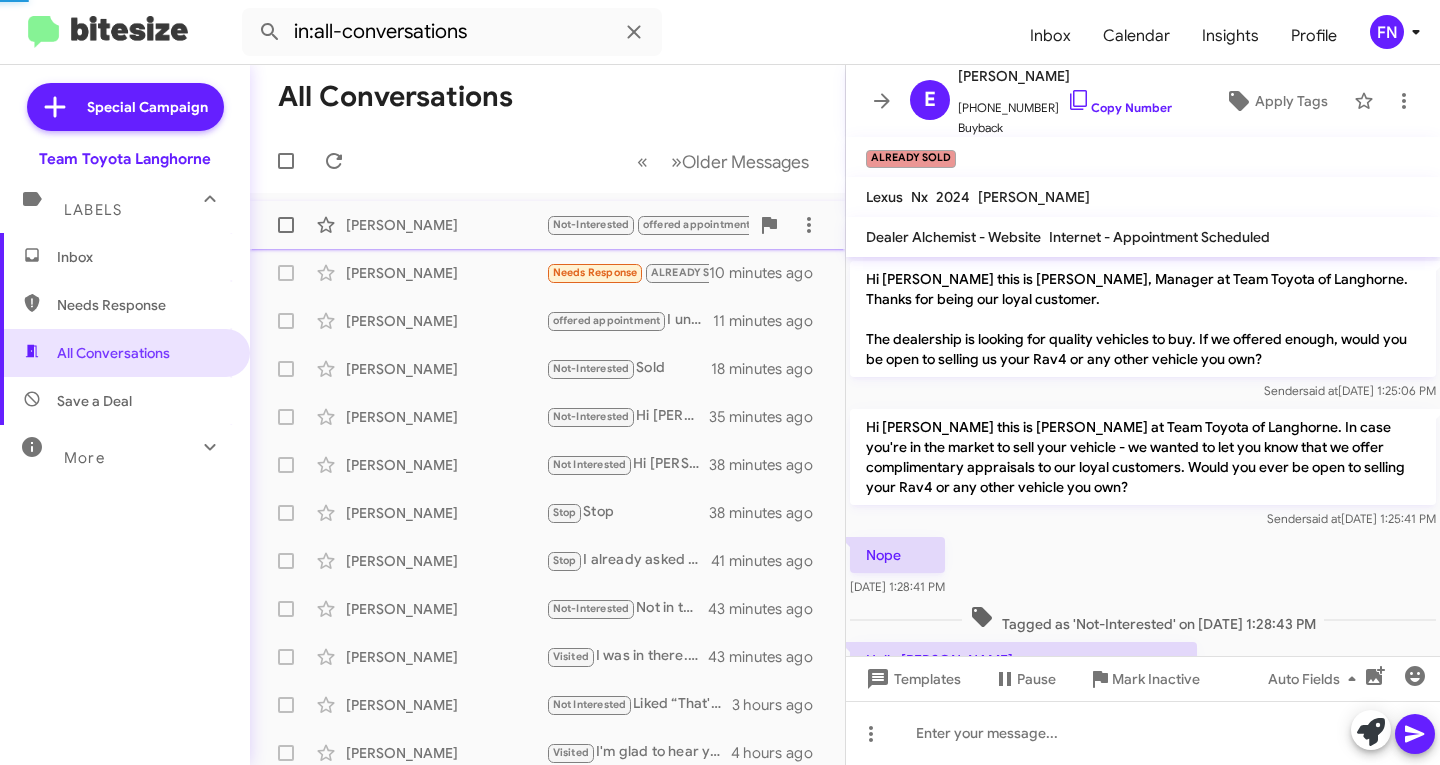 scroll, scrollTop: 356, scrollLeft: 0, axis: vertical 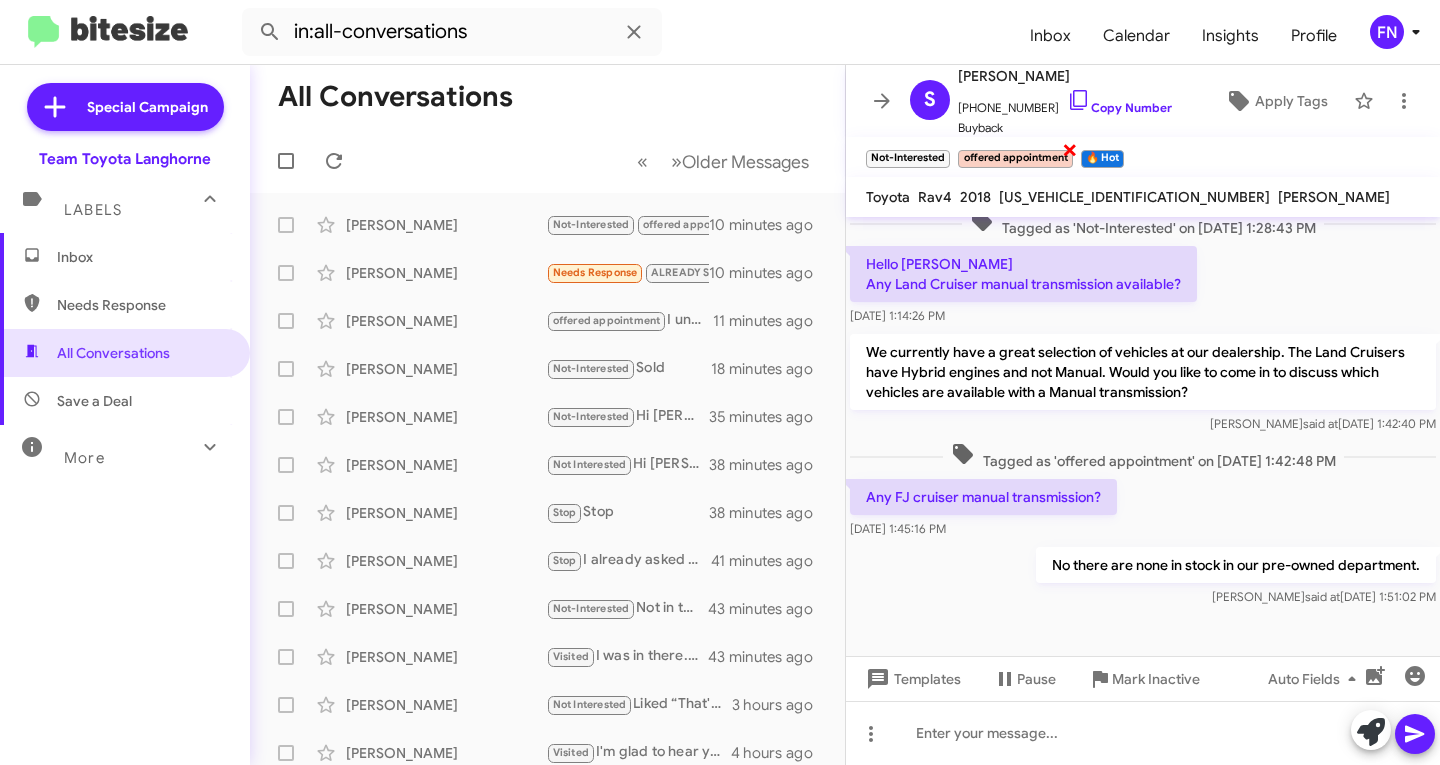 click on "×" 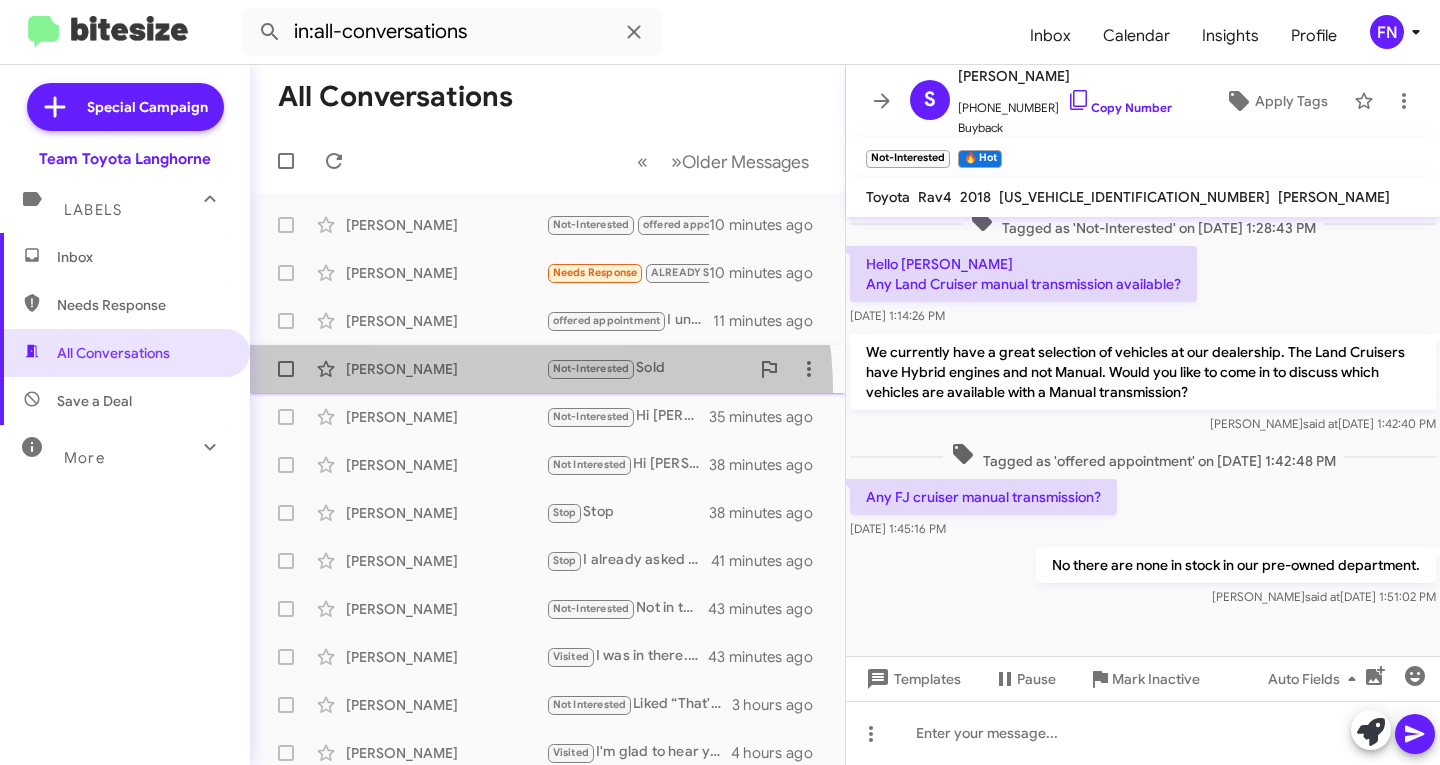 click on "[PERSON_NAME]  Not-Interested   Sold   18 minutes ago" 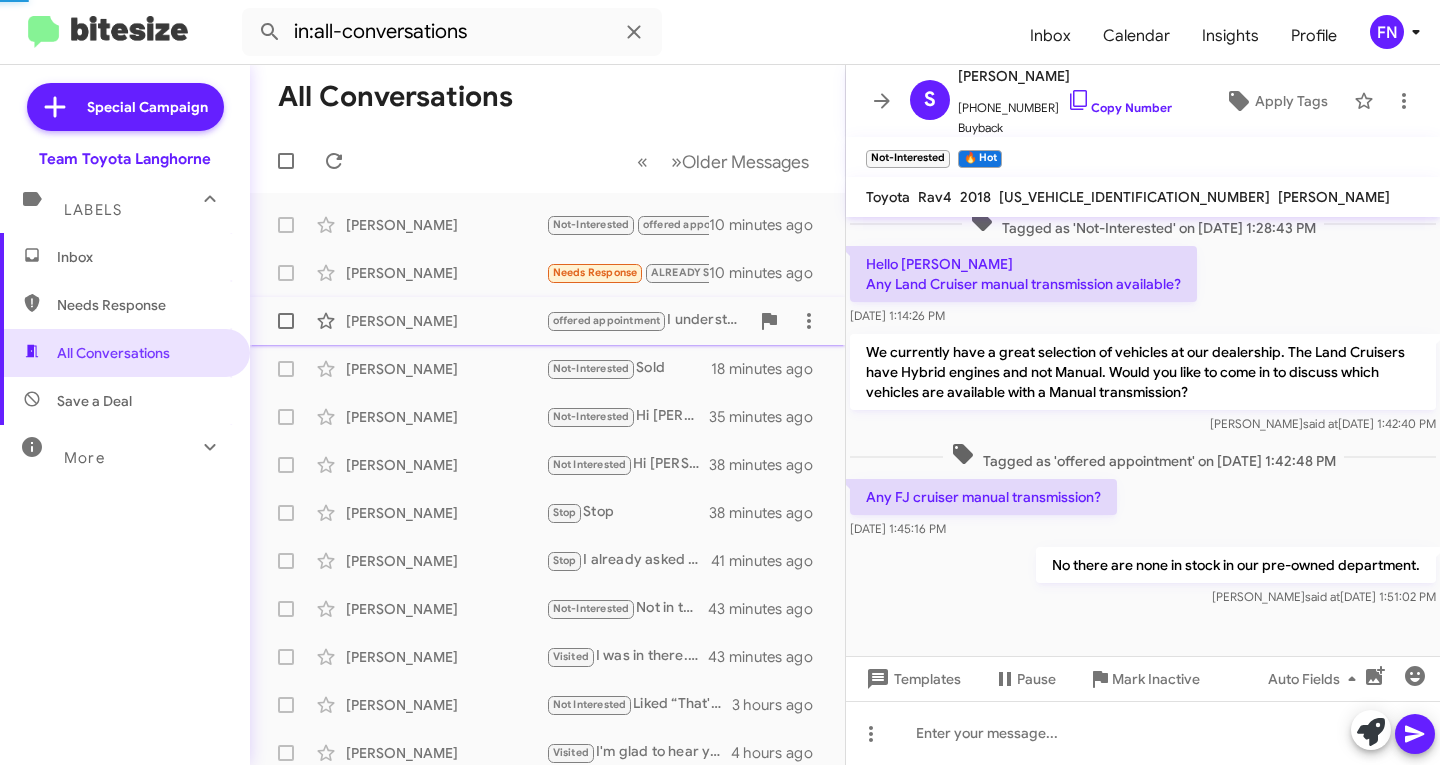 scroll, scrollTop: 88, scrollLeft: 0, axis: vertical 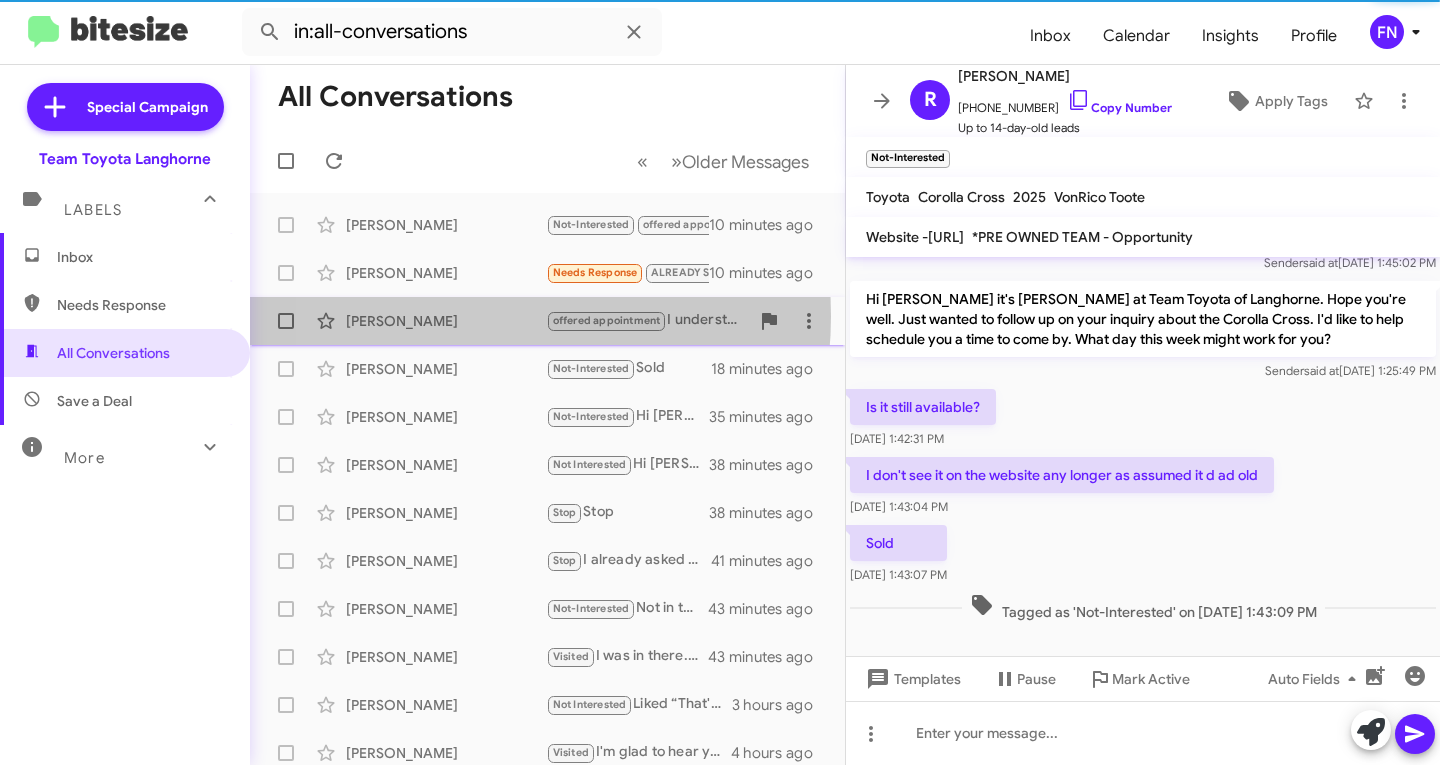 click on "[PERSON_NAME]" 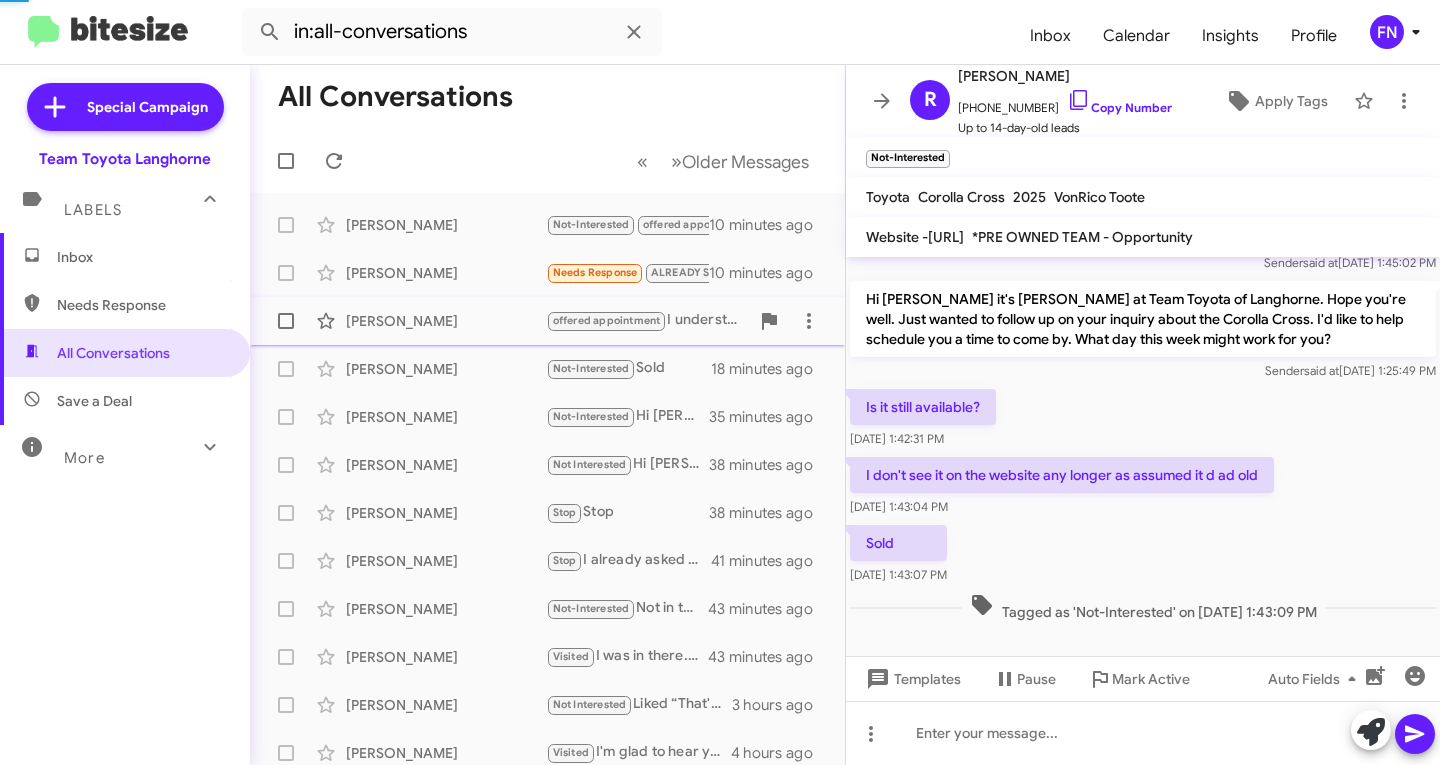 scroll, scrollTop: 22, scrollLeft: 0, axis: vertical 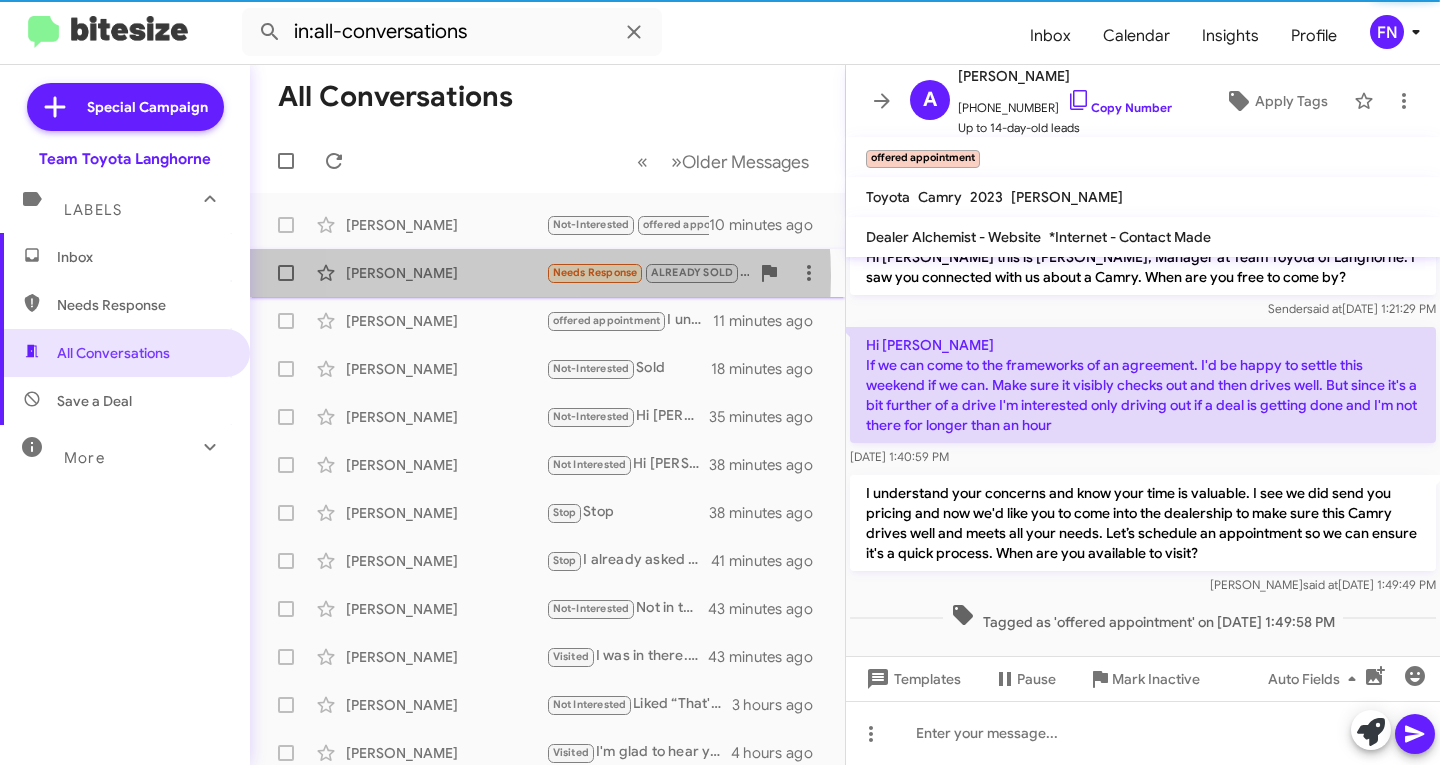 click on "[PERSON_NAME]" 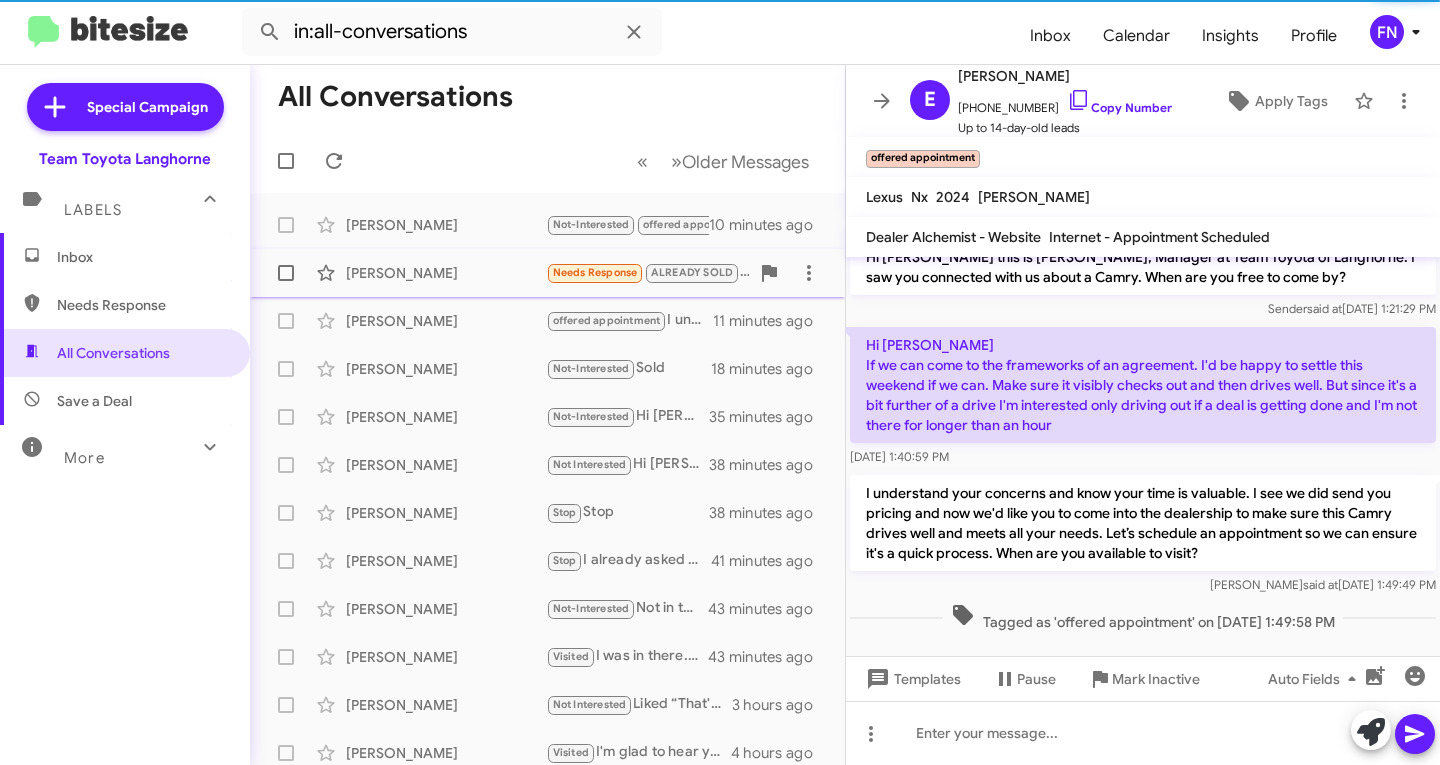 scroll, scrollTop: 0, scrollLeft: 0, axis: both 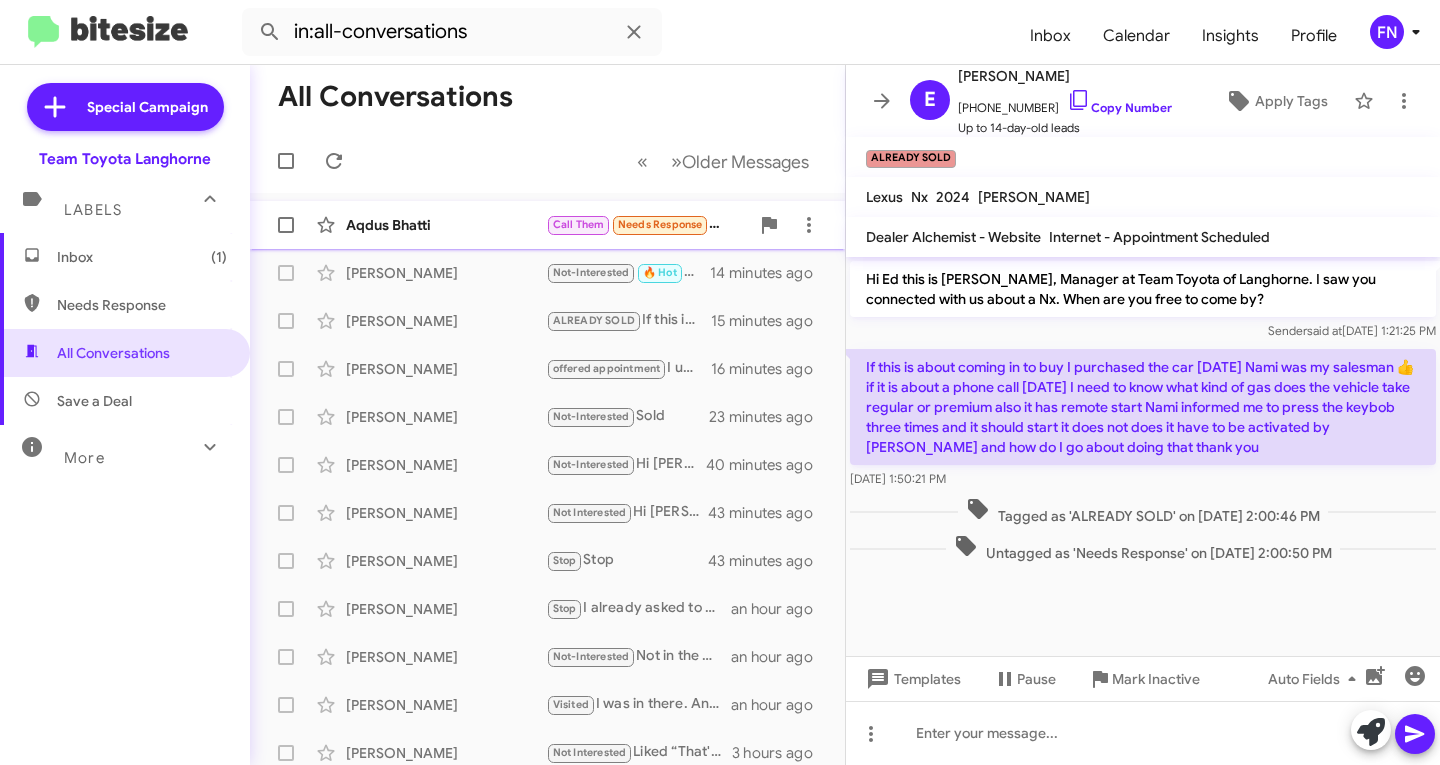 click on "Aqdus Bhatti  Call Them   Needs Response   Yes feel free to call me   2 minutes ago" 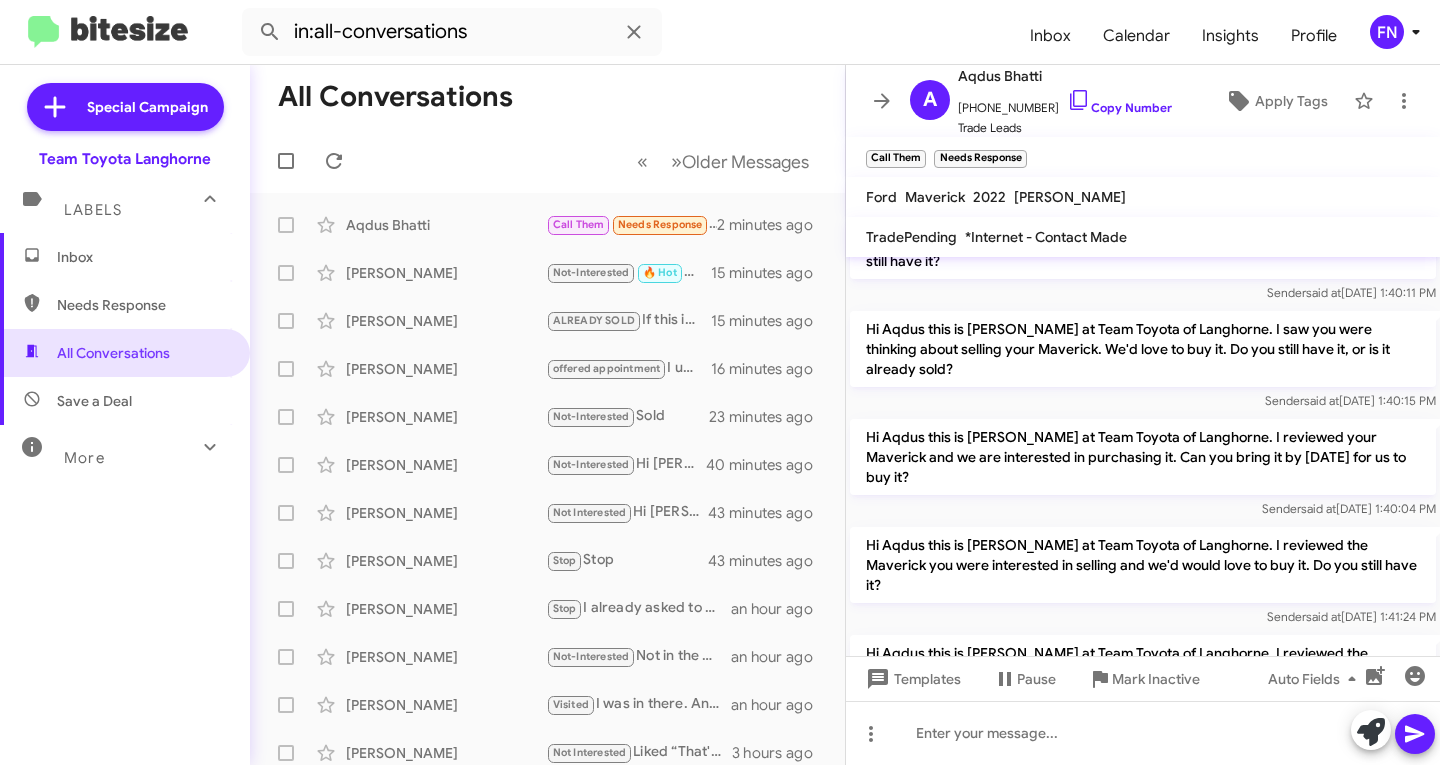 scroll, scrollTop: 352, scrollLeft: 0, axis: vertical 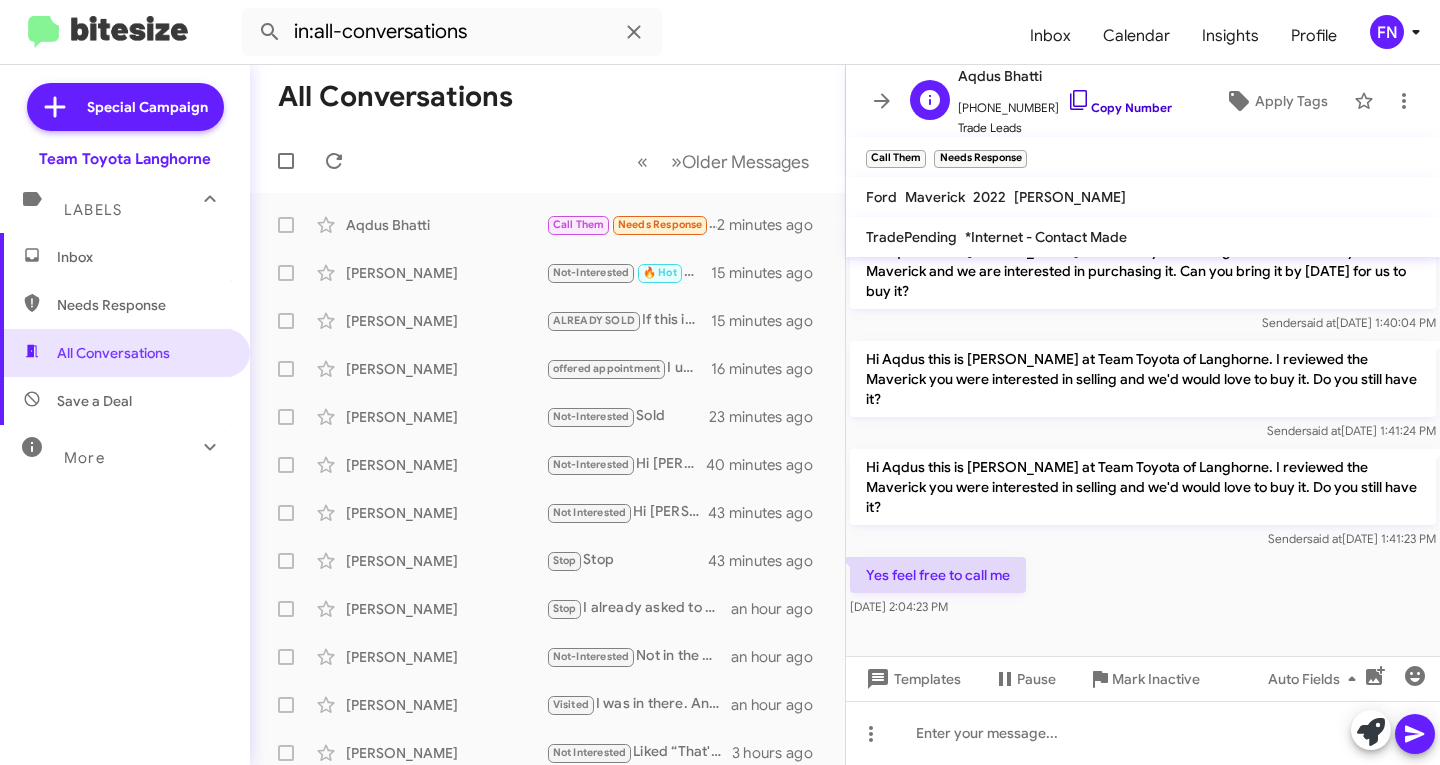 click on "Copy Number" 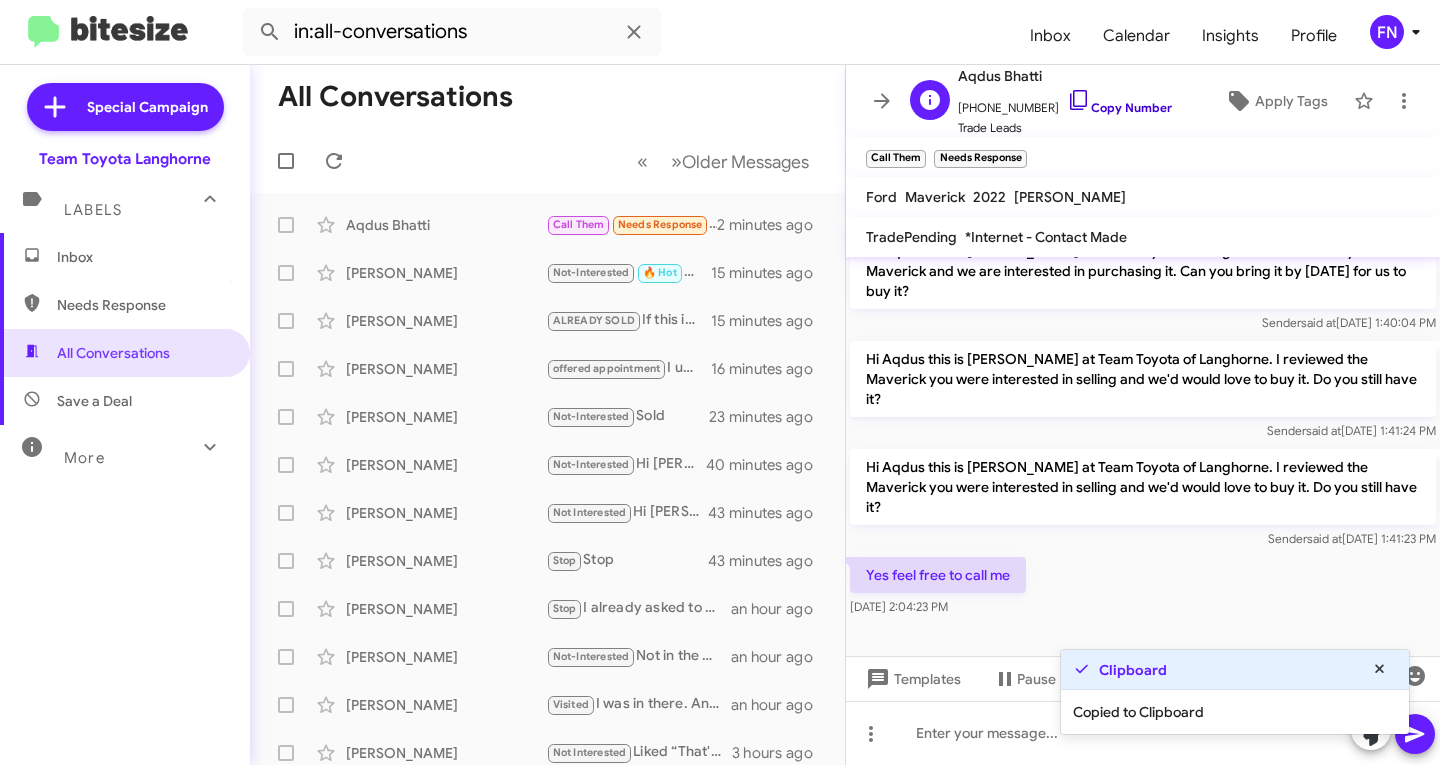 click on "Copy Number" 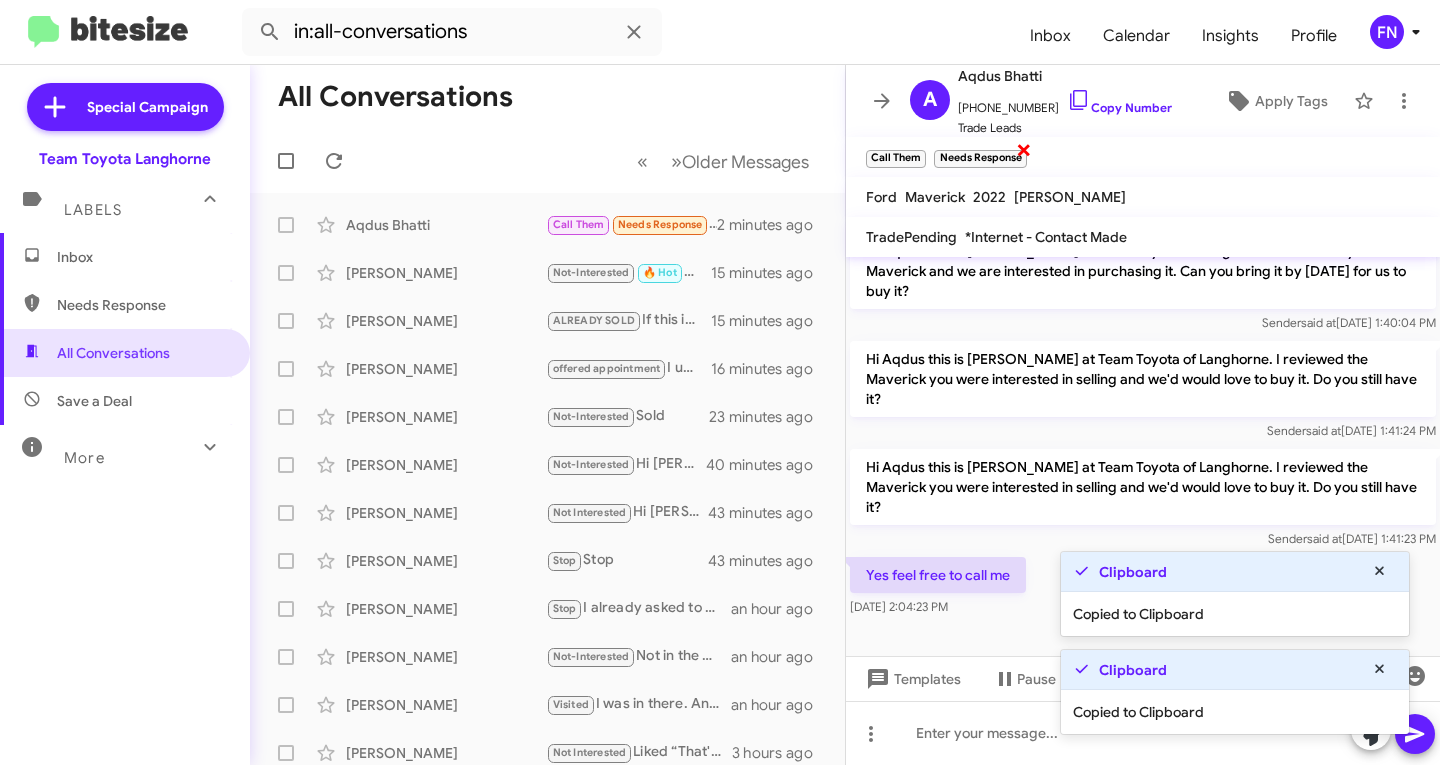 click on "×" 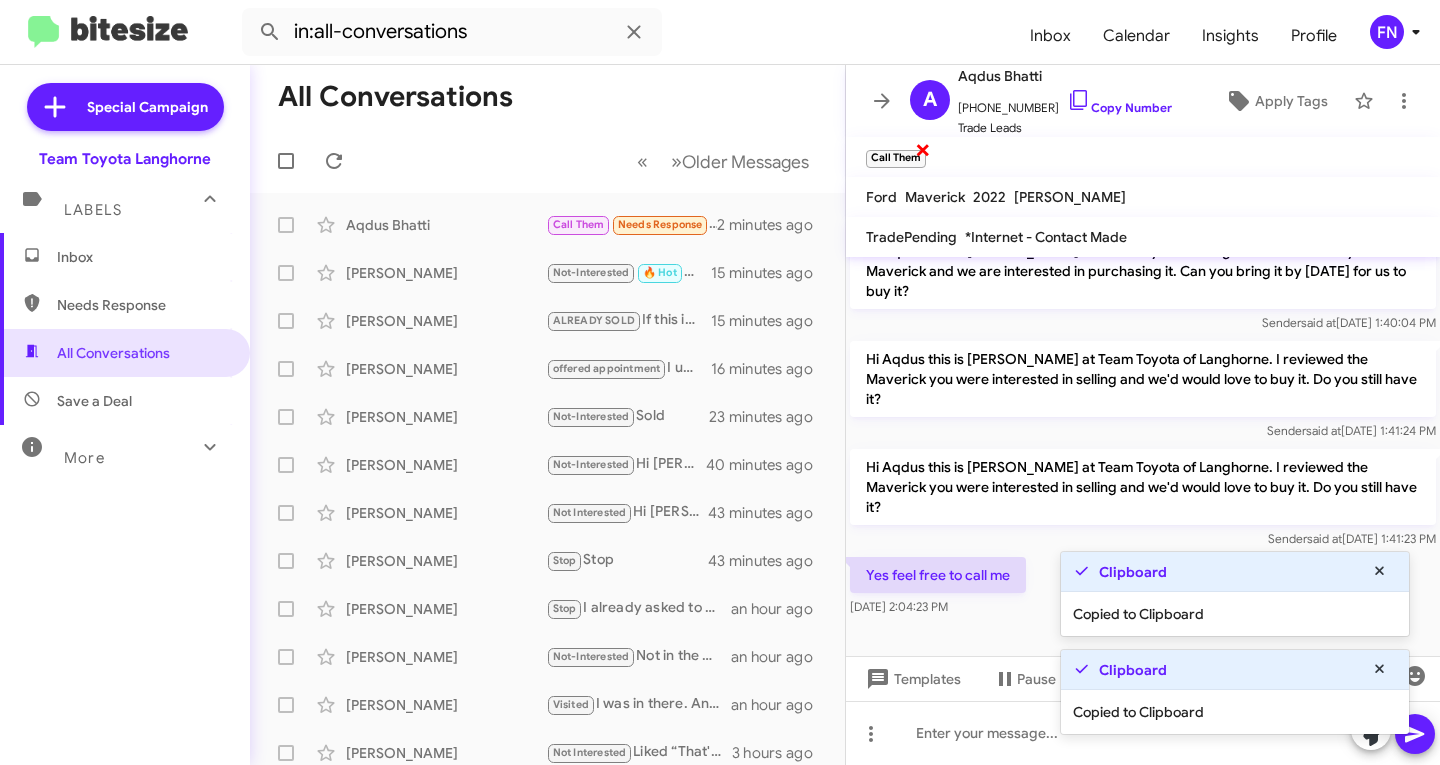 click on "×" 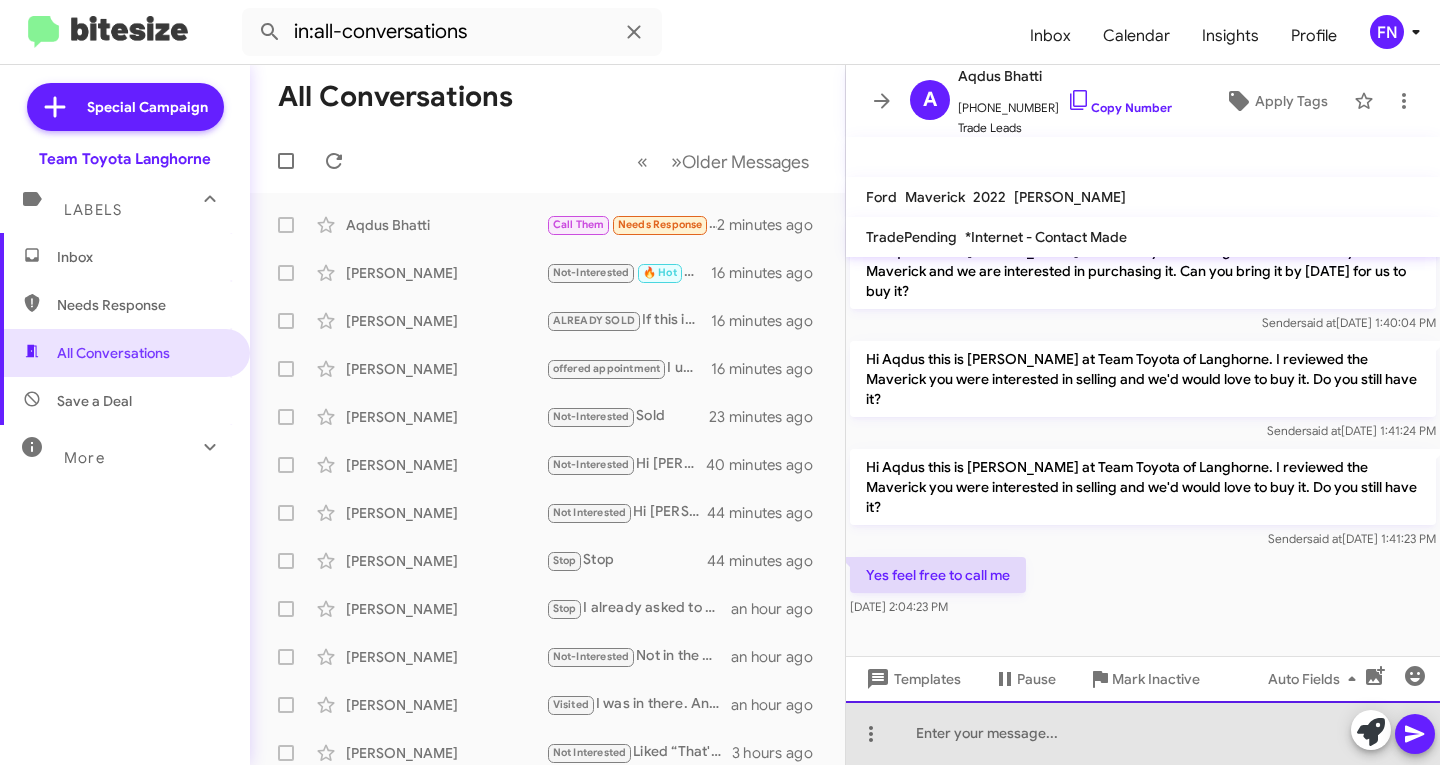 click 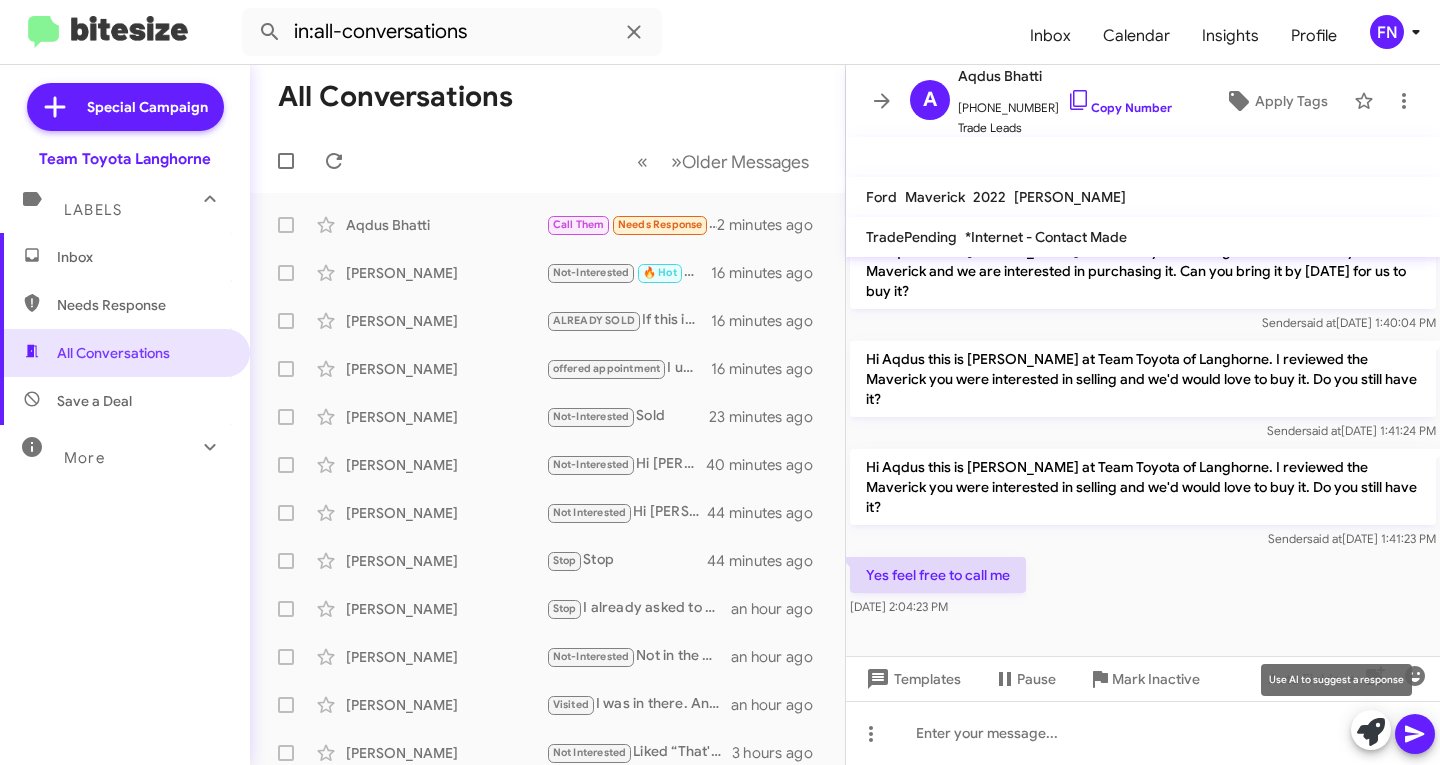 click 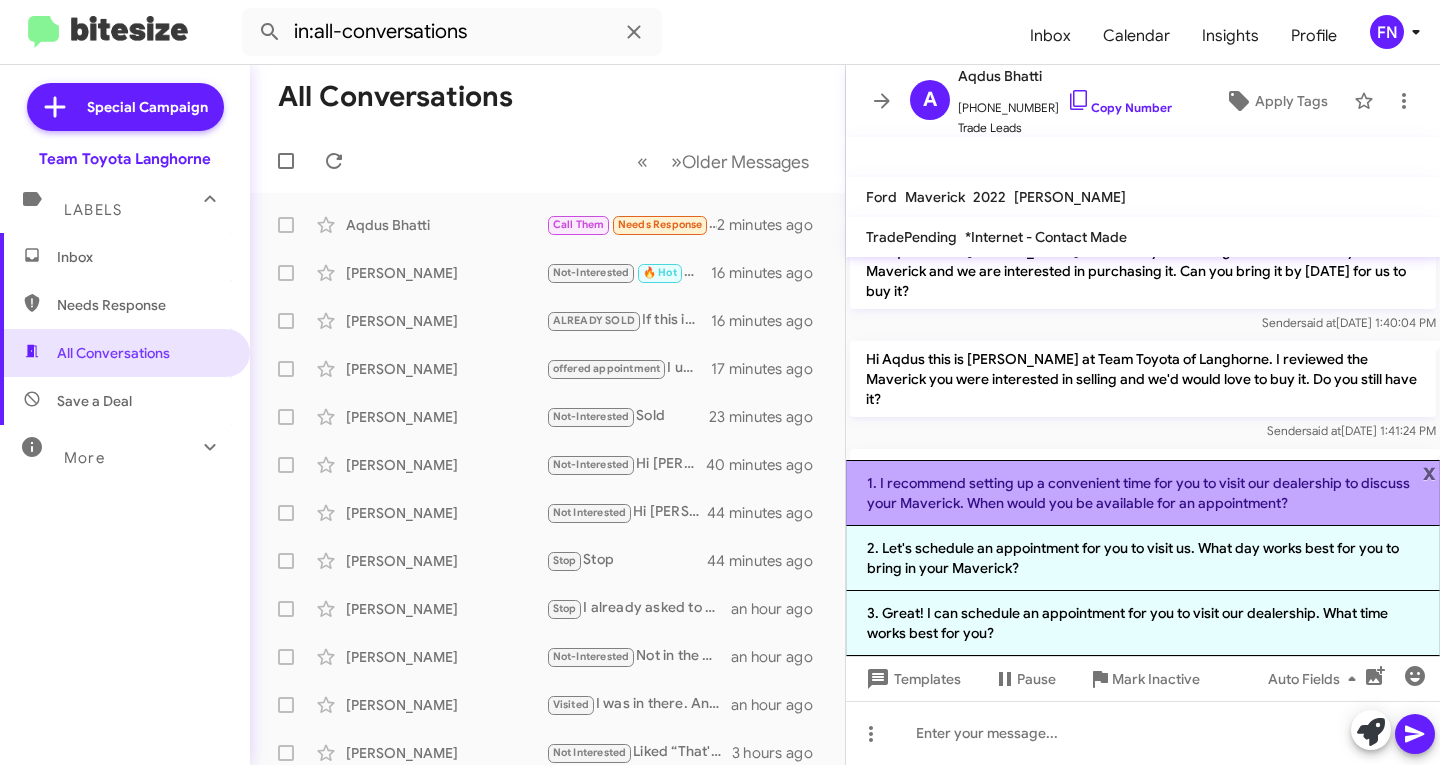 click on "1. I recommend setting up a convenient time for you to visit our dealership to discuss your Maverick. When would you be available for an appointment?" 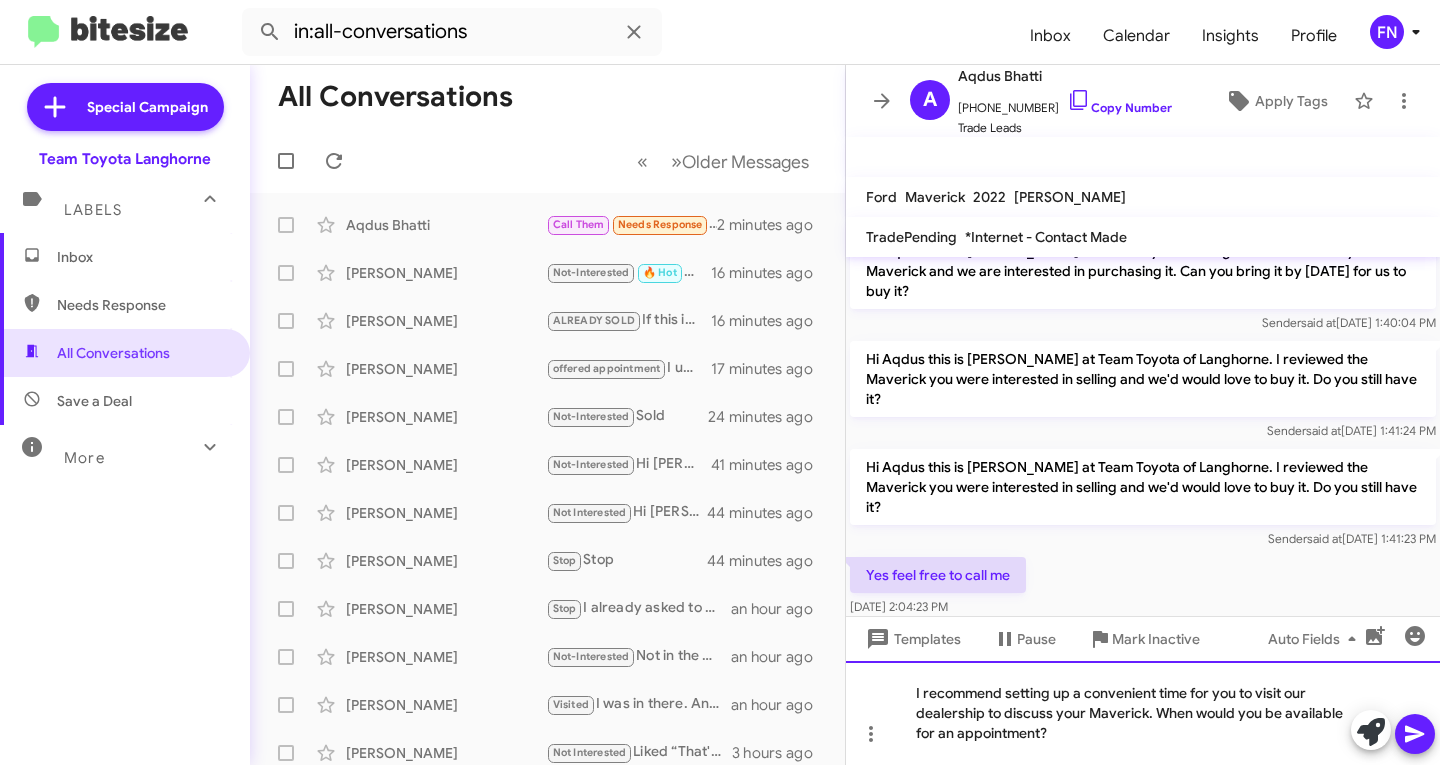 click on "I recommend setting up a convenient time for you to visit our dealership to discuss your Maverick. When would you be available for an appointment?" 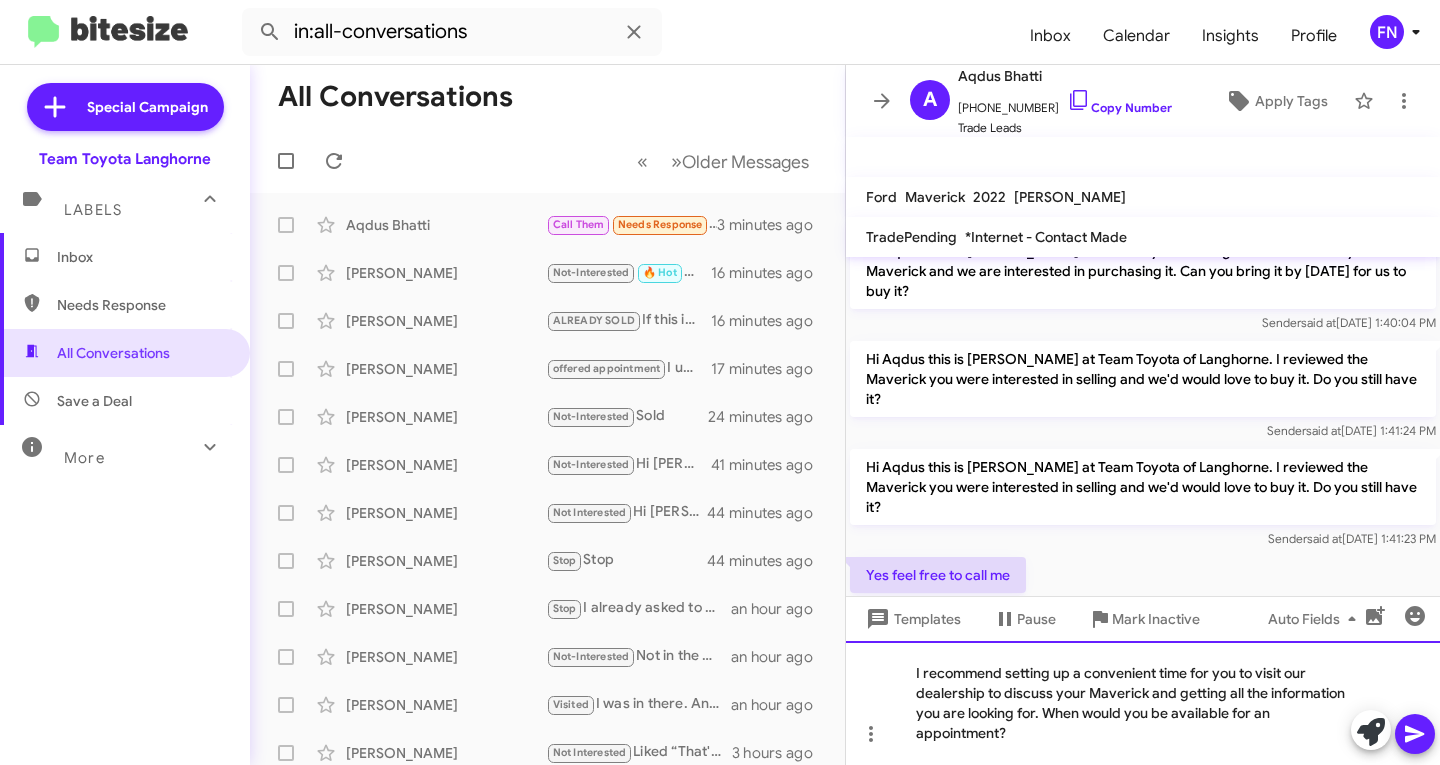 click on "I recommend setting up a convenient time for you to visit our dealership to discuss your Maverick and getting all the information you are looking for. When would you be available for an appointment?" 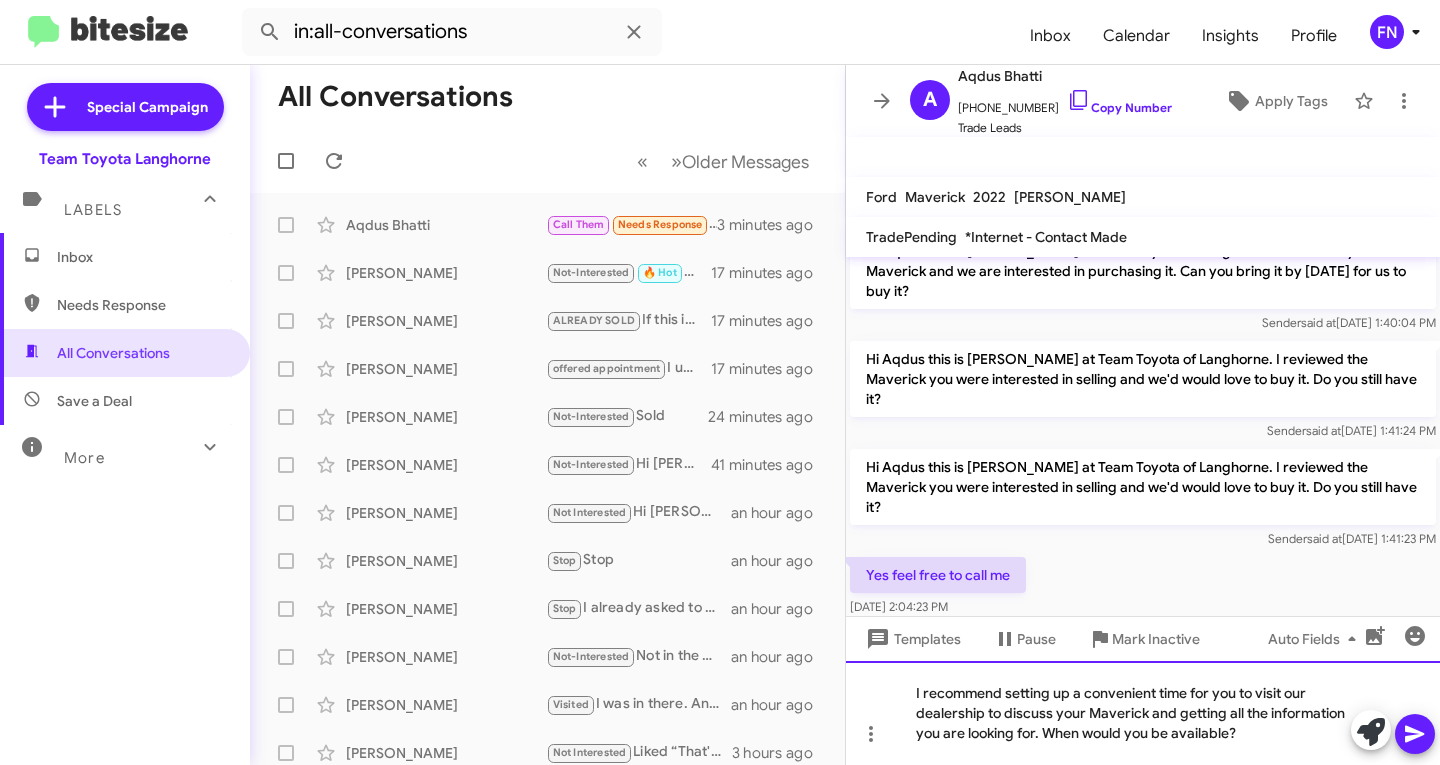 click on "I recommend setting up a convenient time for you to visit our dealership to discuss your Maverick and getting all the information you are looking for. When would you be available?" 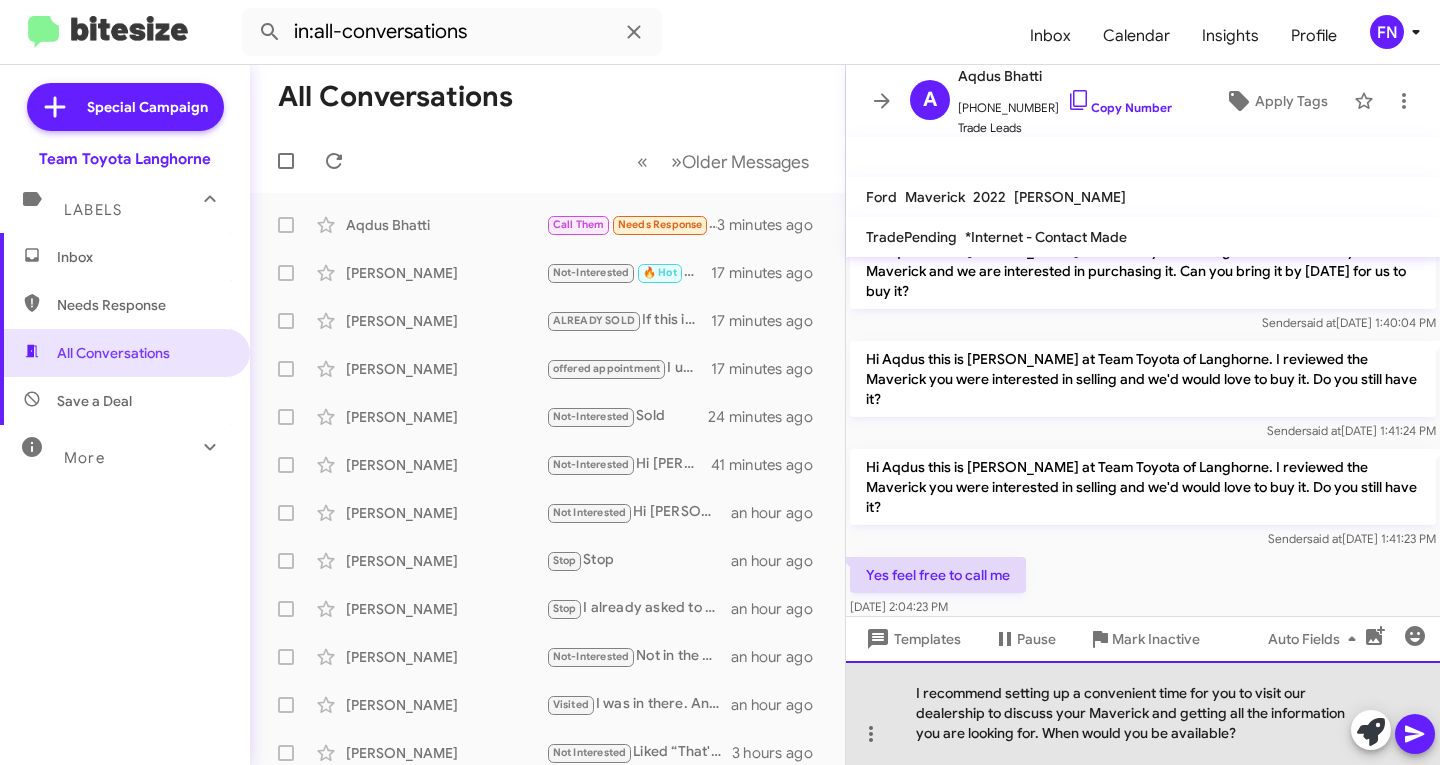 click on "I recommend setting up a convenient time for you to visit our dealership to discuss your Maverick and getting all the information you are looking for. When would you be available?" 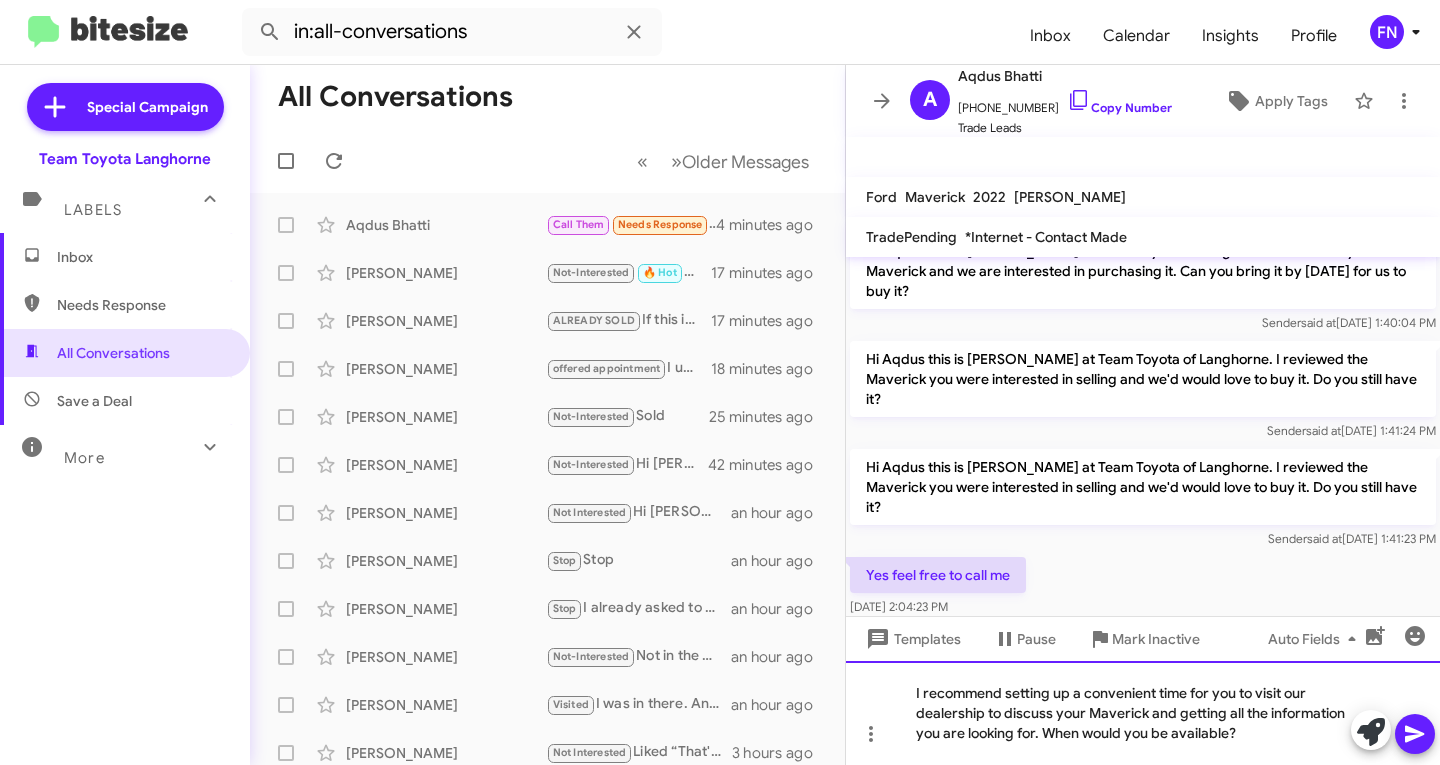 click on "I recommend setting up a convenient time for you to visit our dealership to discuss your Maverick and getting all the information you are looking for. When would you be available?" 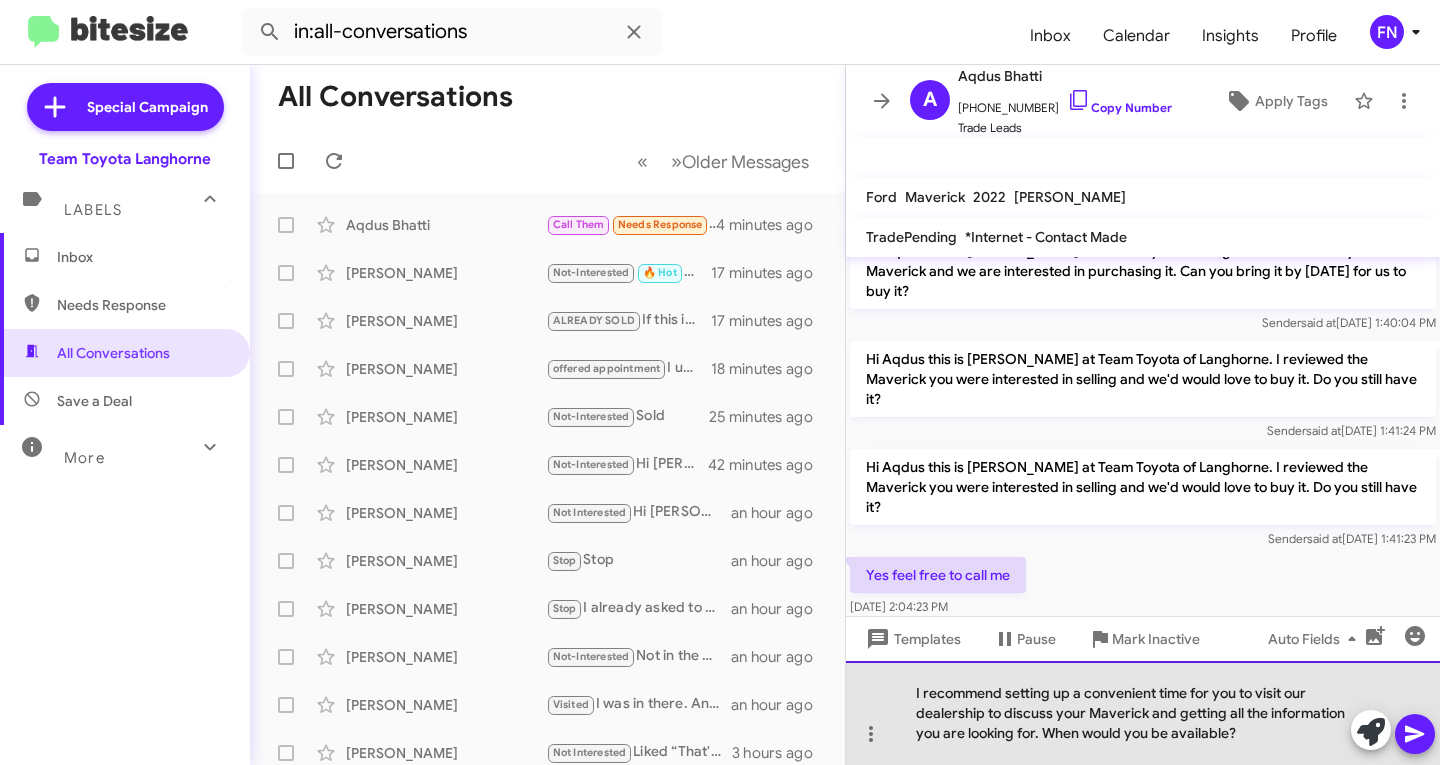 click on "I recommend setting up a convenient time for you to visit our dealership to discuss your Maverick and getting all the information you are looking for. When would you be available?" 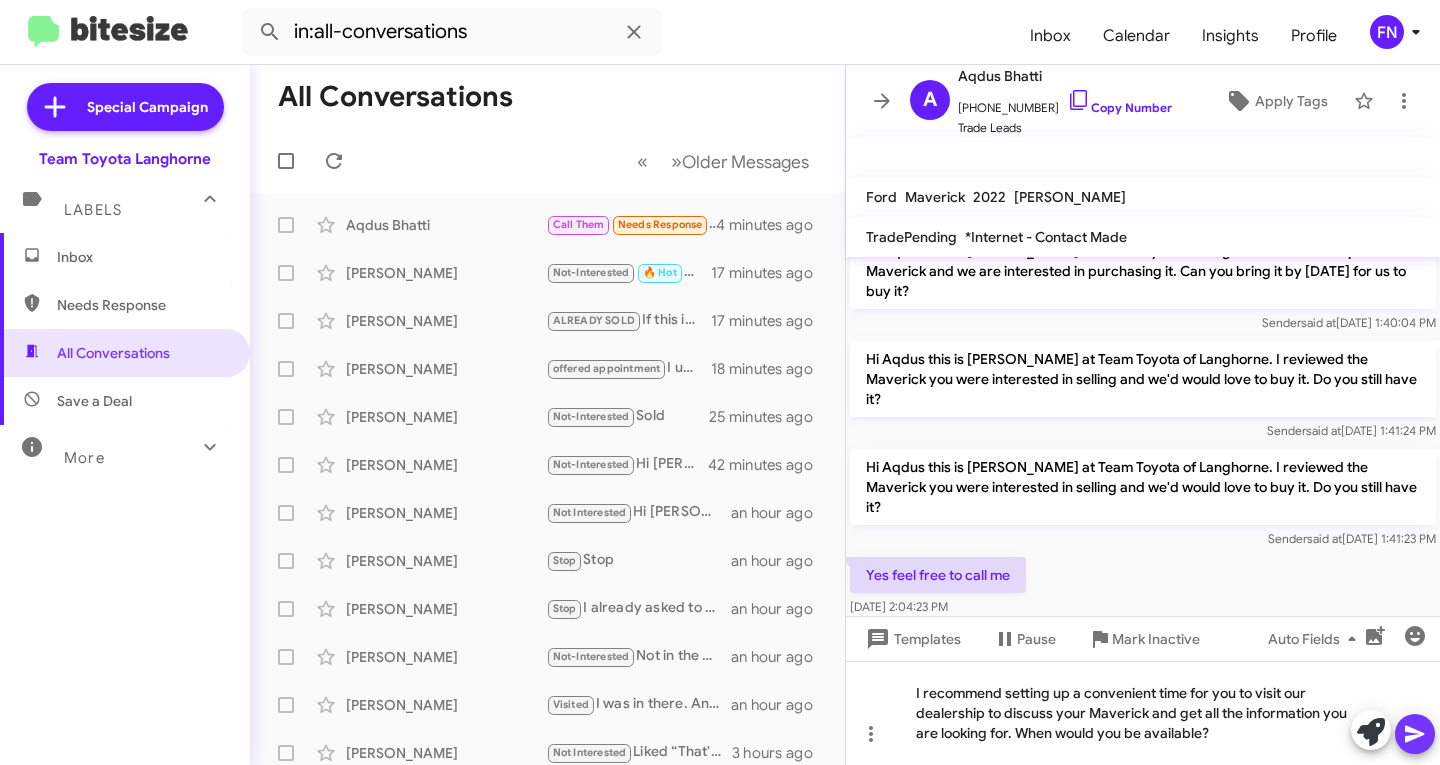 click 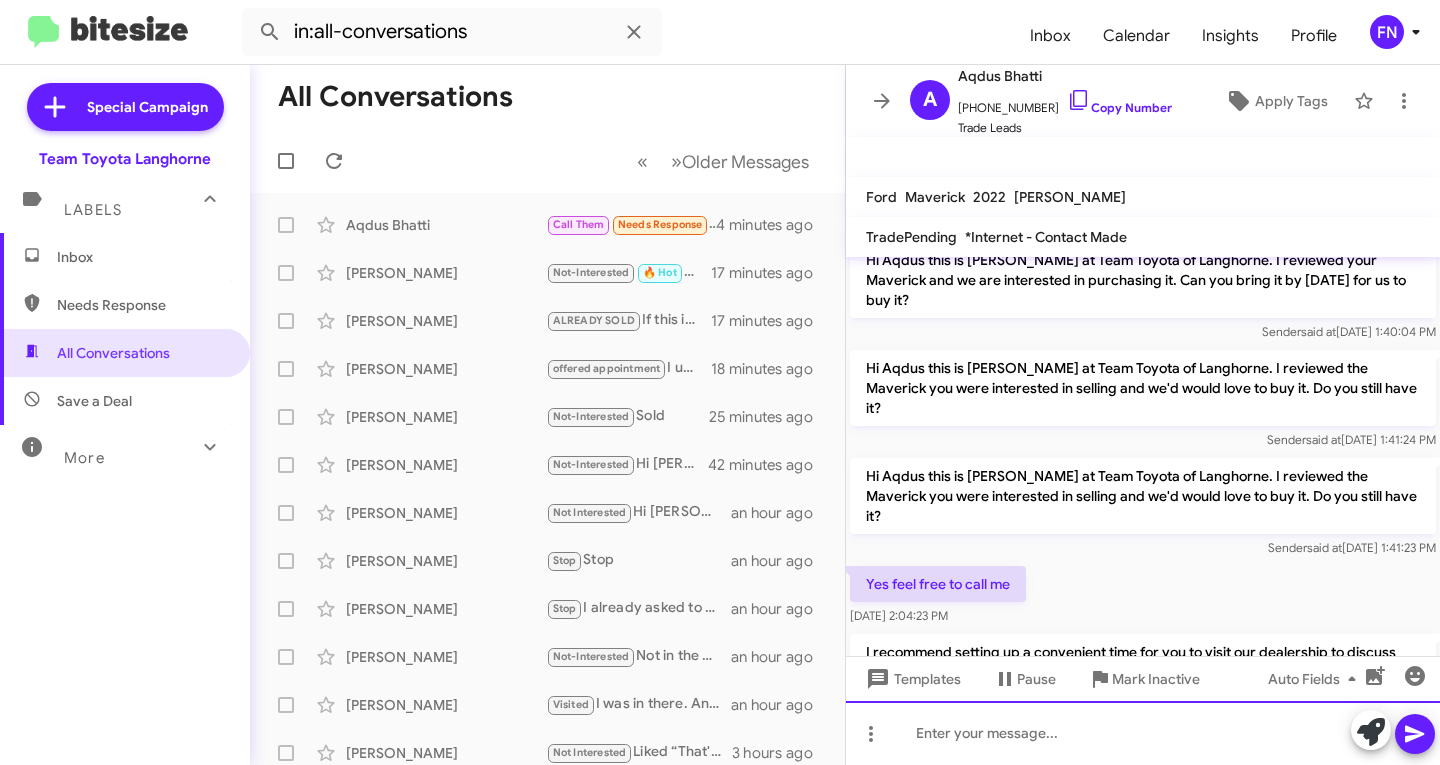 scroll, scrollTop: 465, scrollLeft: 0, axis: vertical 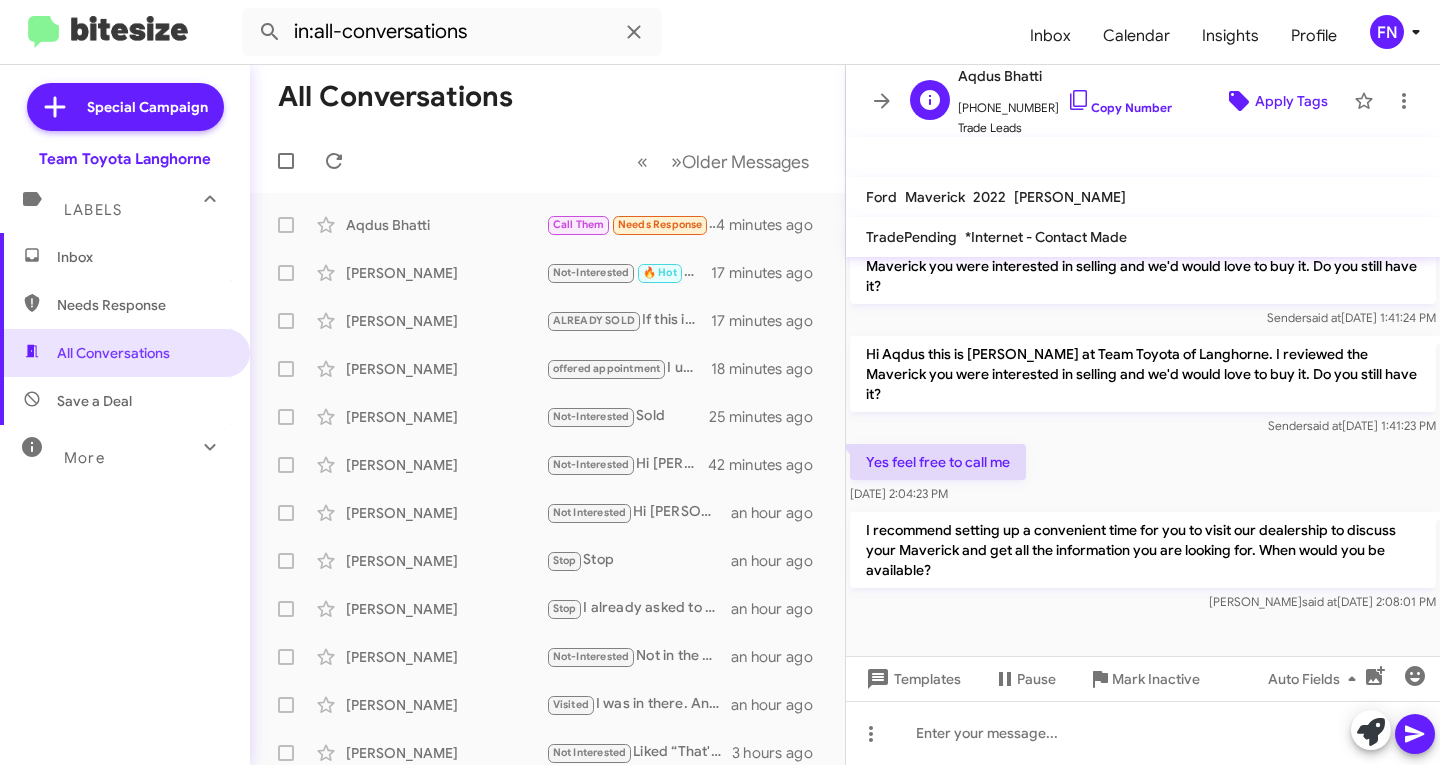 click 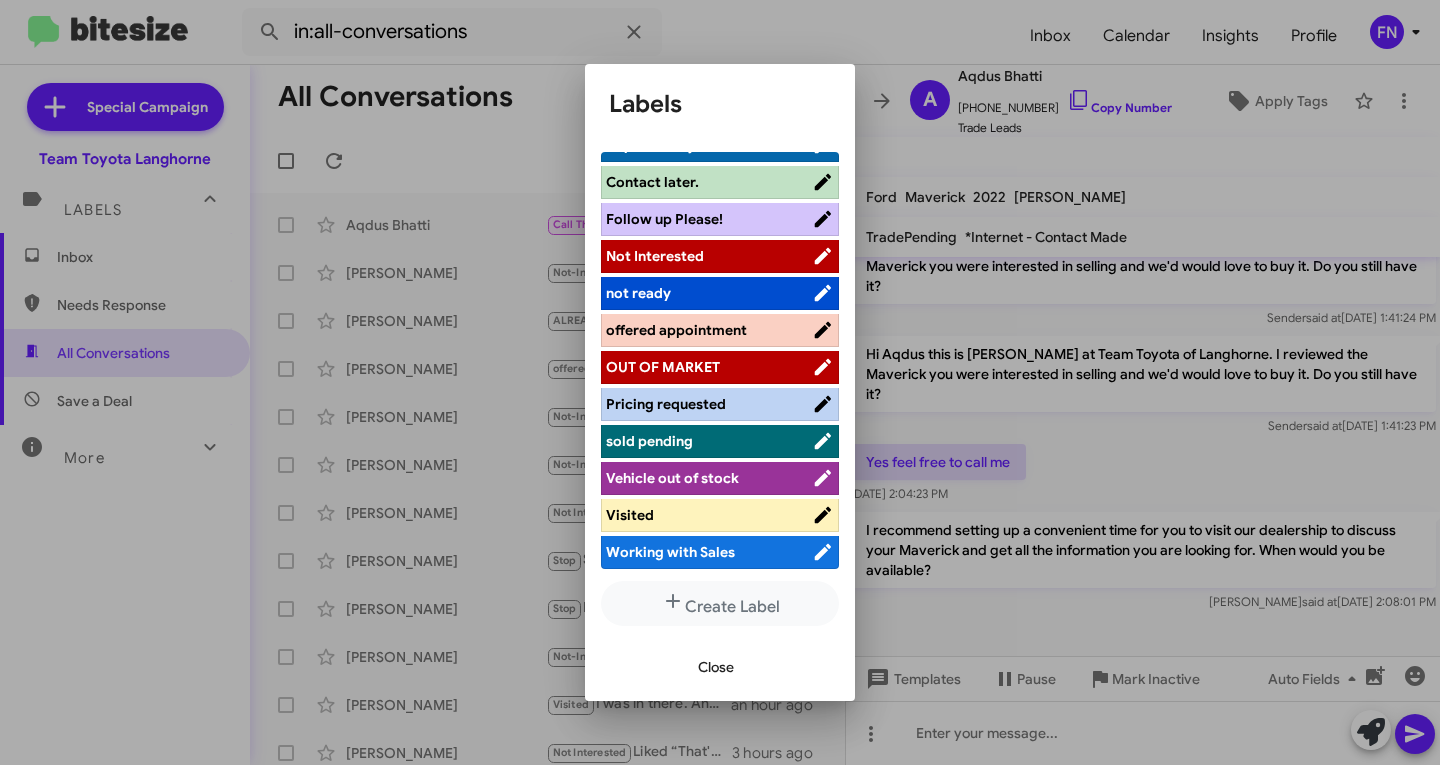 click on "offered appointment" at bounding box center [676, 330] 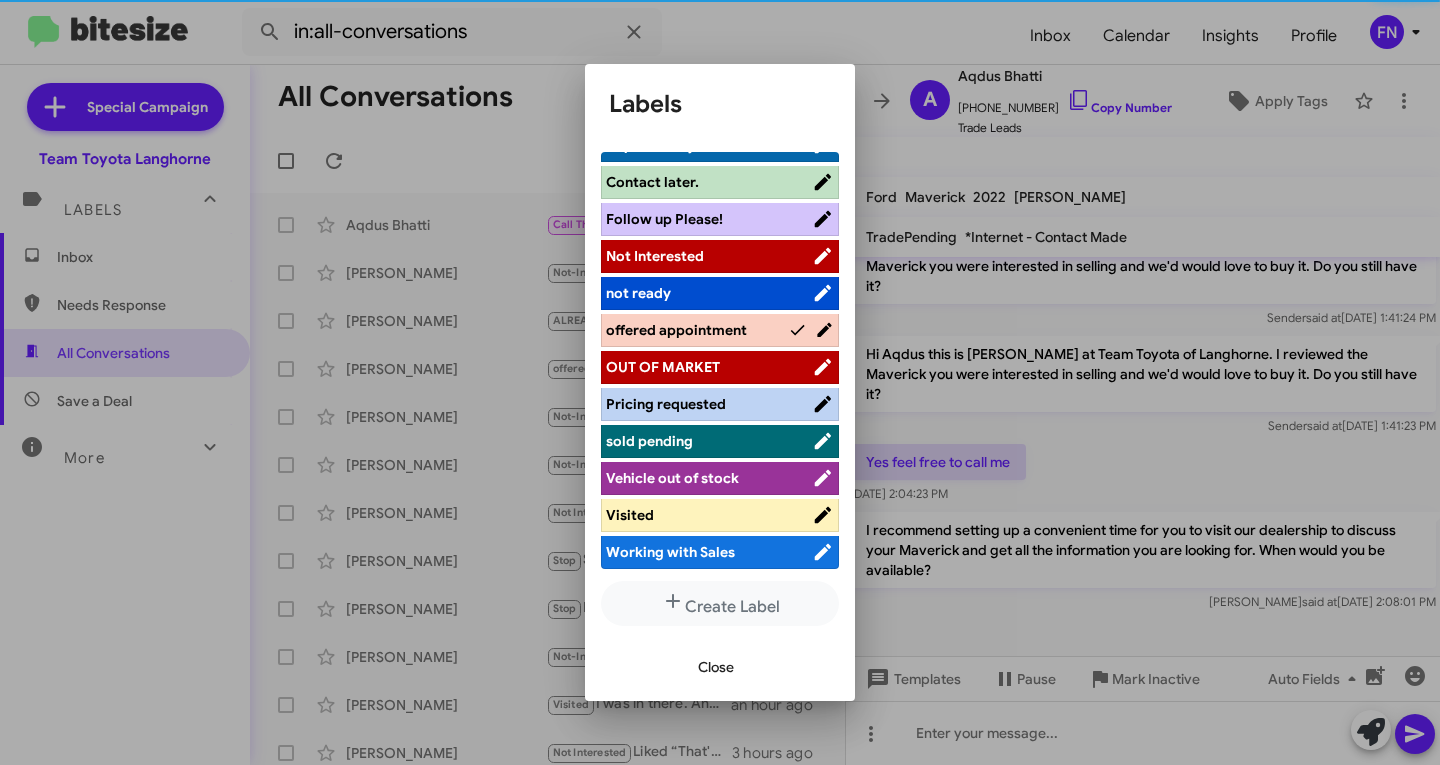 scroll, scrollTop: 283, scrollLeft: 0, axis: vertical 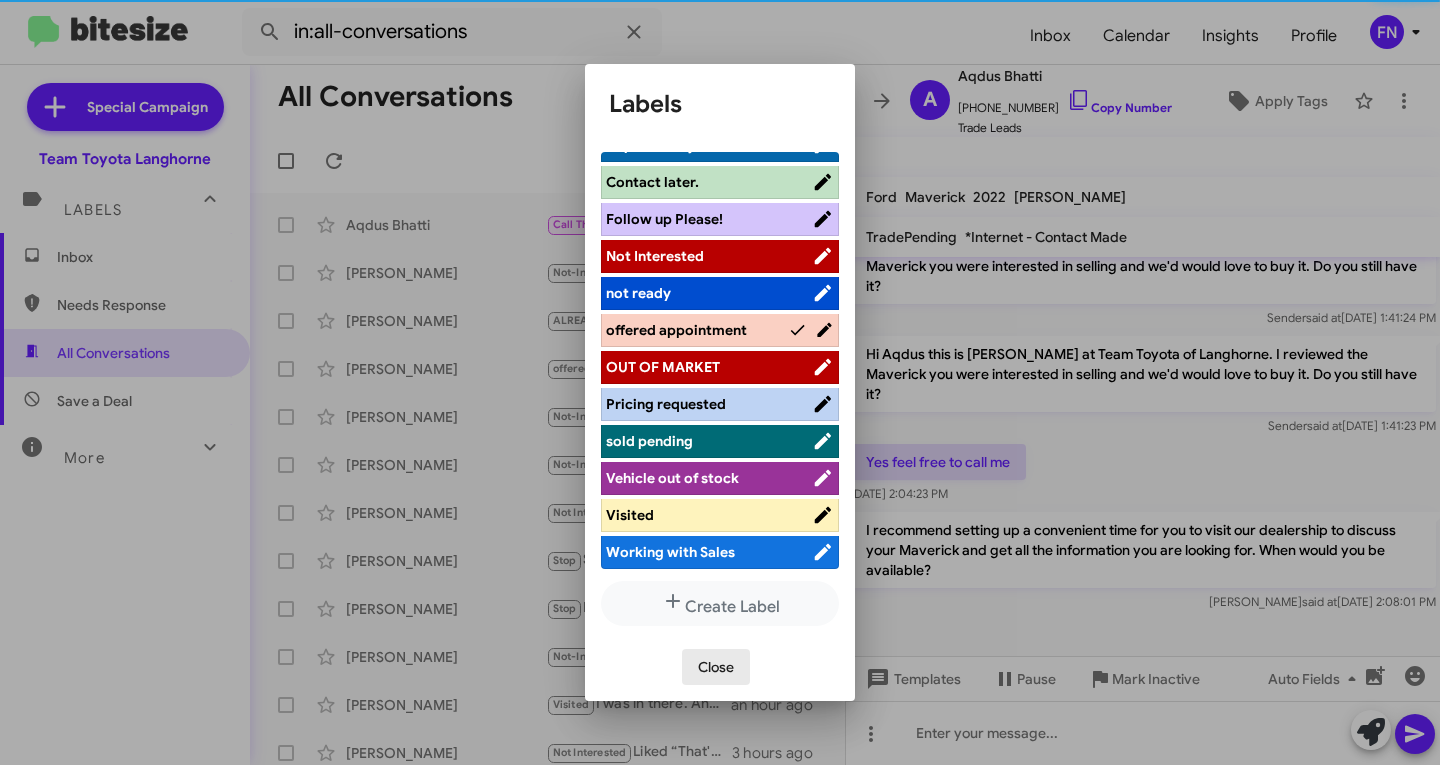 click on "Close" at bounding box center [716, 667] 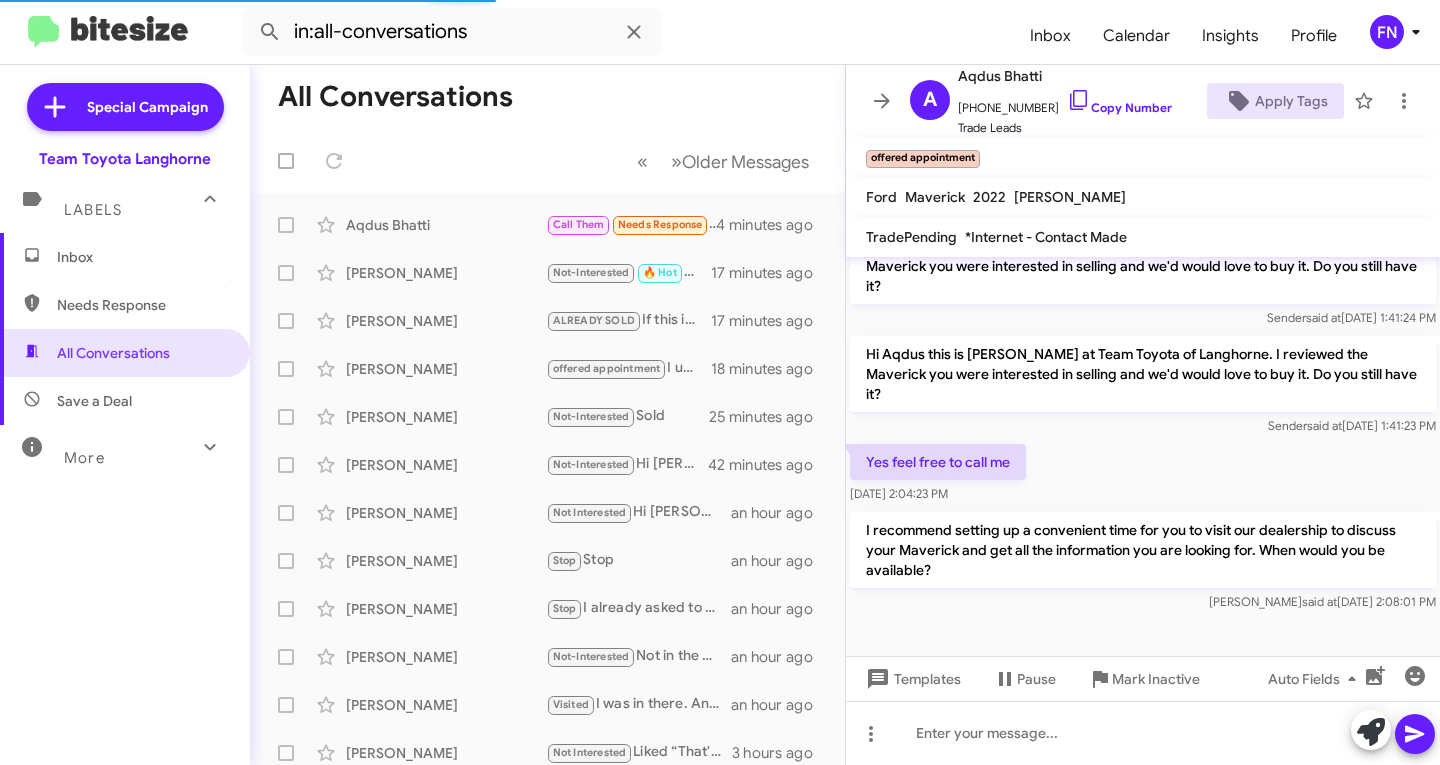 click on "Inbox" at bounding box center [142, 257] 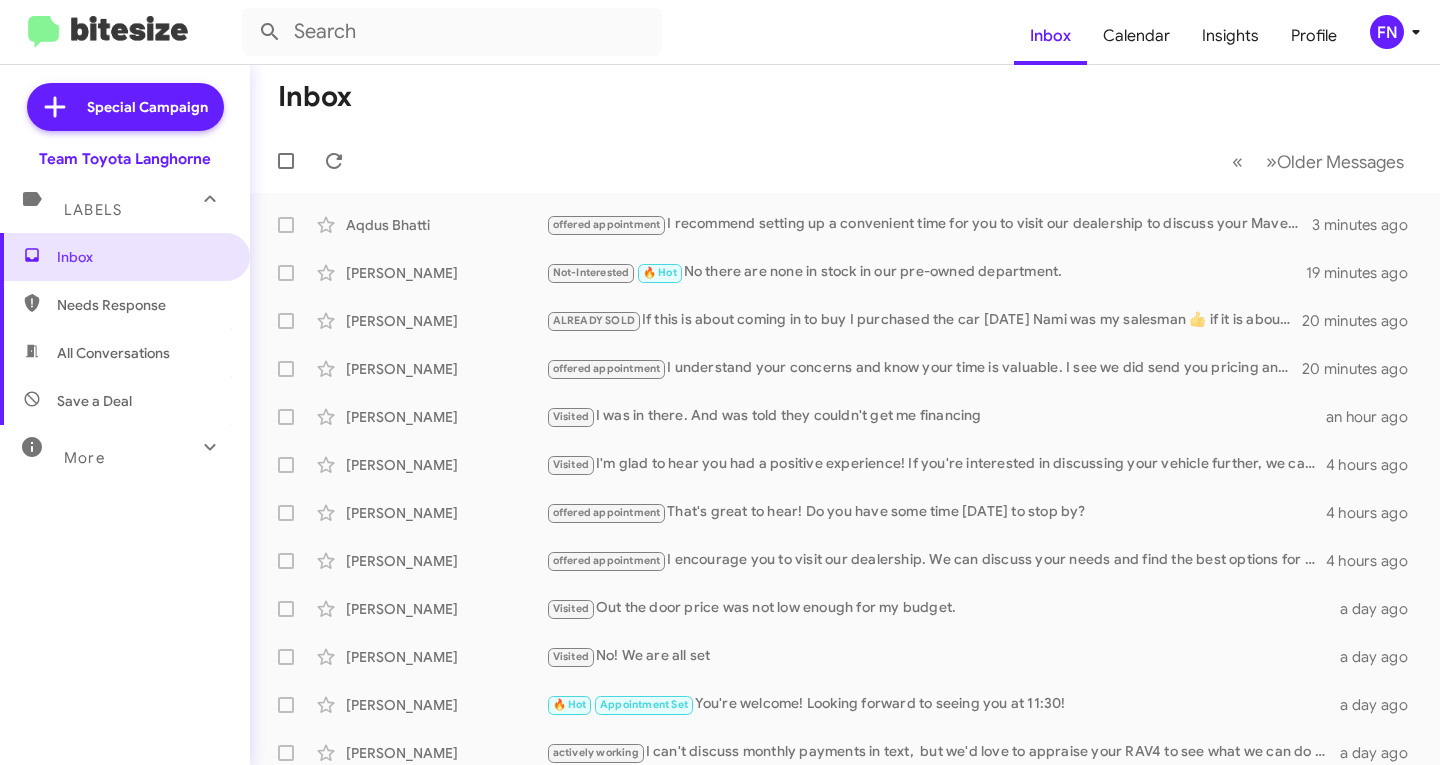 click on "« Previous » Next   Older Messages" 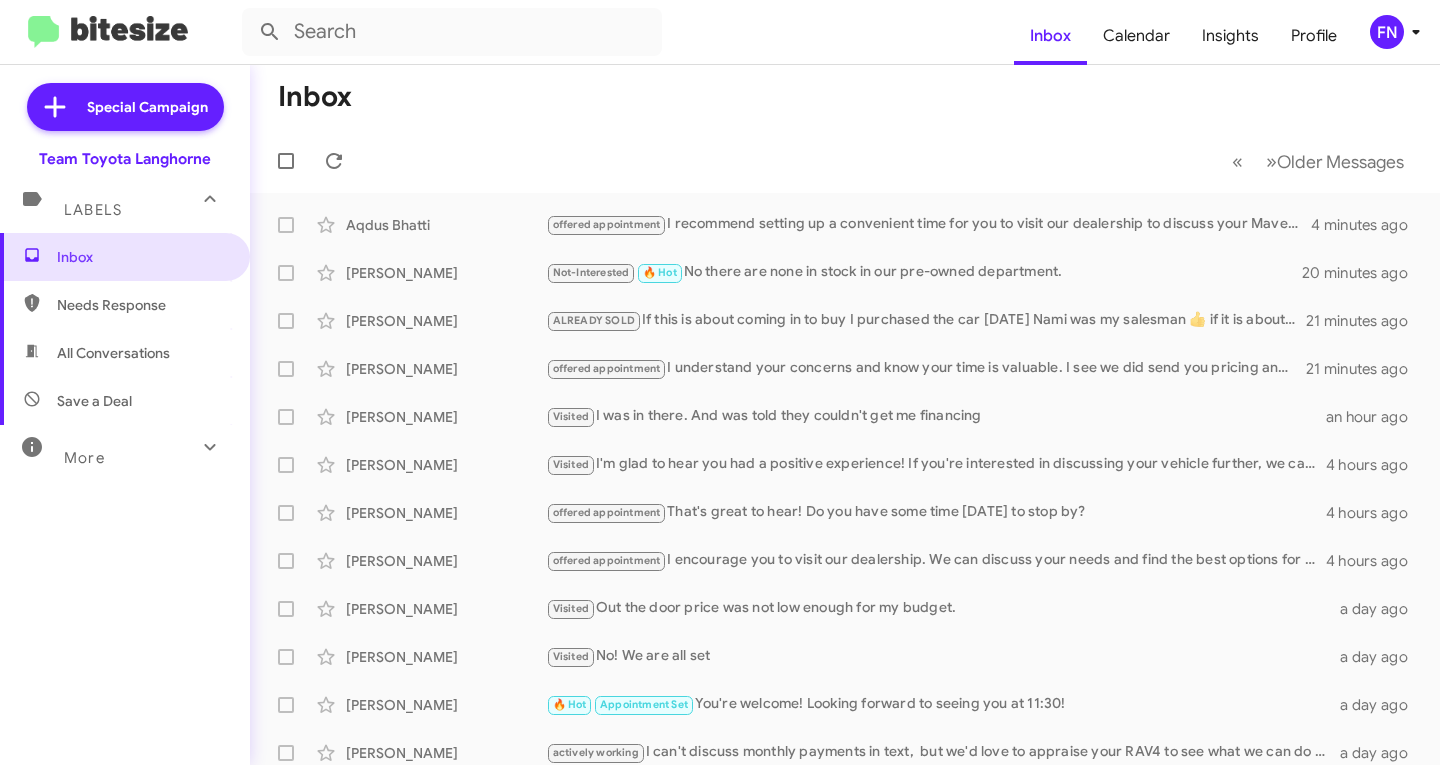 click on "All Conversations" at bounding box center [125, 353] 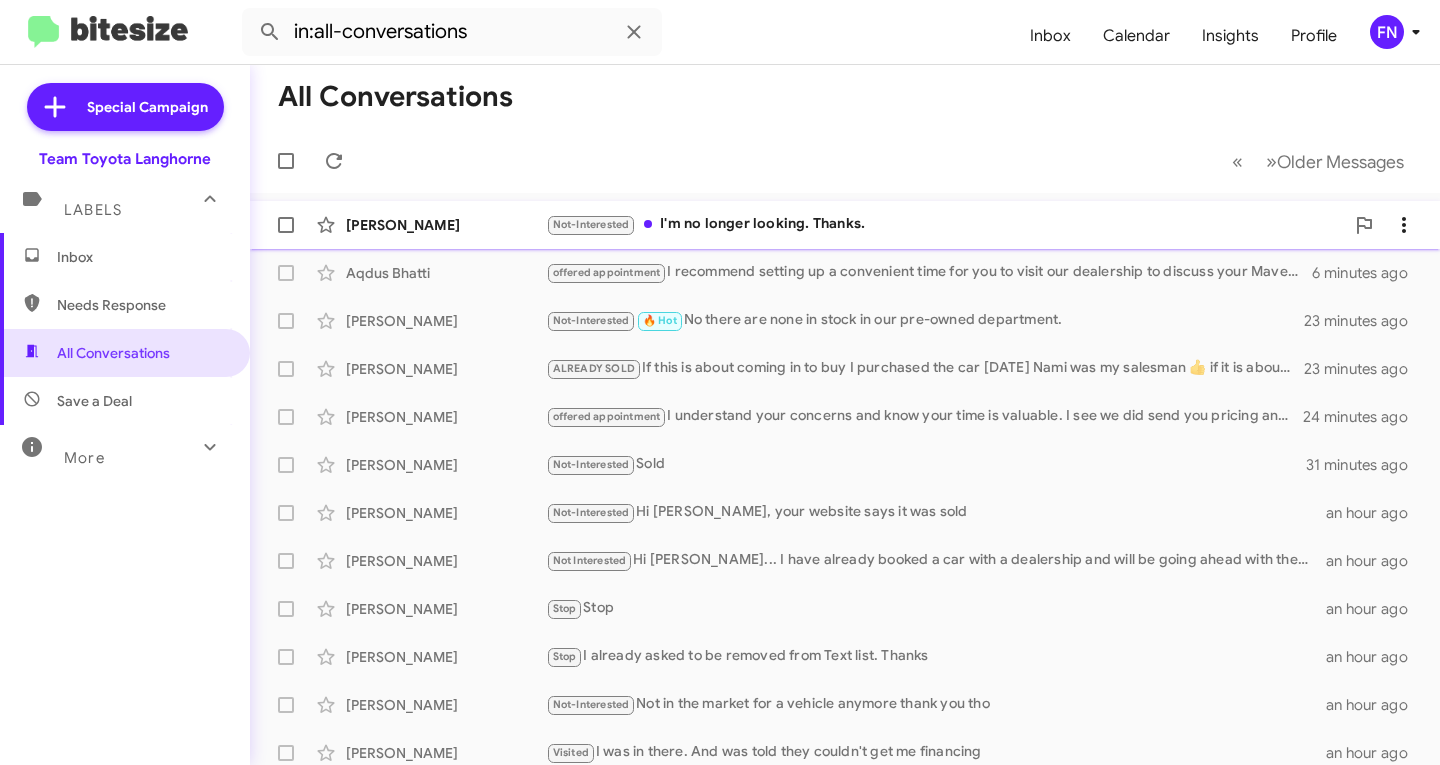 click on "Not-Interested   I'm no longer looking. Thanks." 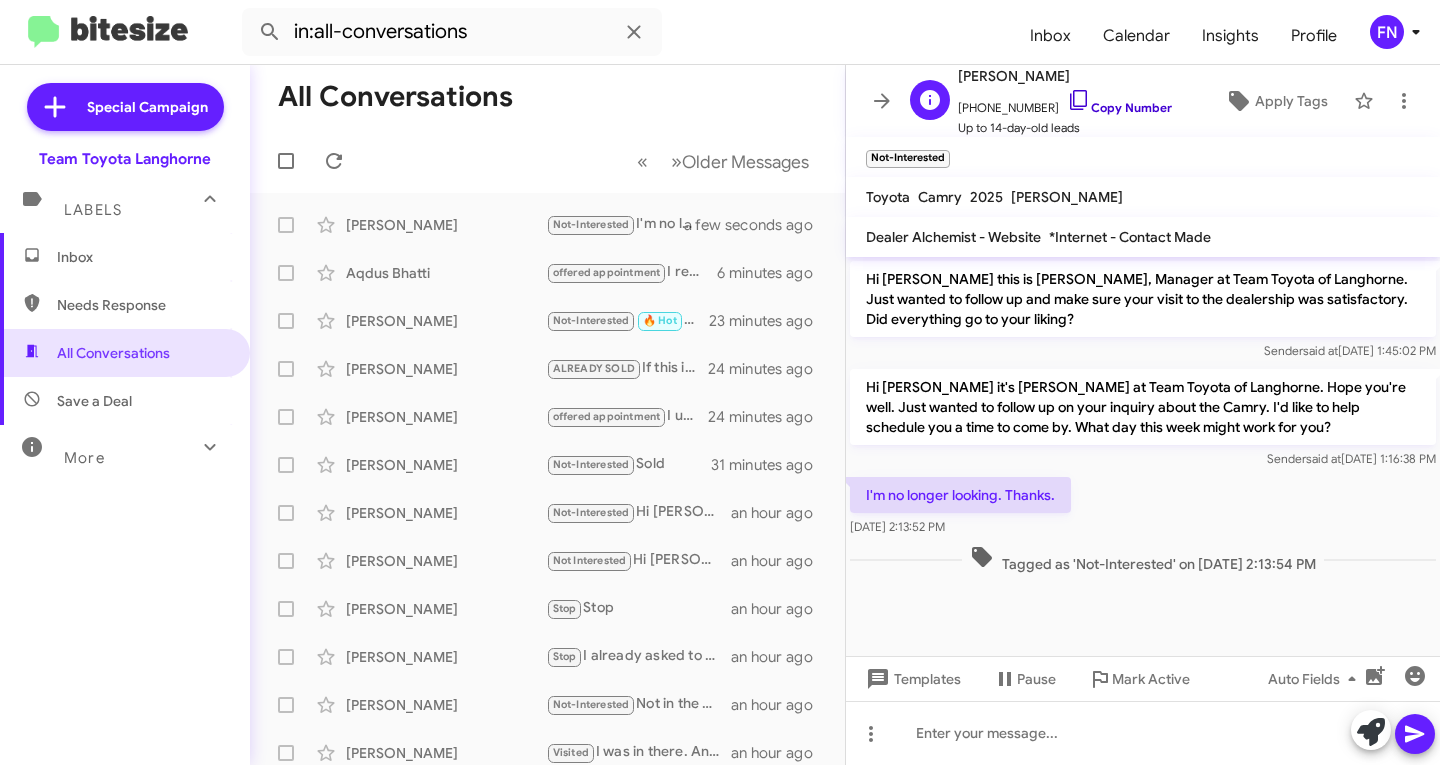 click 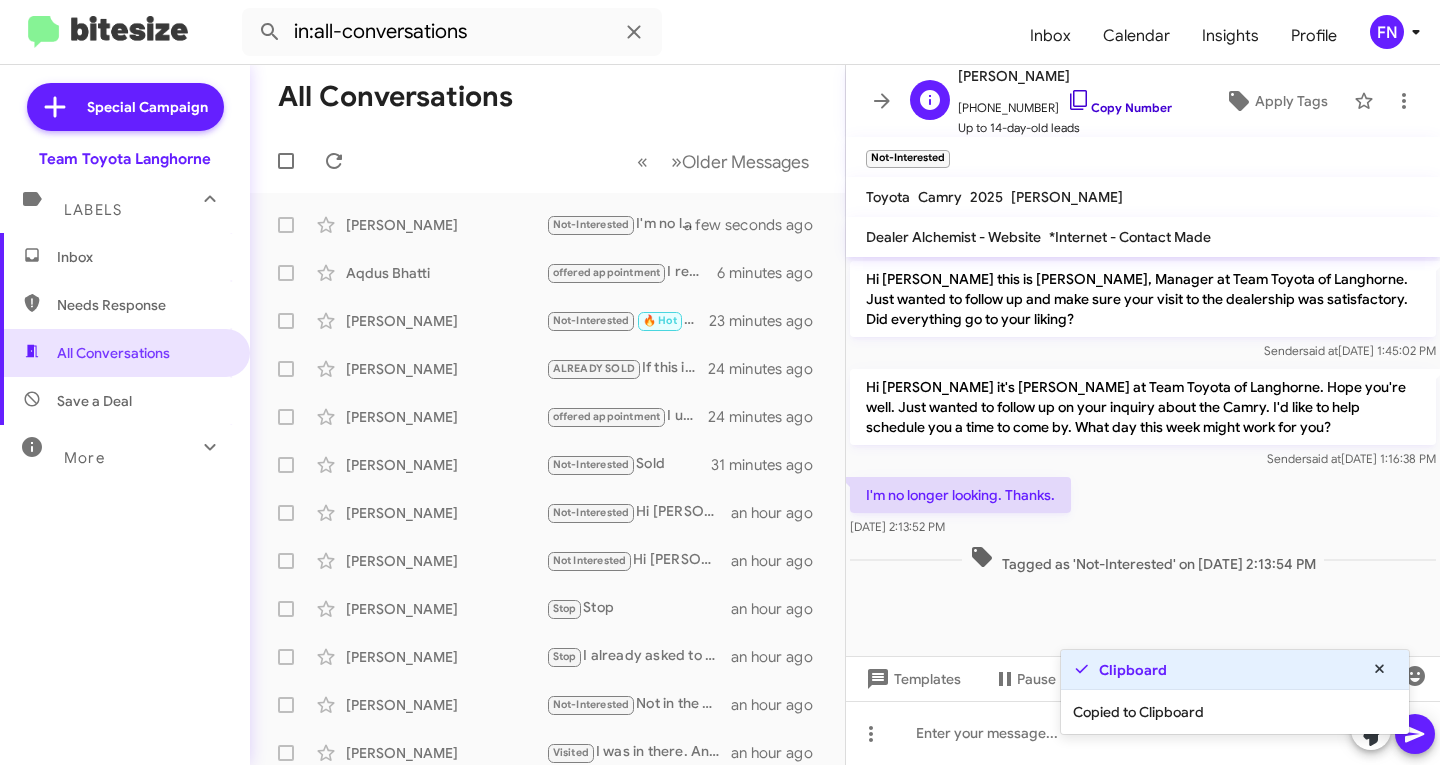 click 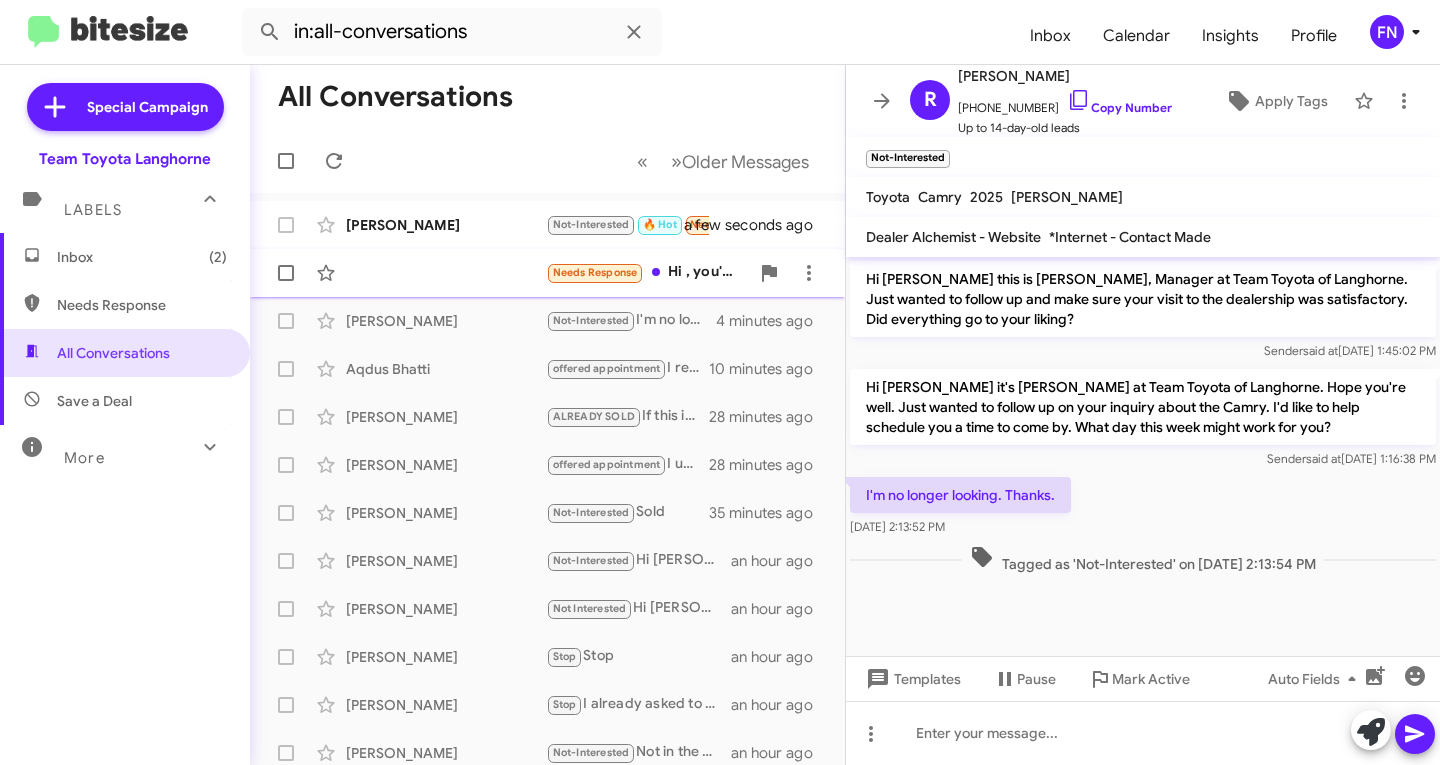 click on "Needs Response   Hi , you've been texting with my wife about us bringing in our 2020 Nissan LEAF for an appraisal with an eye towards potentially trading in for a used or new Toyota. I would love to take you up on that offer. One question: I'm taking the LEAF in to Conicelli Nissan for a couple recall issues, but I'm wondering if I should have them repair anything else that they're not willing to do for free? Or is it best to get a quote and then compare to the trade-in offer? Asked another way: Are we likely to get more money then we spend on repairs from a higher trade in value or ot it hard to say?   a minute ago" 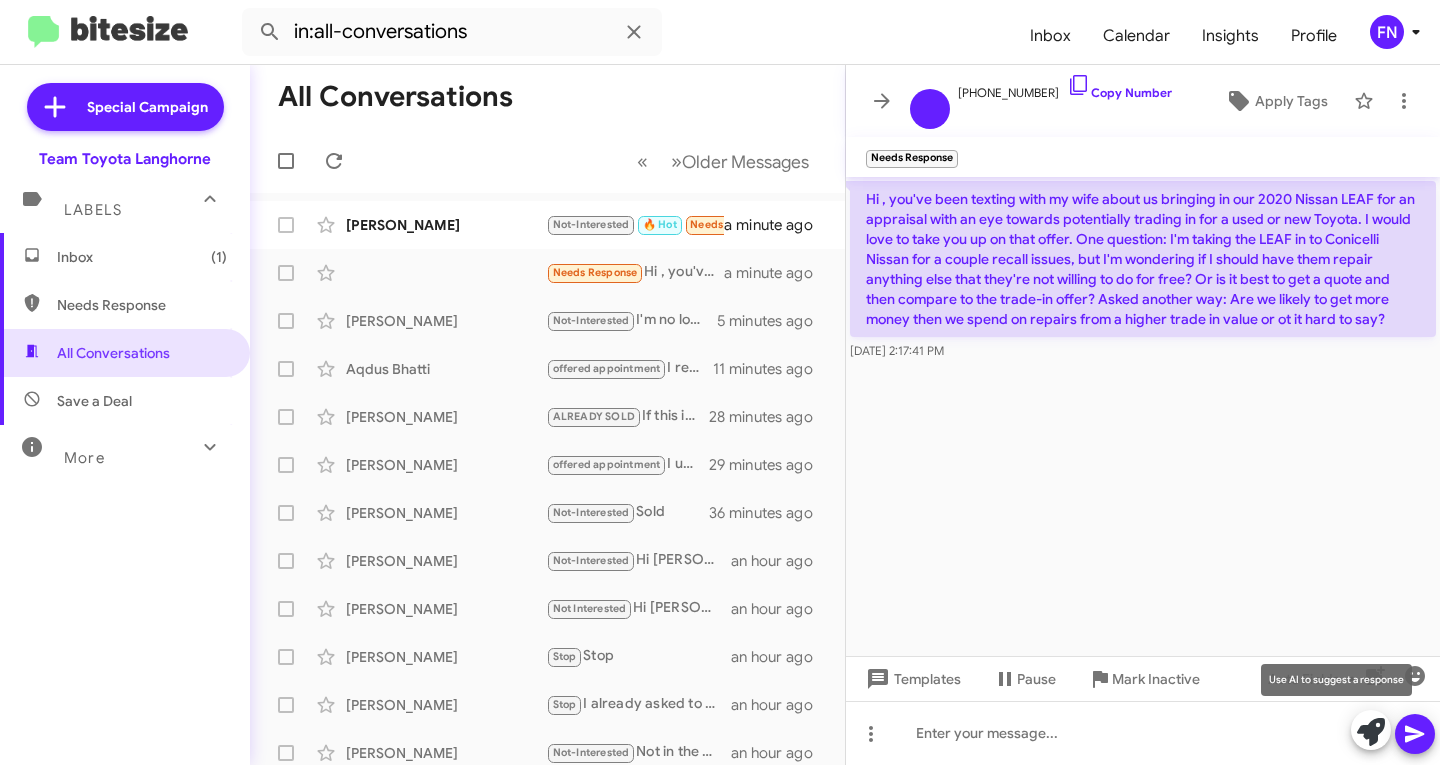 click 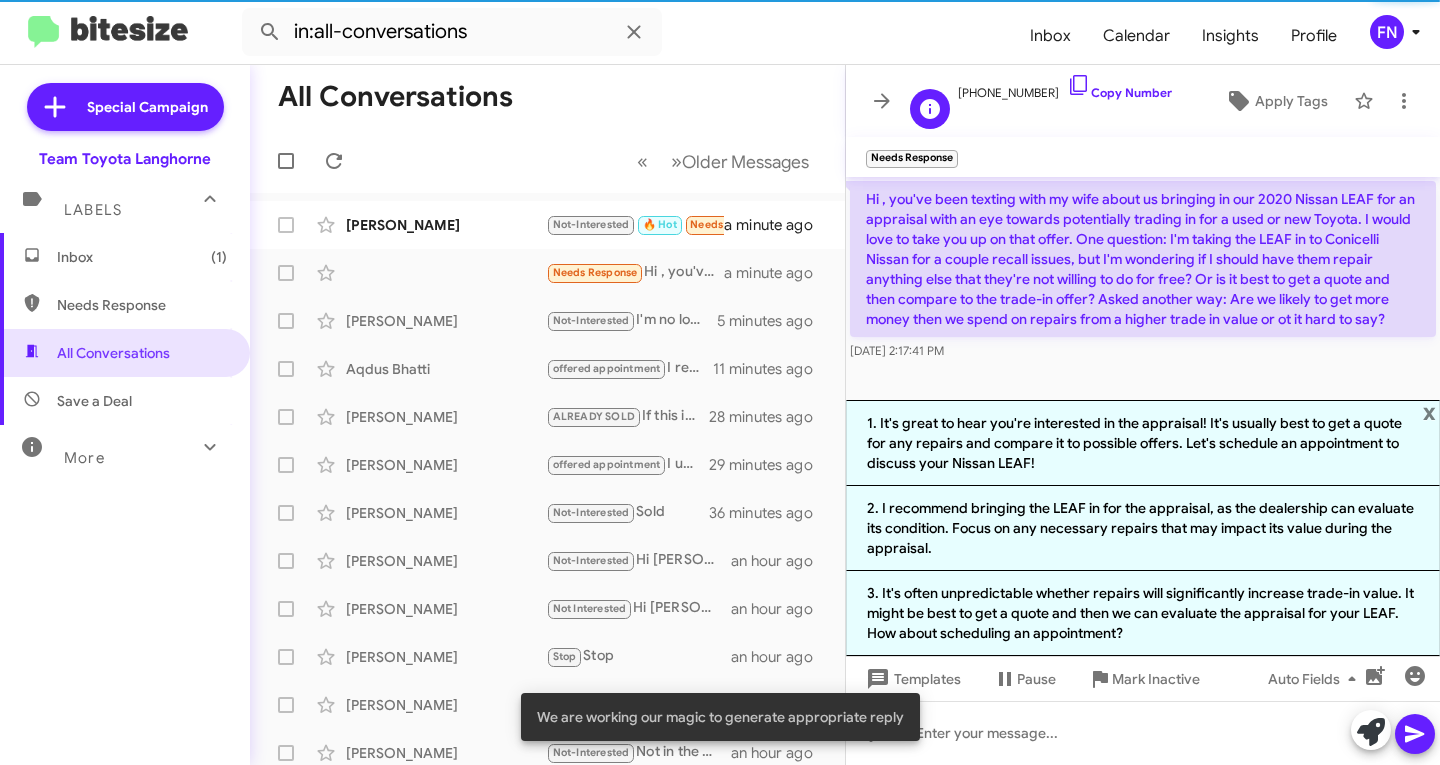 click on "[PHONE_NUMBER]   Copy Number" 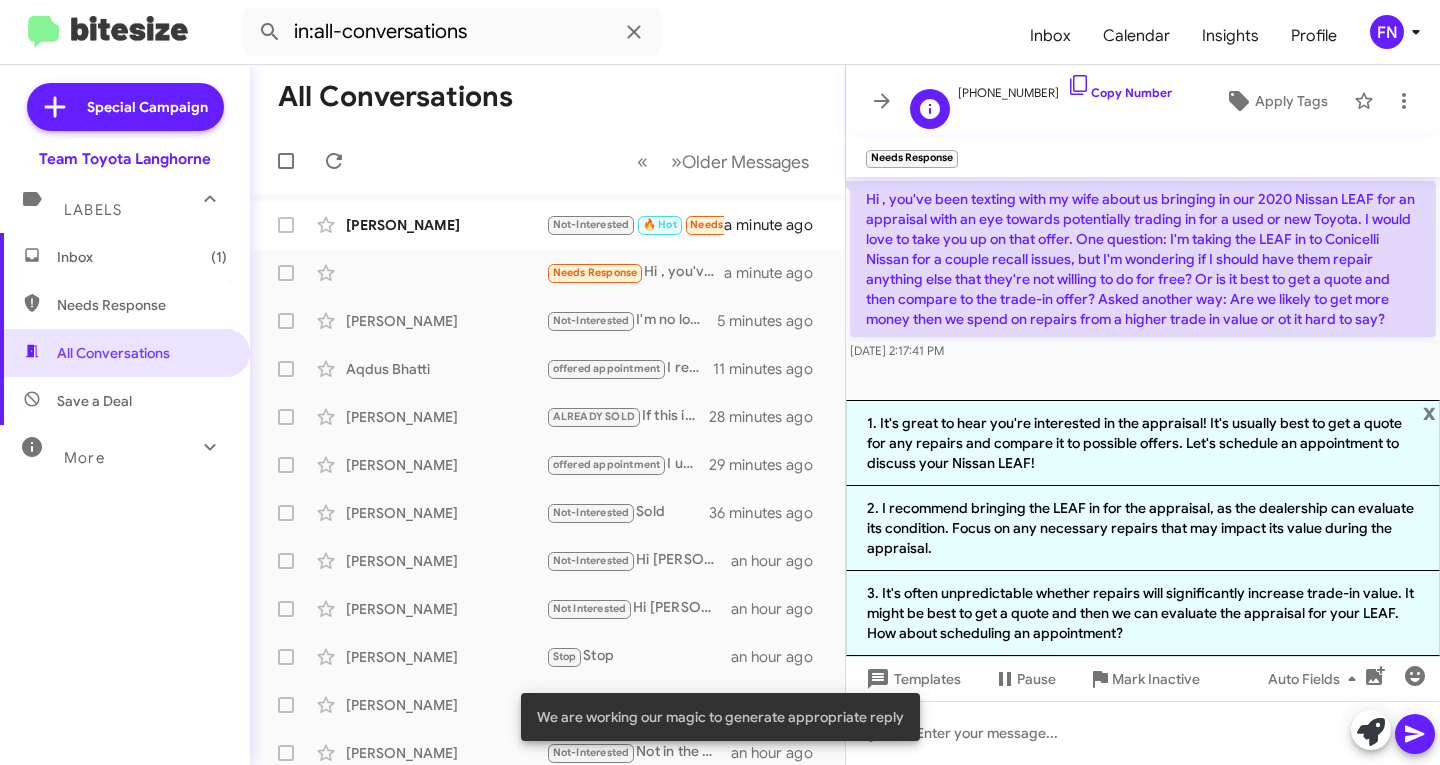 click on "[PHONE_NUMBER]   Copy Number" 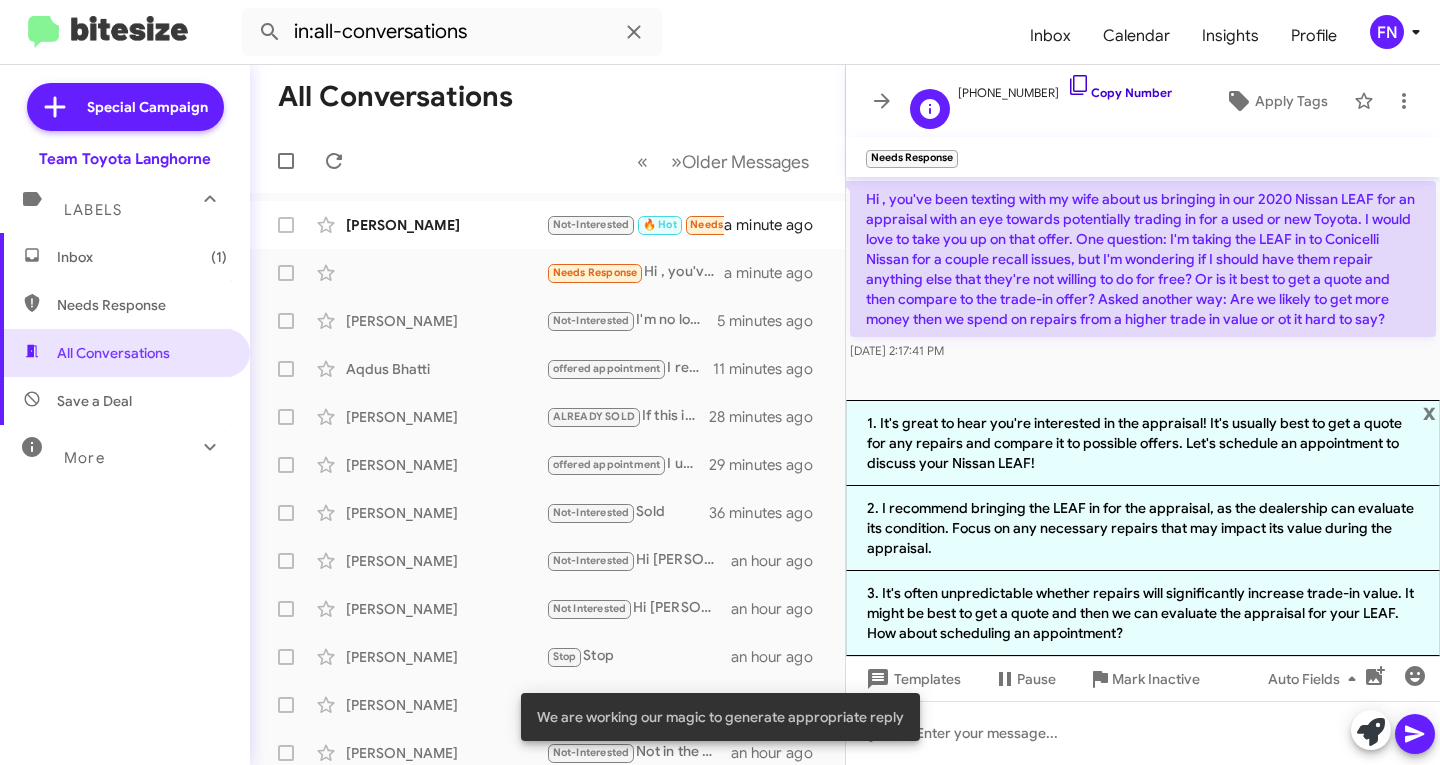 click 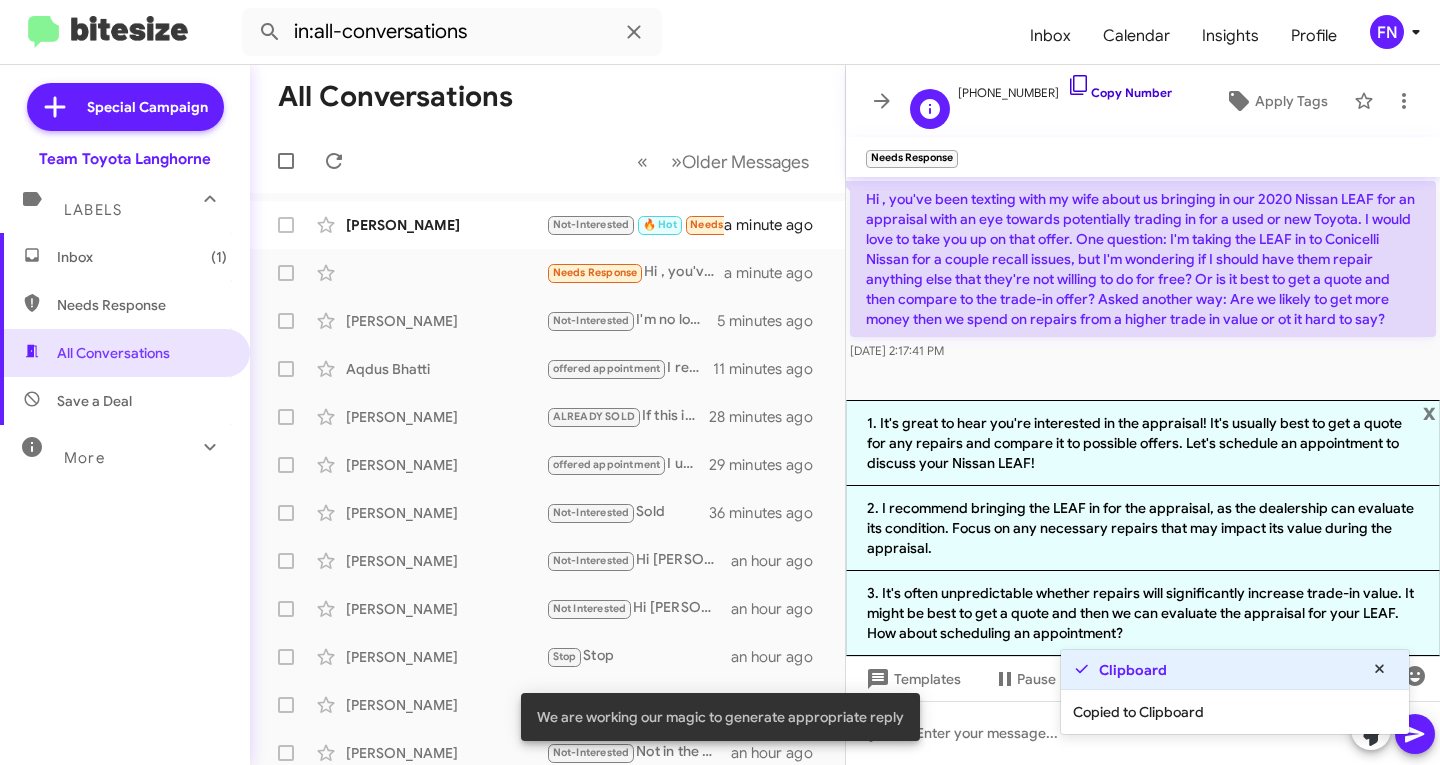 click 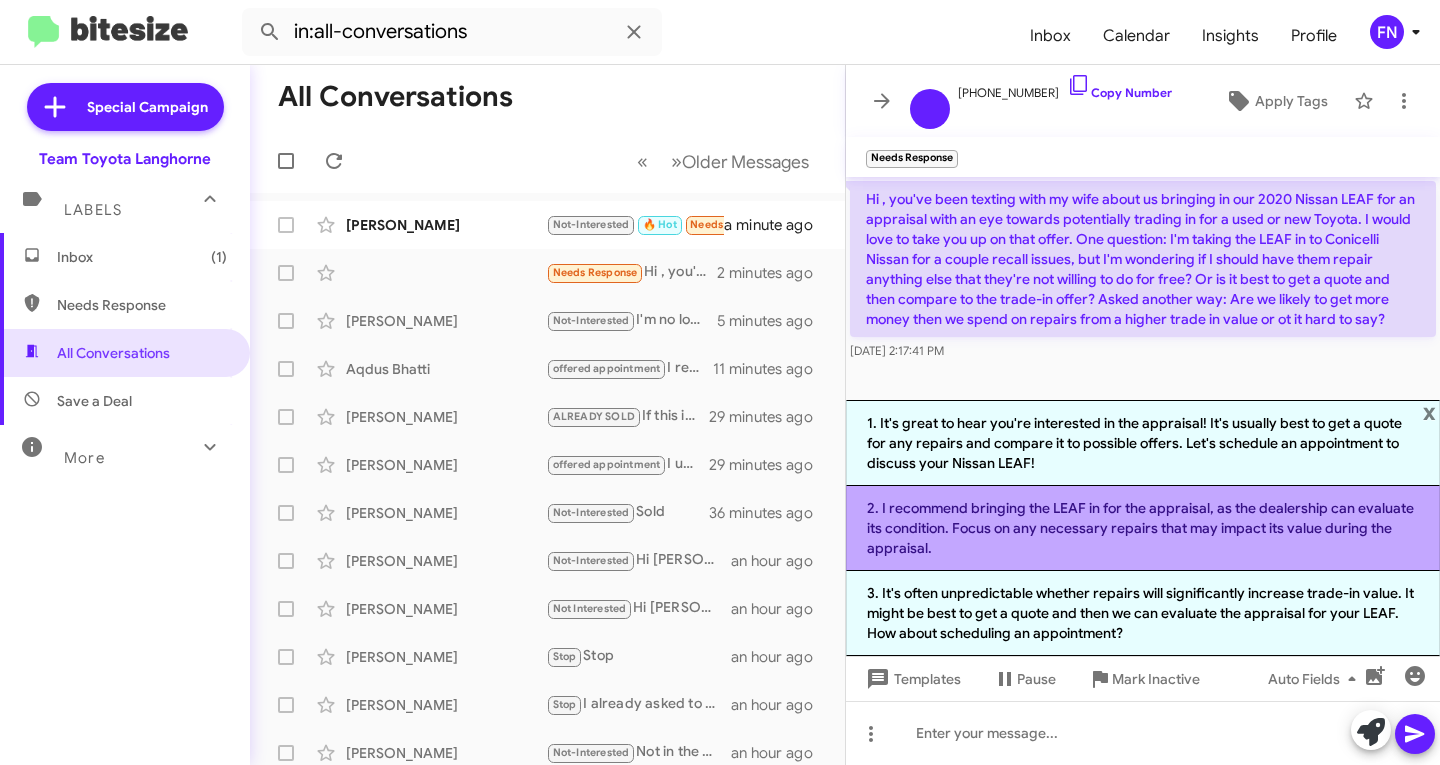 click on "2. I recommend bringing the LEAF in for the appraisal, as the dealership can evaluate its condition. Focus on any necessary repairs that may impact its value during the appraisal." 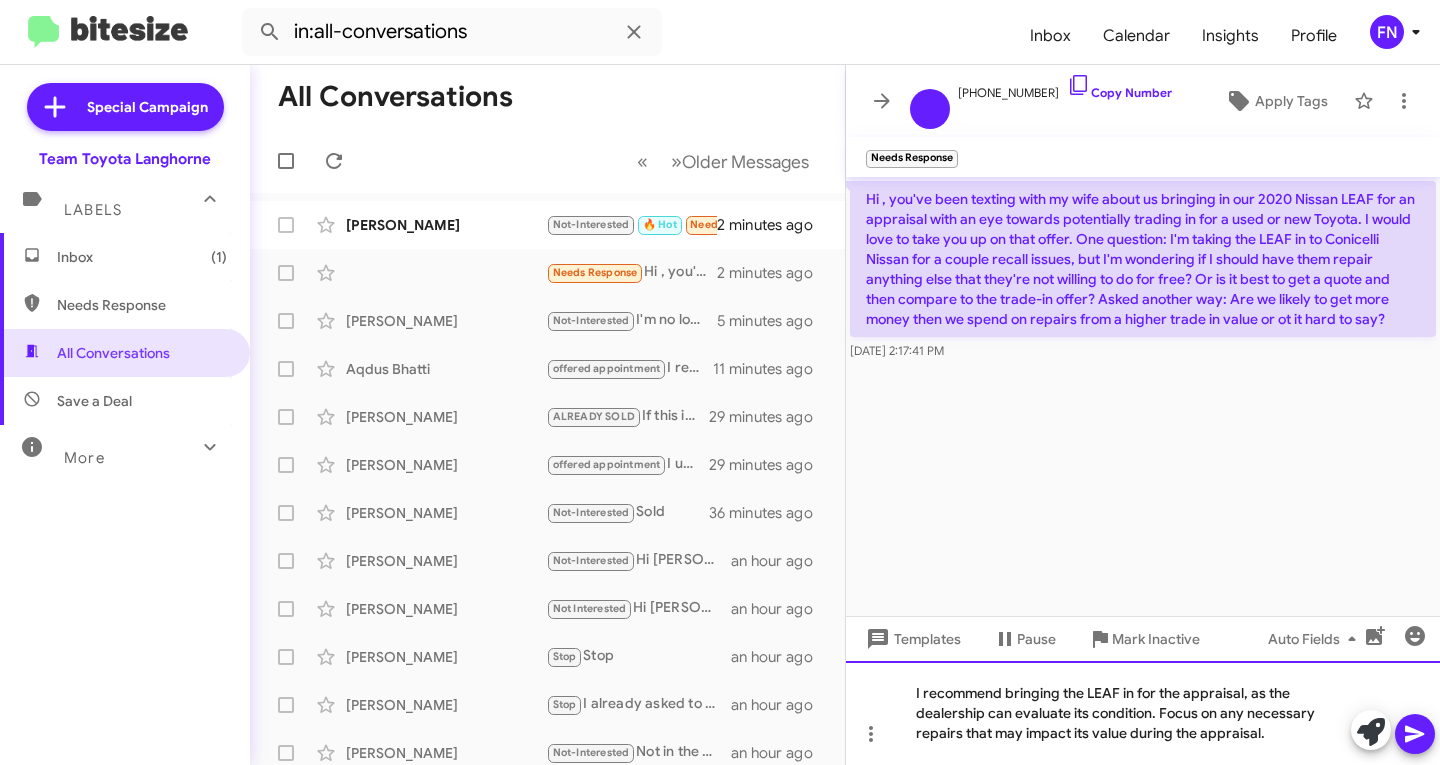 click on "I recommend bringing the LEAF in for the appraisal, as the dealership can evaluate its condition. Focus on any necessary repairs that may impact its value during the appraisal." 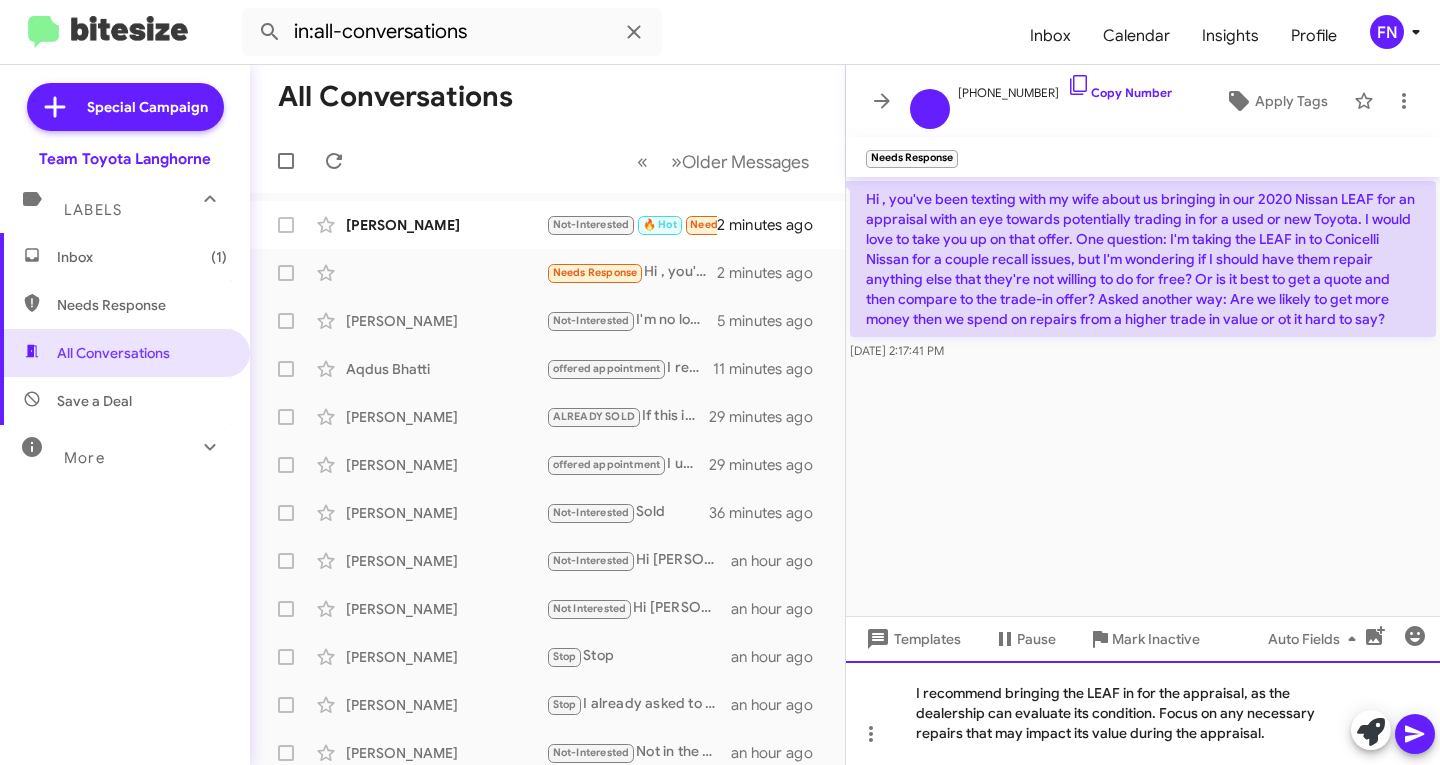 type 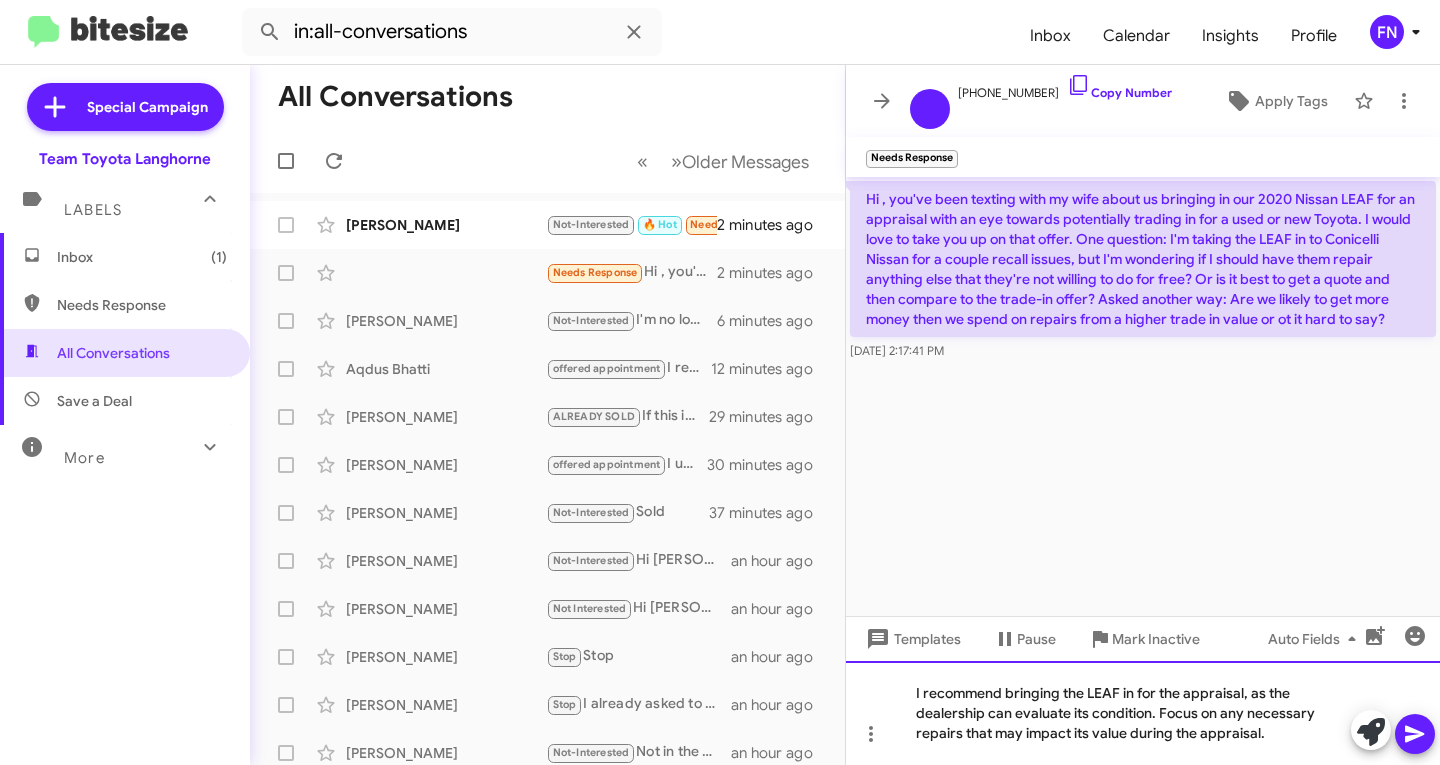 click on "I recommend bringing the LEAF in for the appraisal, as the dealership can evaluate its condition. Focus on any necessary repairs that may impact its value during the appraisal." 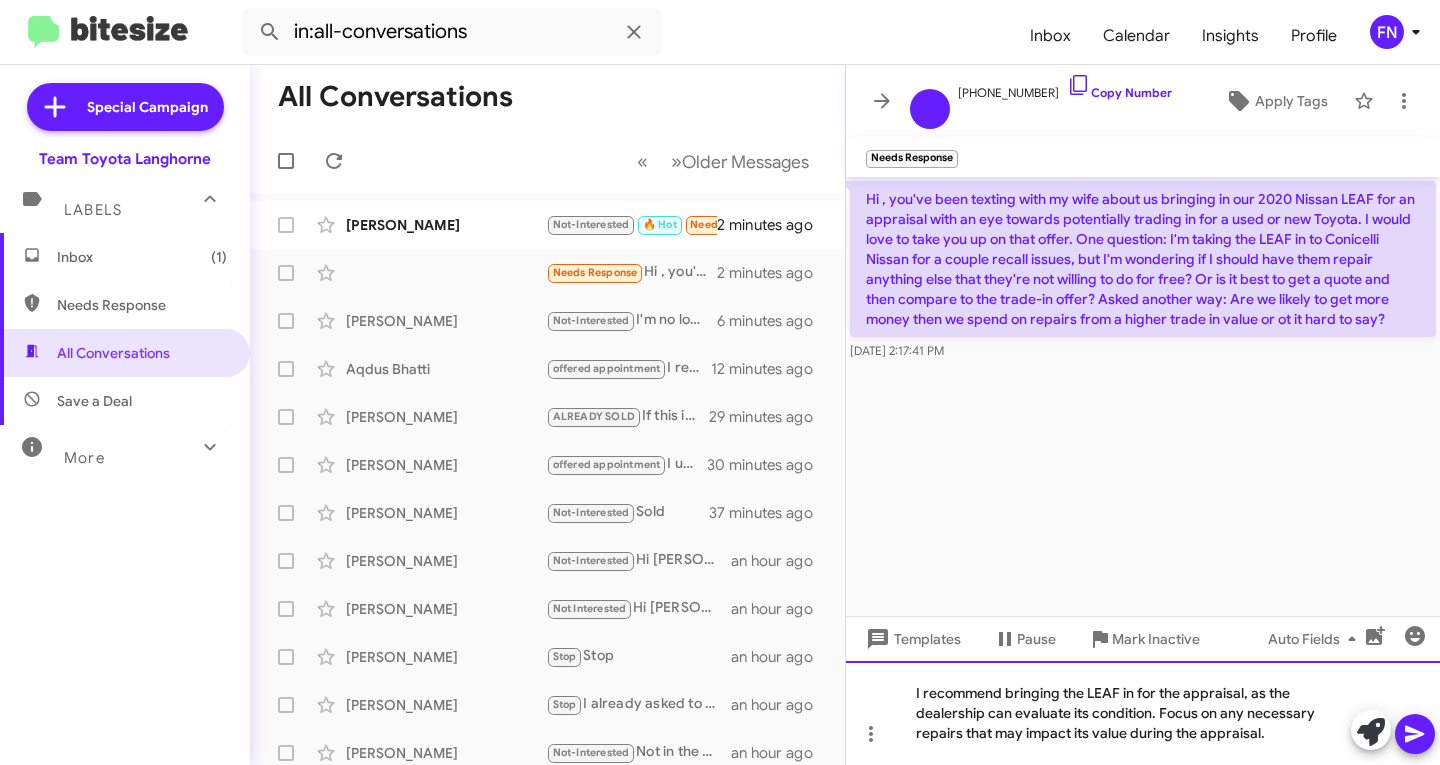 drag, startPoint x: 1252, startPoint y: 688, endPoint x: 1268, endPoint y: 682, distance: 17.088007 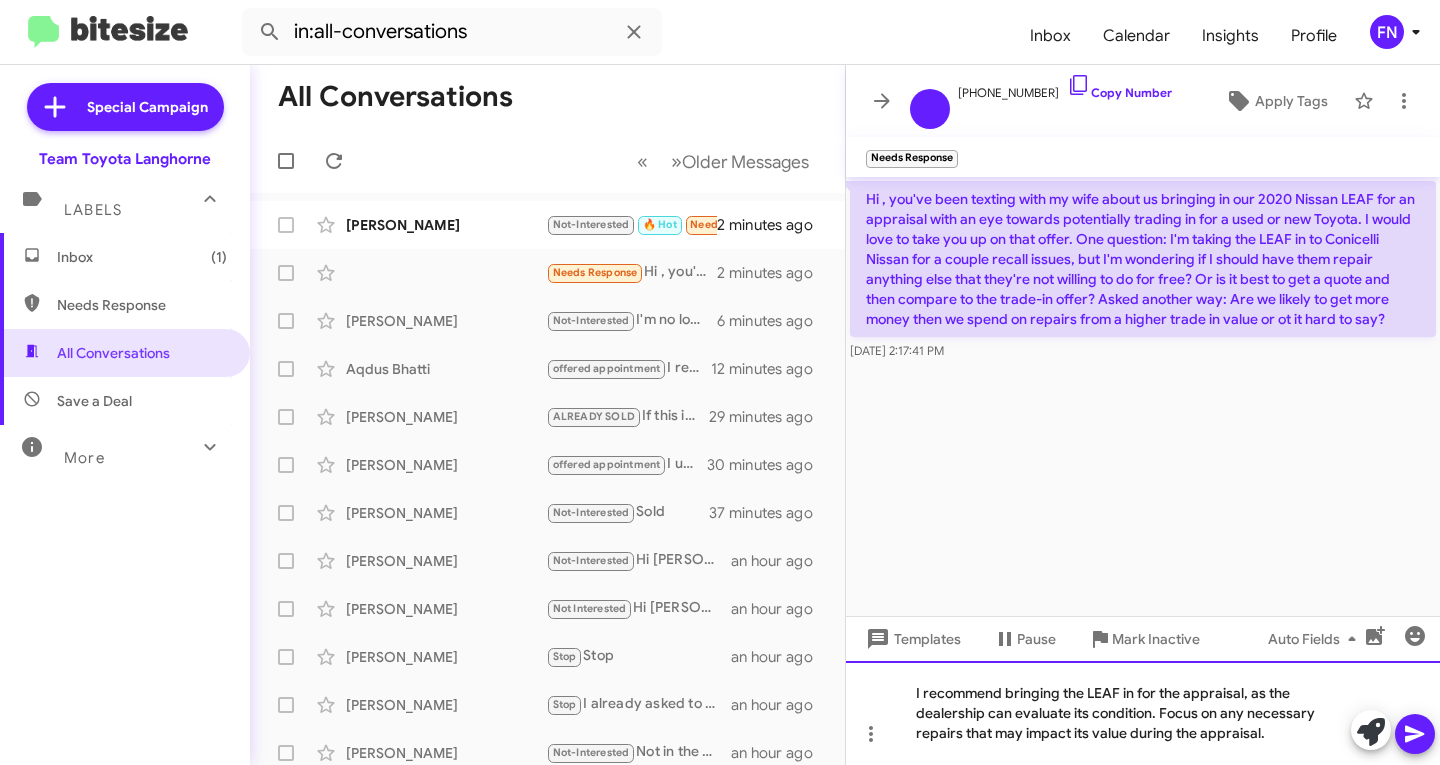 click on "I recommend bringing the LEAF in for the appraisal, as the dealership can evaluate its condition. Focus on any necessary repairs that may impact its value during the appraisal." 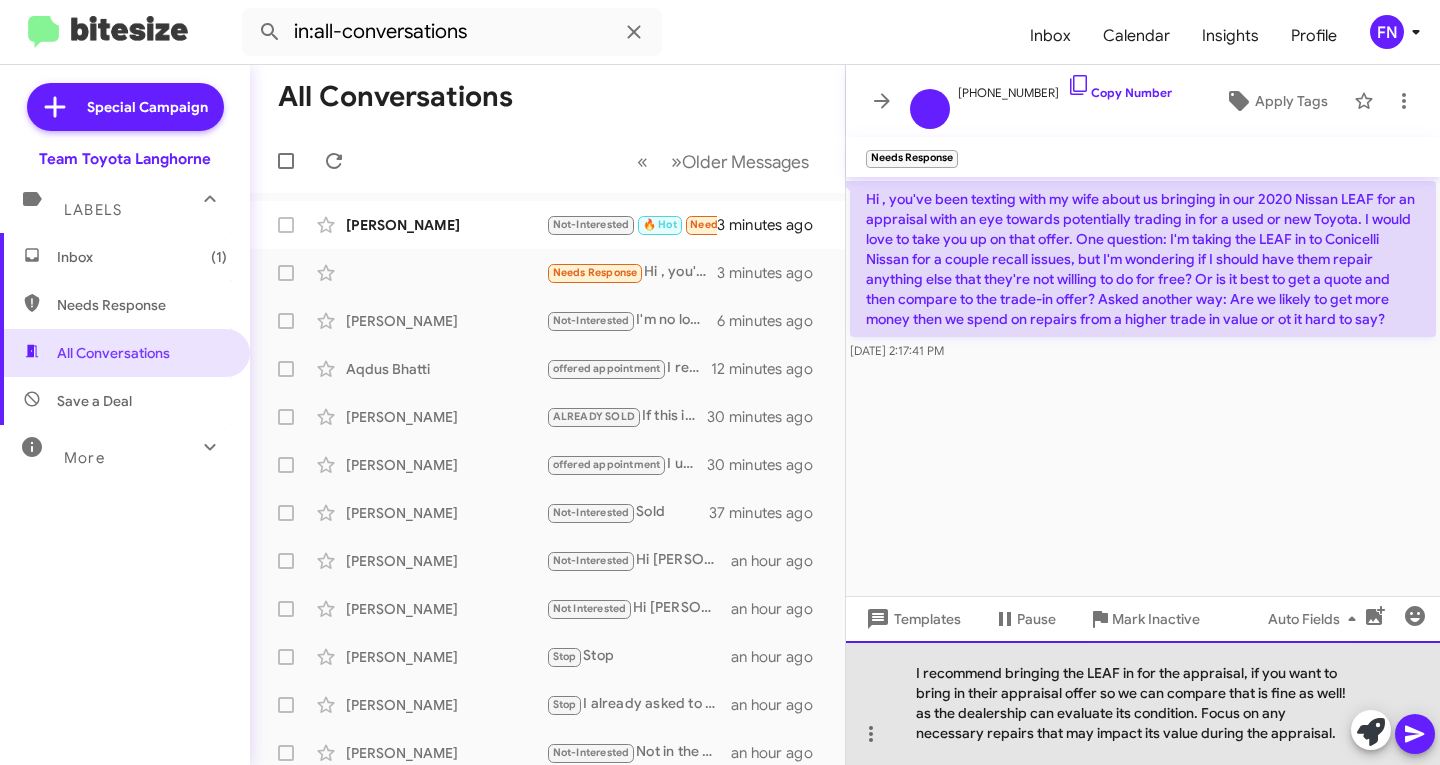 drag, startPoint x: 1194, startPoint y: 716, endPoint x: 897, endPoint y: 720, distance: 297.02695 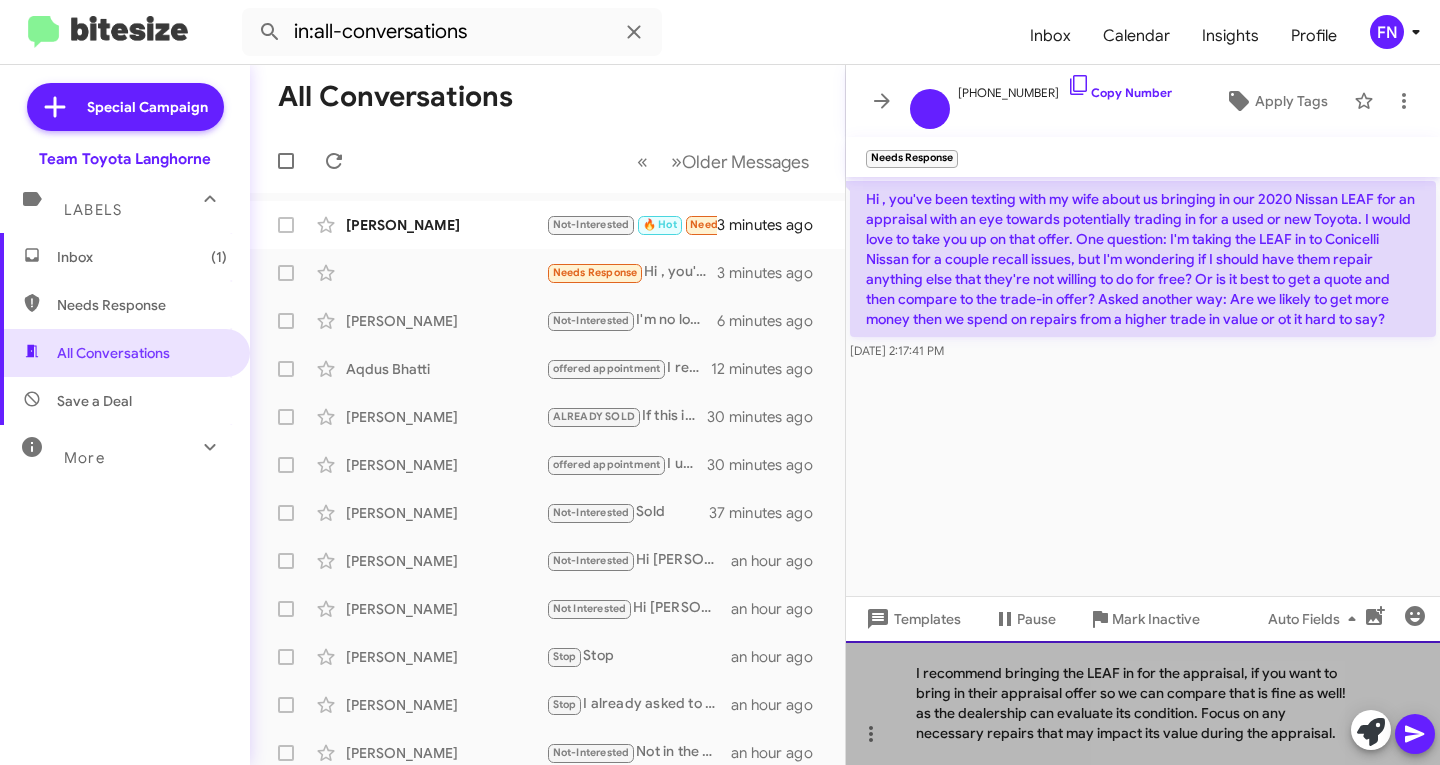 drag, startPoint x: 1171, startPoint y: 717, endPoint x: 1183, endPoint y: 716, distance: 12.0415945 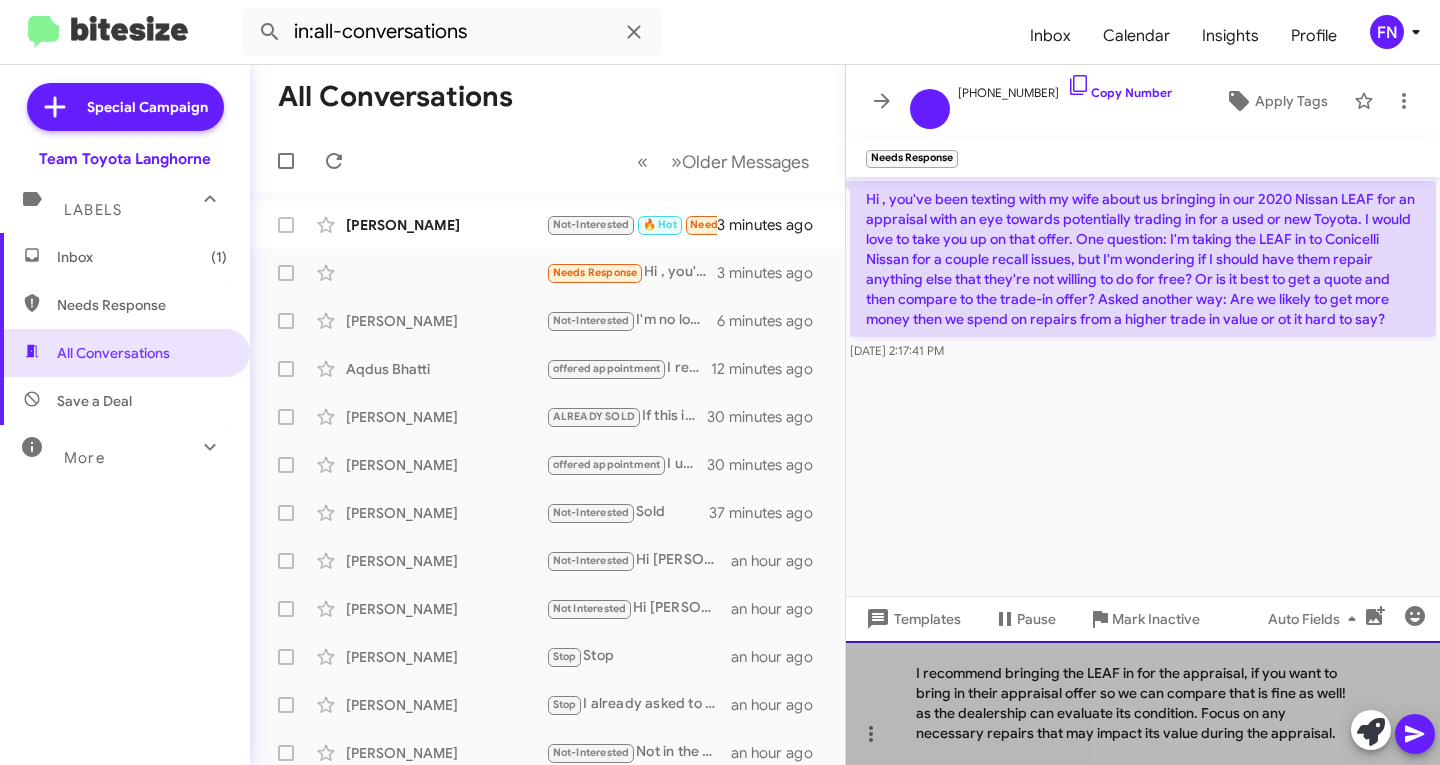 click on "I recommend bringing the LEAF in for the appraisal, if you want to bring in their appraisal offer so we can compare that is fine as well! as the dealership can evaluate its condition. Focus on any necessary repairs that may impact its value during the appraisal." 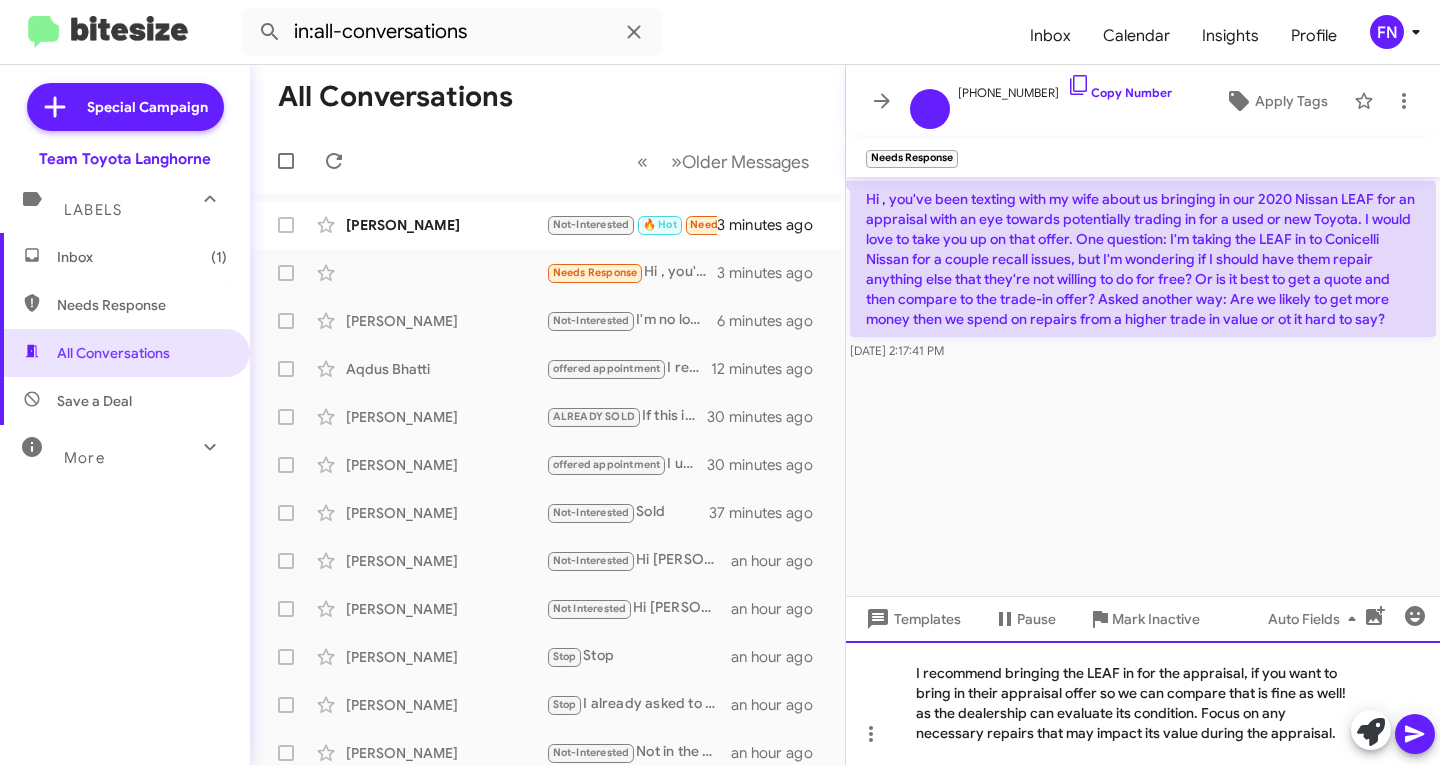 click on "I recommend bringing the LEAF in for the appraisal, if you want to bring in their appraisal offer so we can compare that is fine as well! as the dealership can evaluate its condition. Focus on any necessary repairs that may impact its value during the appraisal." 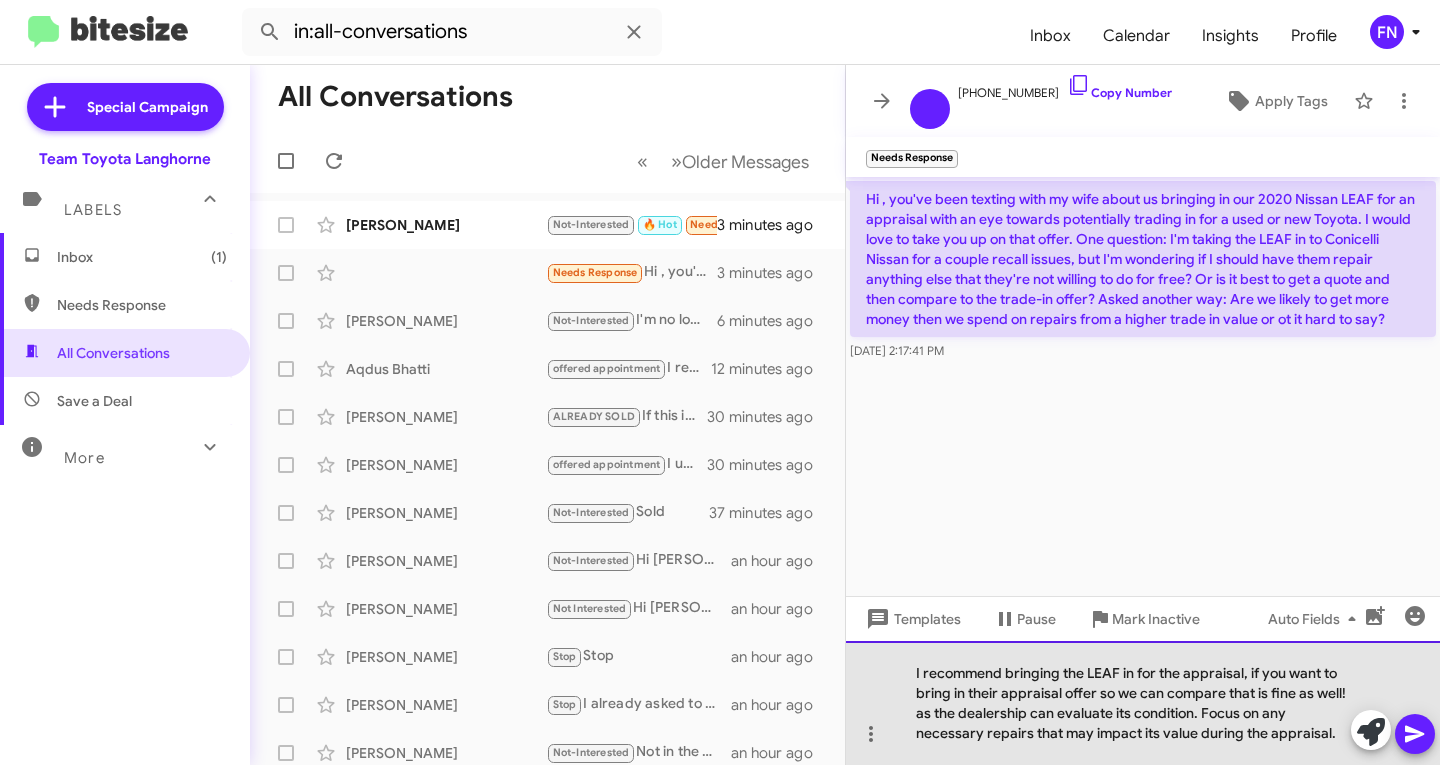 drag, startPoint x: 1197, startPoint y: 714, endPoint x: 918, endPoint y: 716, distance: 279.00717 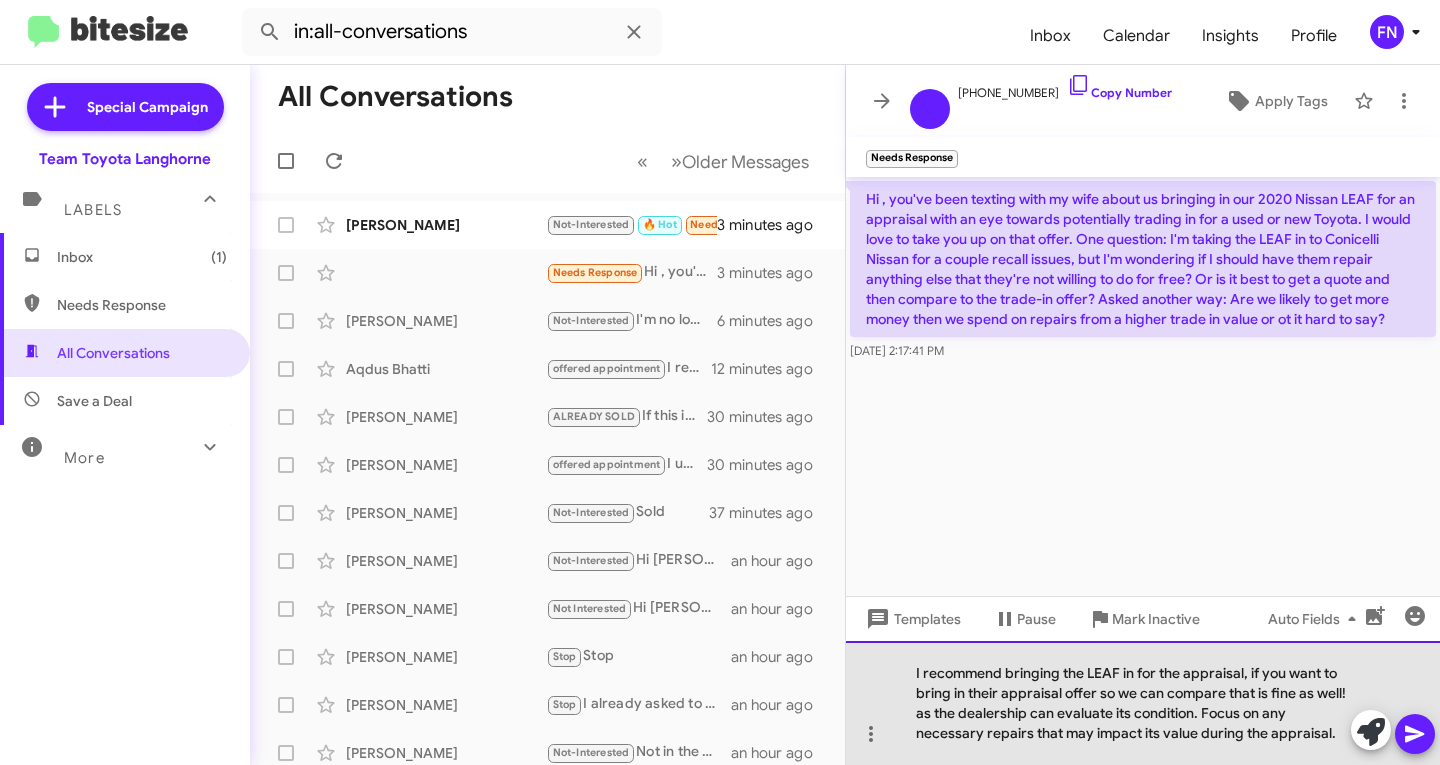 click on "I recommend bringing the LEAF in for the appraisal, if you want to bring in their appraisal offer so we can compare that is fine as well! as the dealership can evaluate its condition. Focus on any necessary repairs that may impact its value during the appraisal." 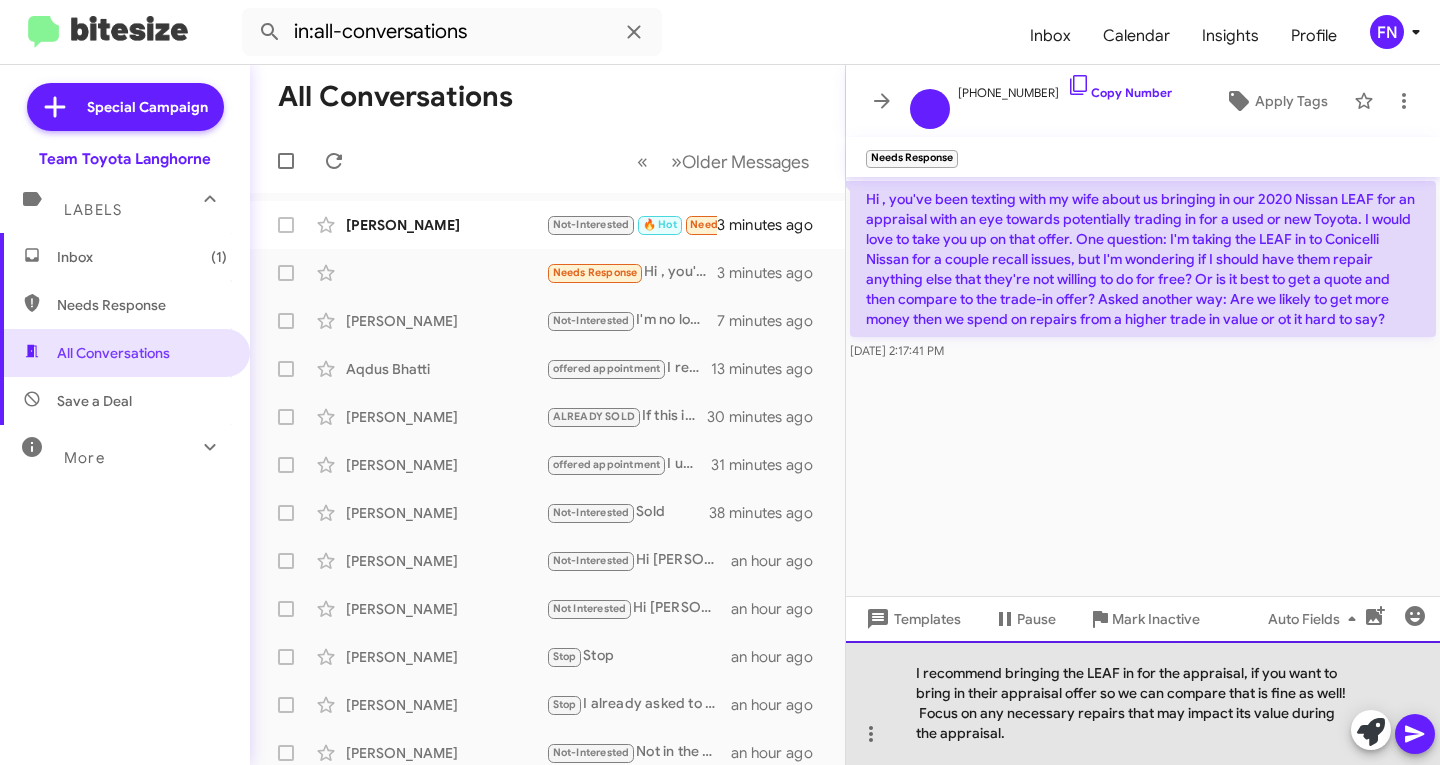 click on "I recommend bringing the LEAF in for the appraisal, if you want to bring in their appraisal offer so we can compare that is fine as well!   Focus on any necessary repairs that may impact its value during the appraisal." 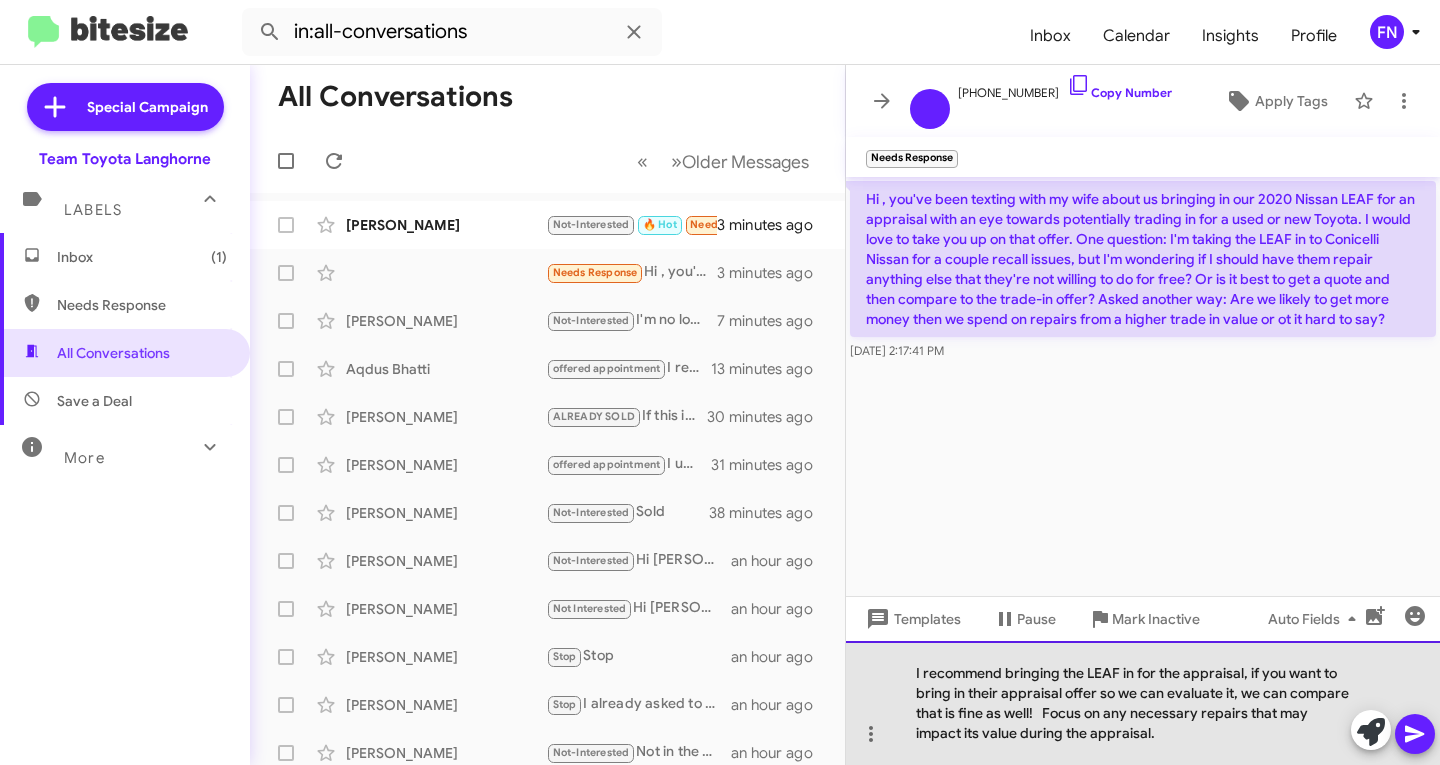 click on "I recommend bringing the LEAF in for the appraisal, if you want to bring in their appraisal offer so we can evaluate it, we can compare that is fine as well!   Focus on any necessary repairs that may impact its value during the appraisal." 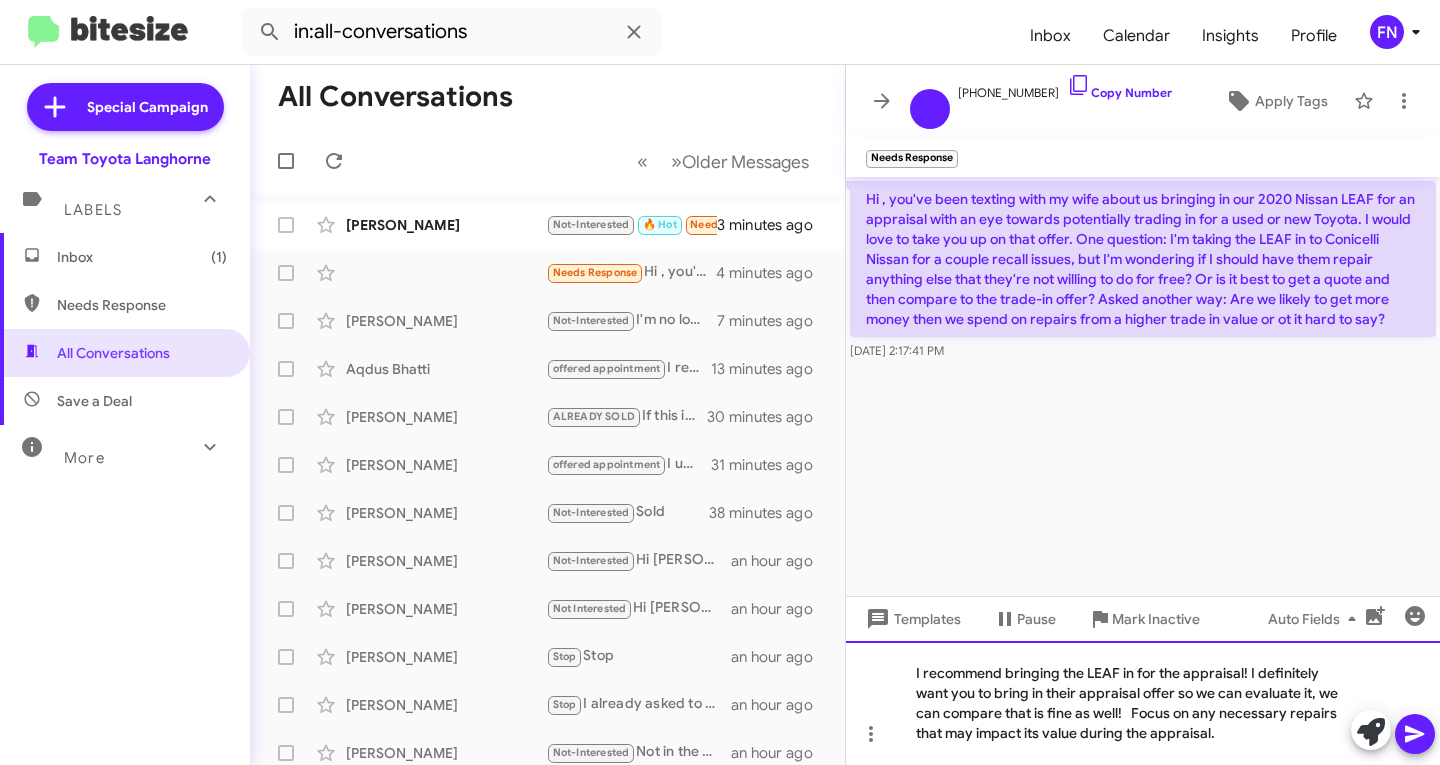 click on "I recommend bringing the LEAF in for the appraisal! I definitely want you to bring in their appraisal offer so we can evaluate it, we can compare that is fine as well!   Focus on any necessary repairs that may impact its value during the appraisal." 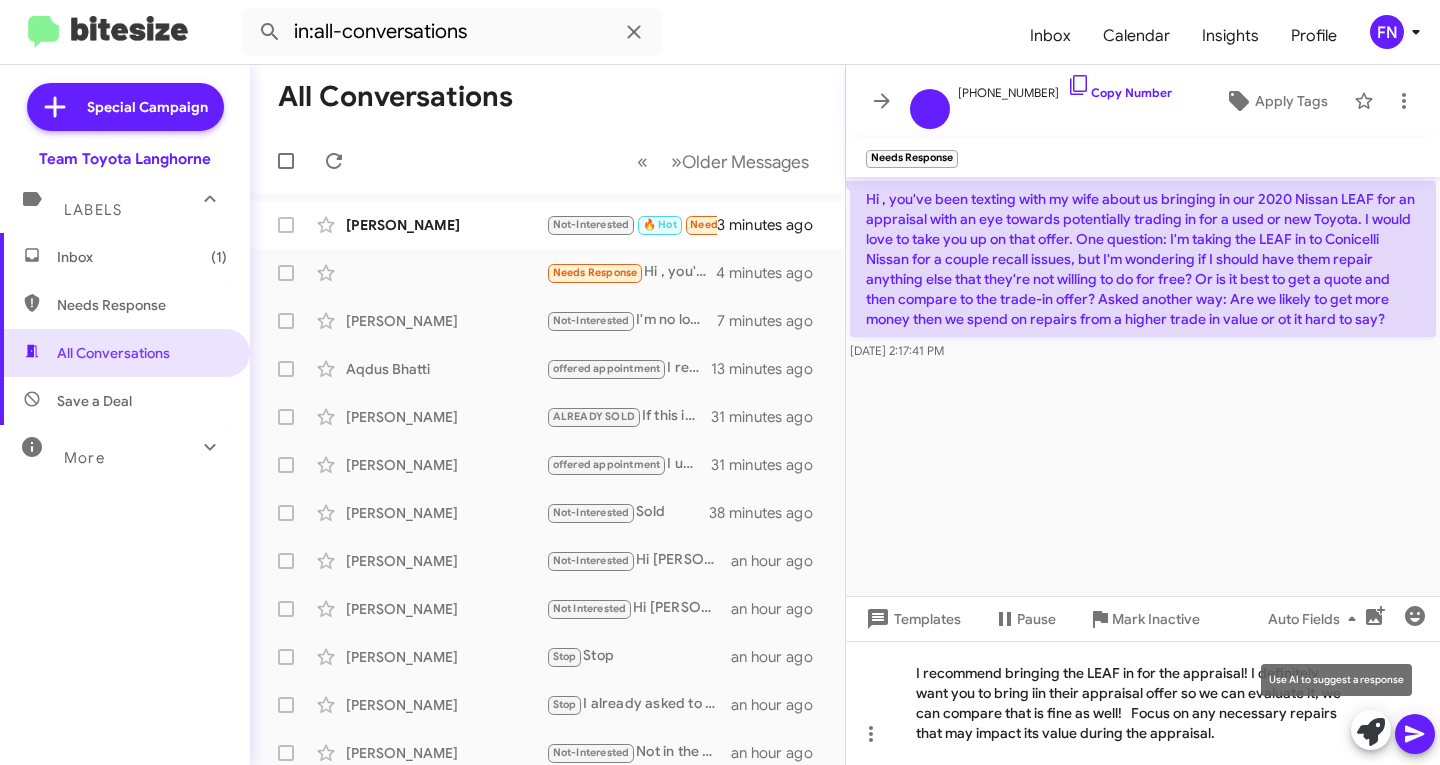 click 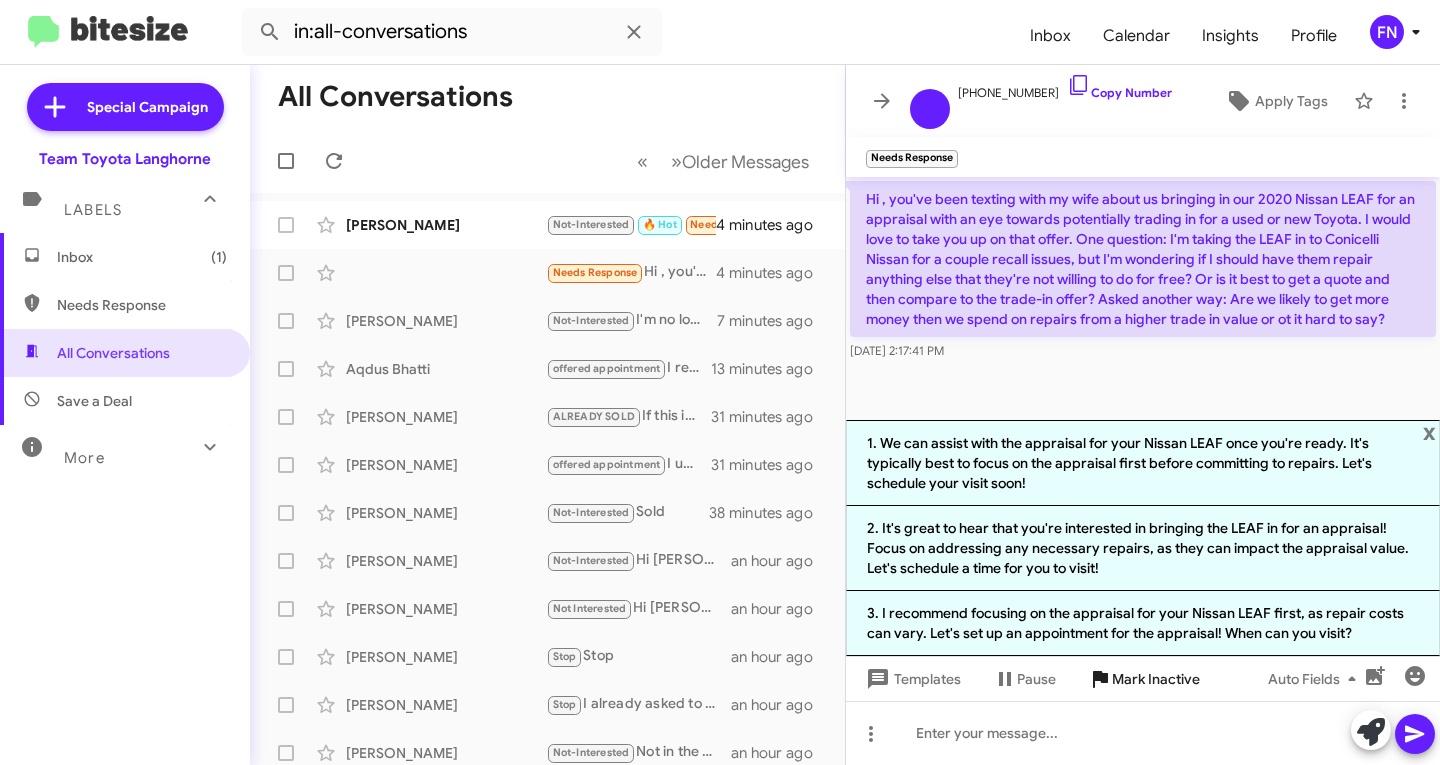 click on "3. I recommend focusing on the appraisal for your Nissan LEAF first, as repair costs can vary. Let's set up an appointment for the appraisal! When can you visit?" 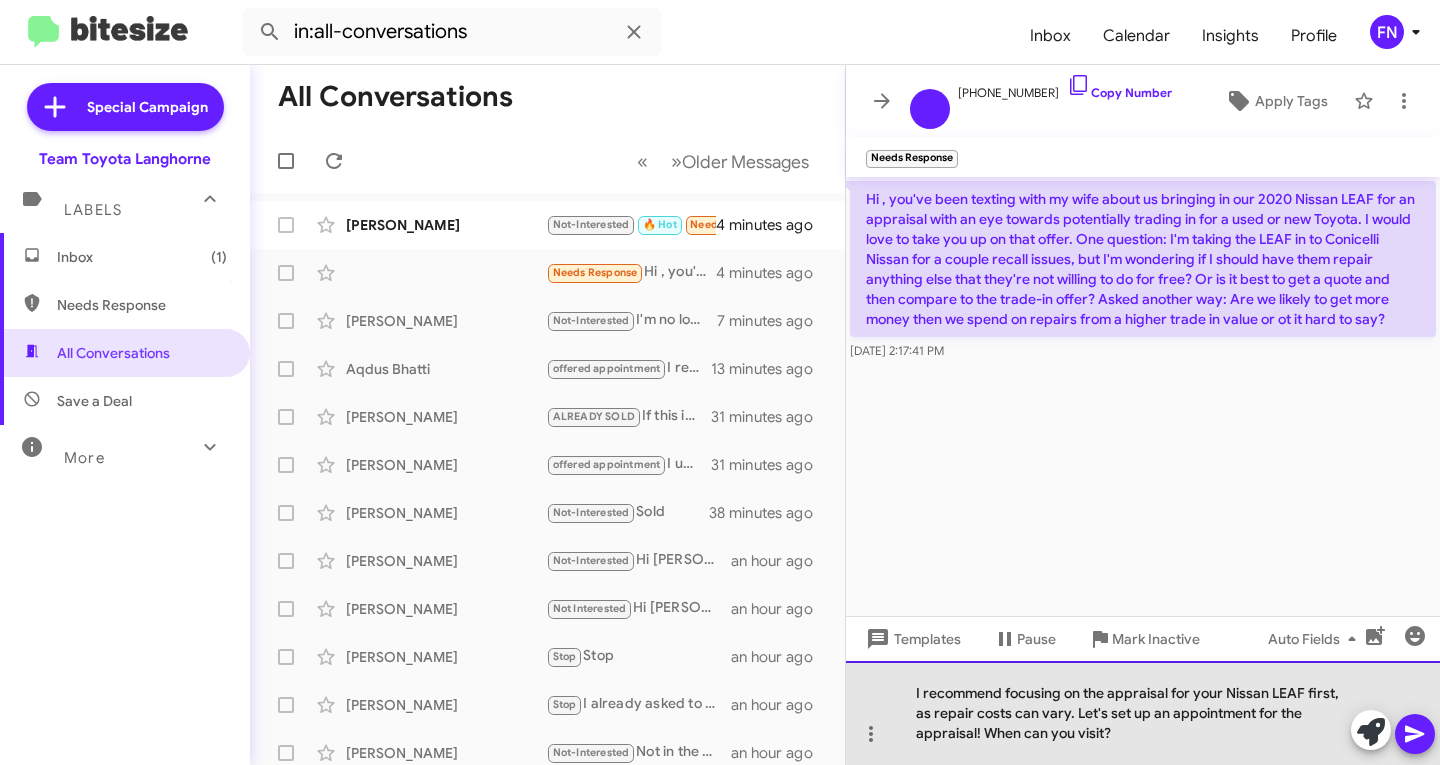 drag, startPoint x: 1334, startPoint y: 693, endPoint x: 1360, endPoint y: 689, distance: 26.305893 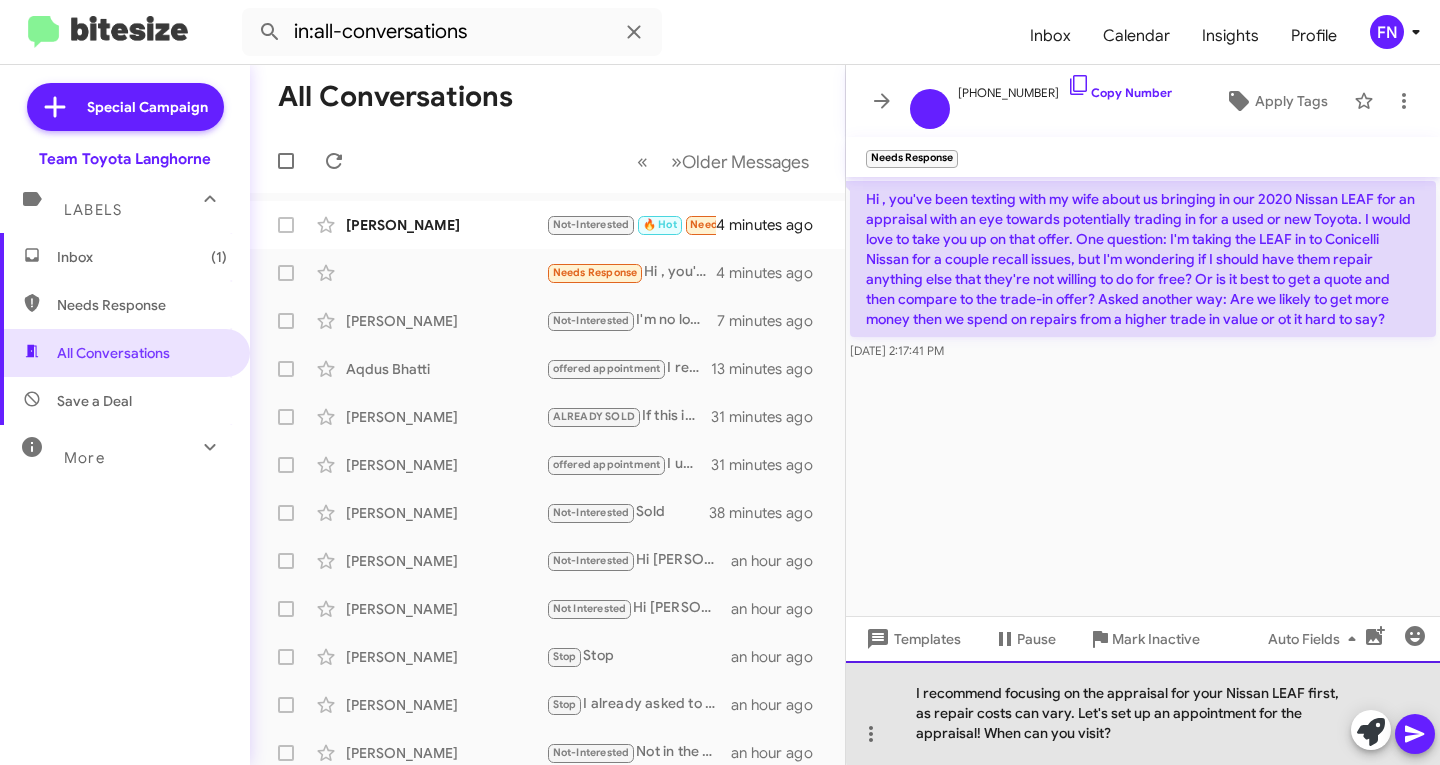 click on "I recommend focusing on the appraisal for your Nissan LEAF first, as repair costs can vary. Let's set up an appointment for the appraisal! When can you visit?" 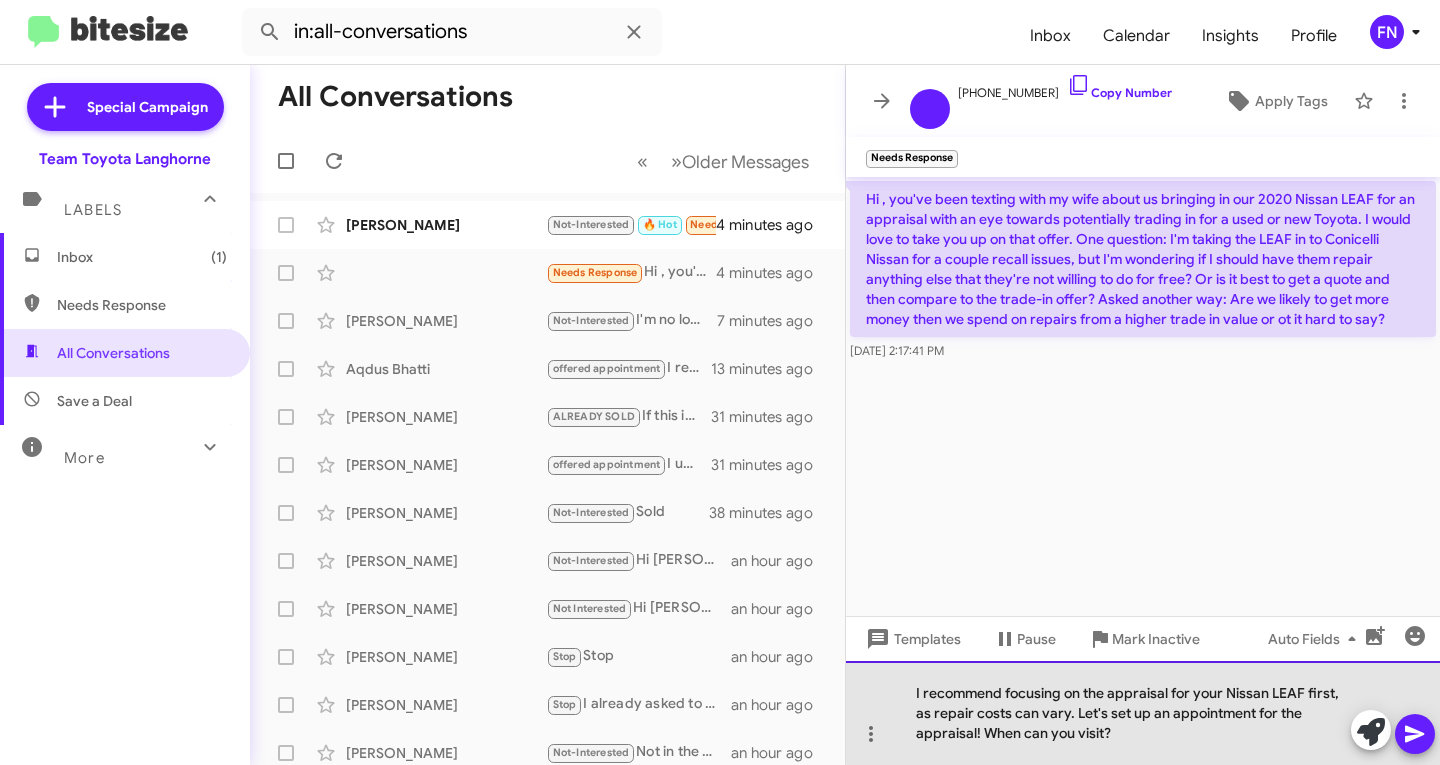 click on "I recommend focusing on the appraisal for your Nissan LEAF first, as repair costs can vary. Let's set up an appointment for the appraisal! When can you visit?" 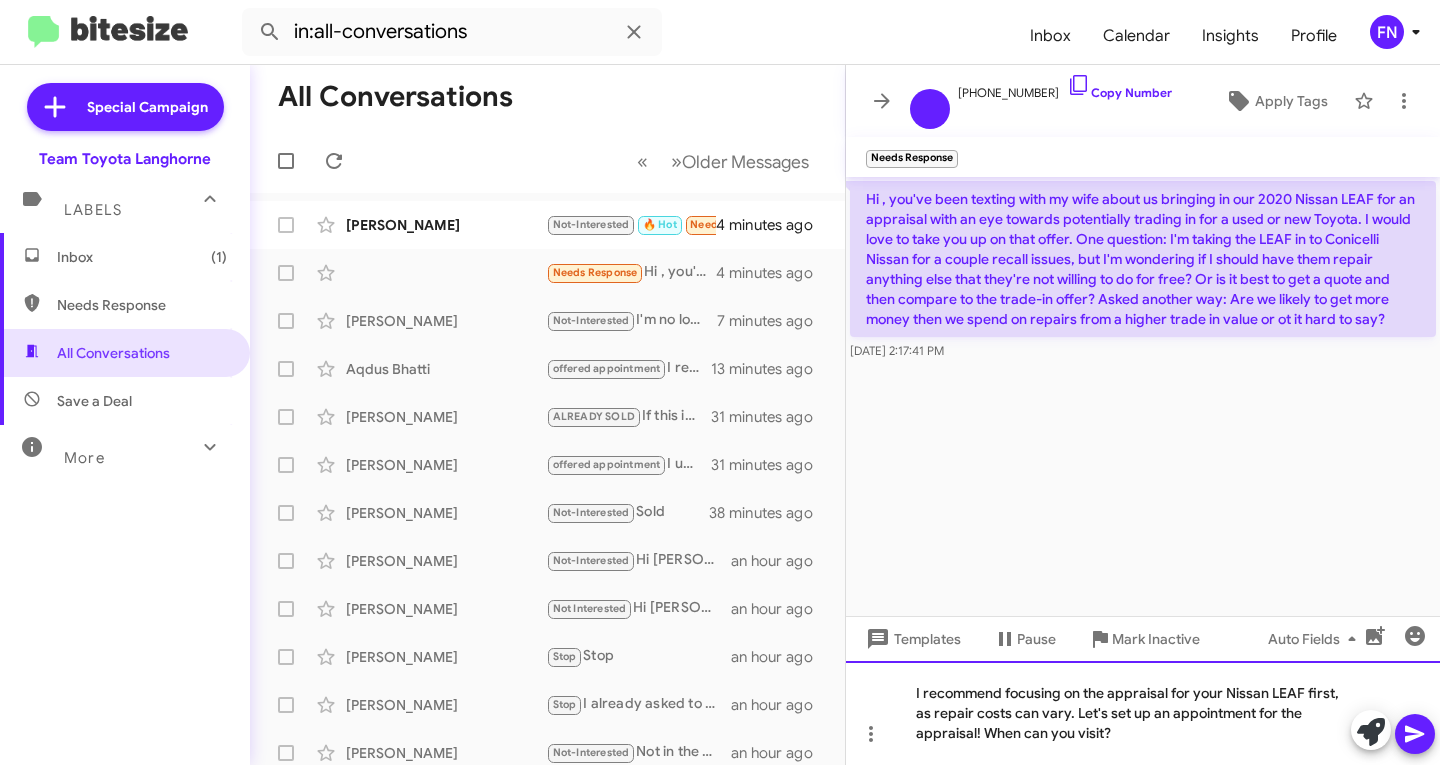 click on "I recommend focusing on the appraisal for your Nissan LEAF first, as repair costs can vary. Let's set up an appointment for the appraisal! When can you visit?" 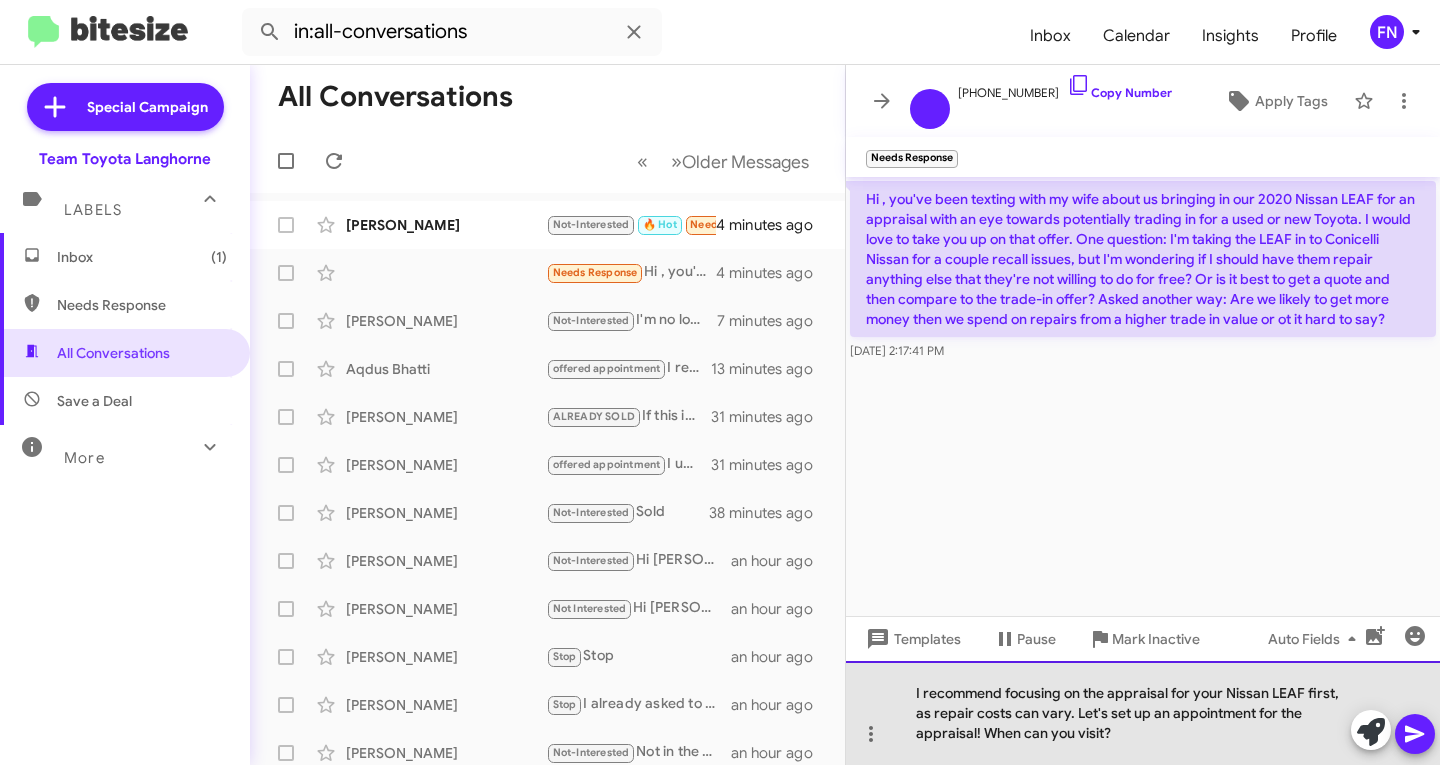 click on "I recommend focusing on the appraisal for your Nissan LEAF first, as repair costs can vary. Let's set up an appointment for the appraisal! When can you visit?" 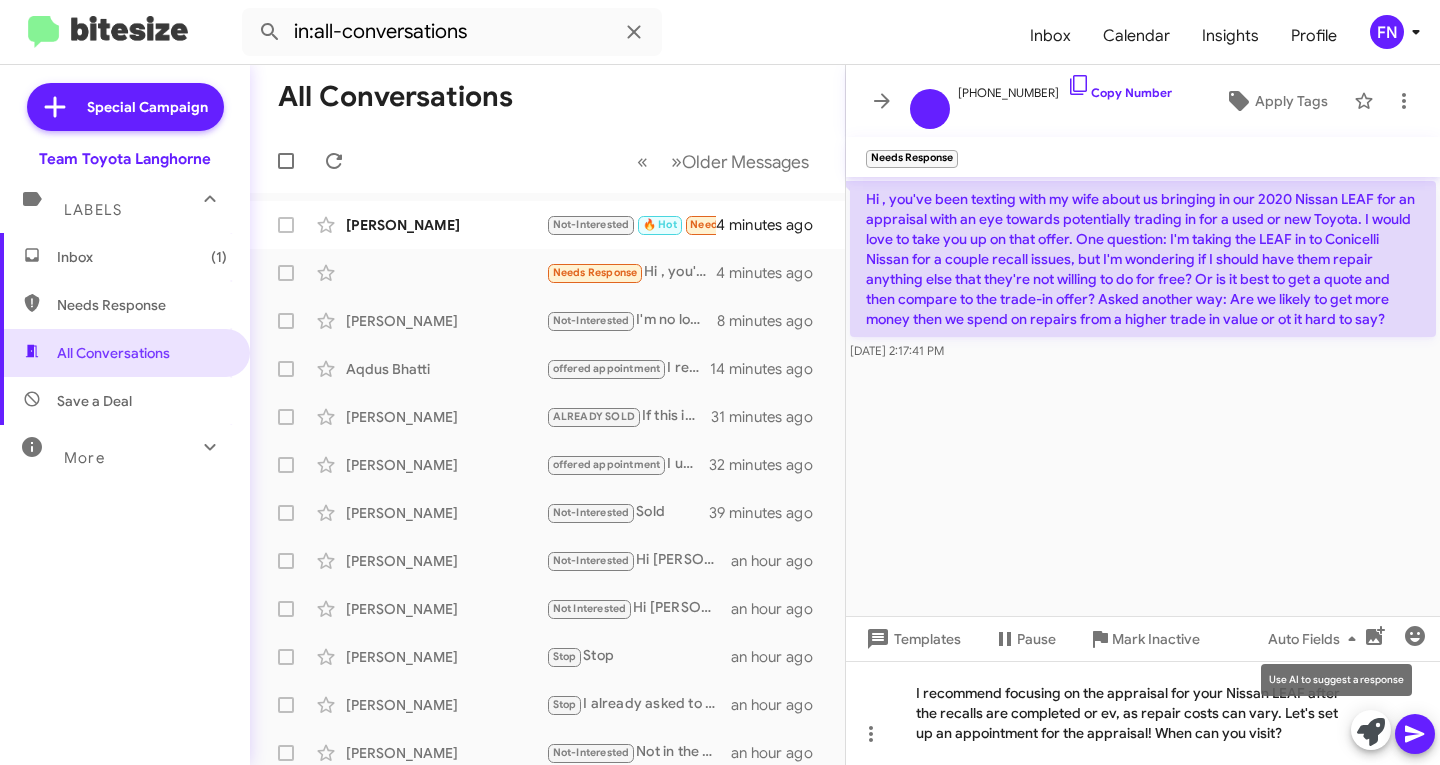 click 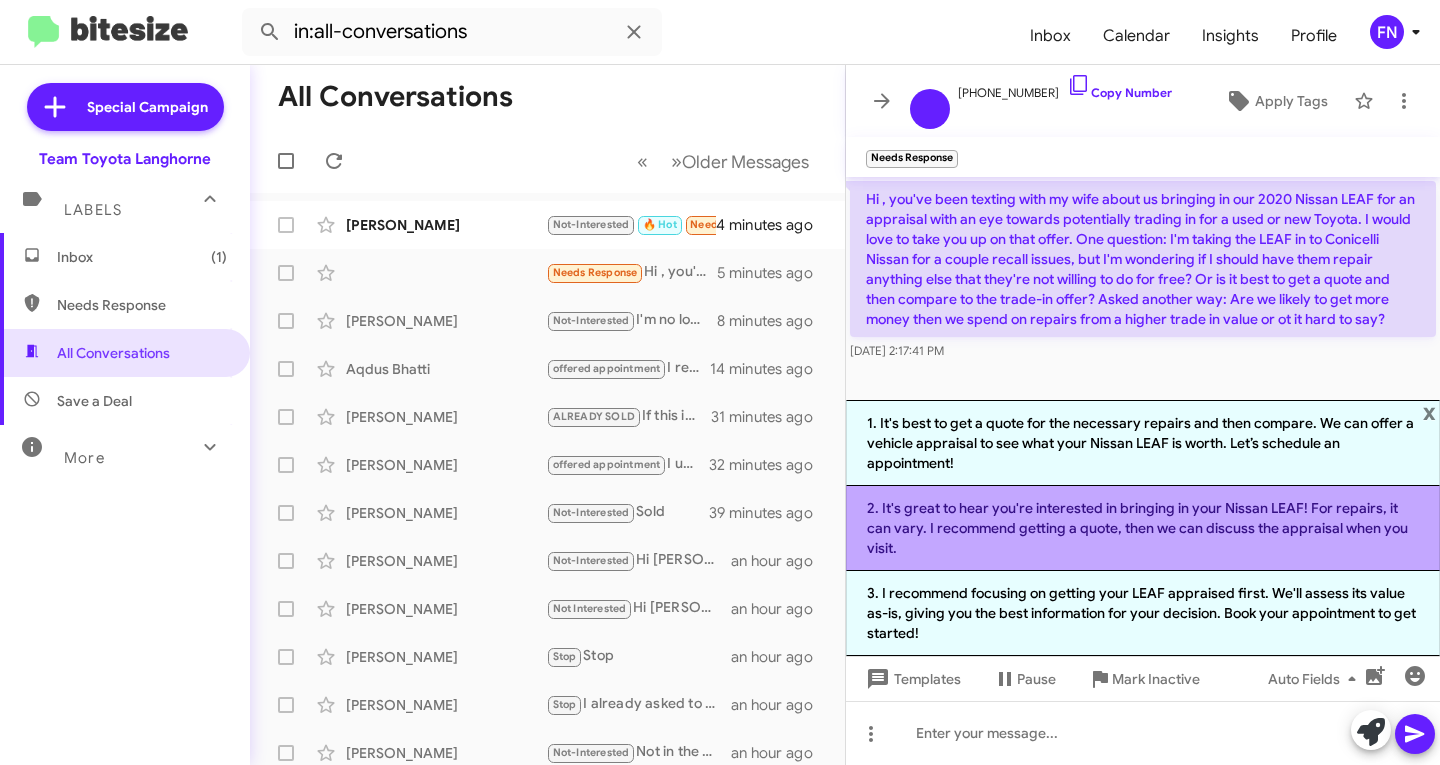 click on "2. It's great to hear you're interested in bringing in your Nissan LEAF! For repairs, it can vary. I recommend getting a quote, then we can discuss the appraisal when you visit." 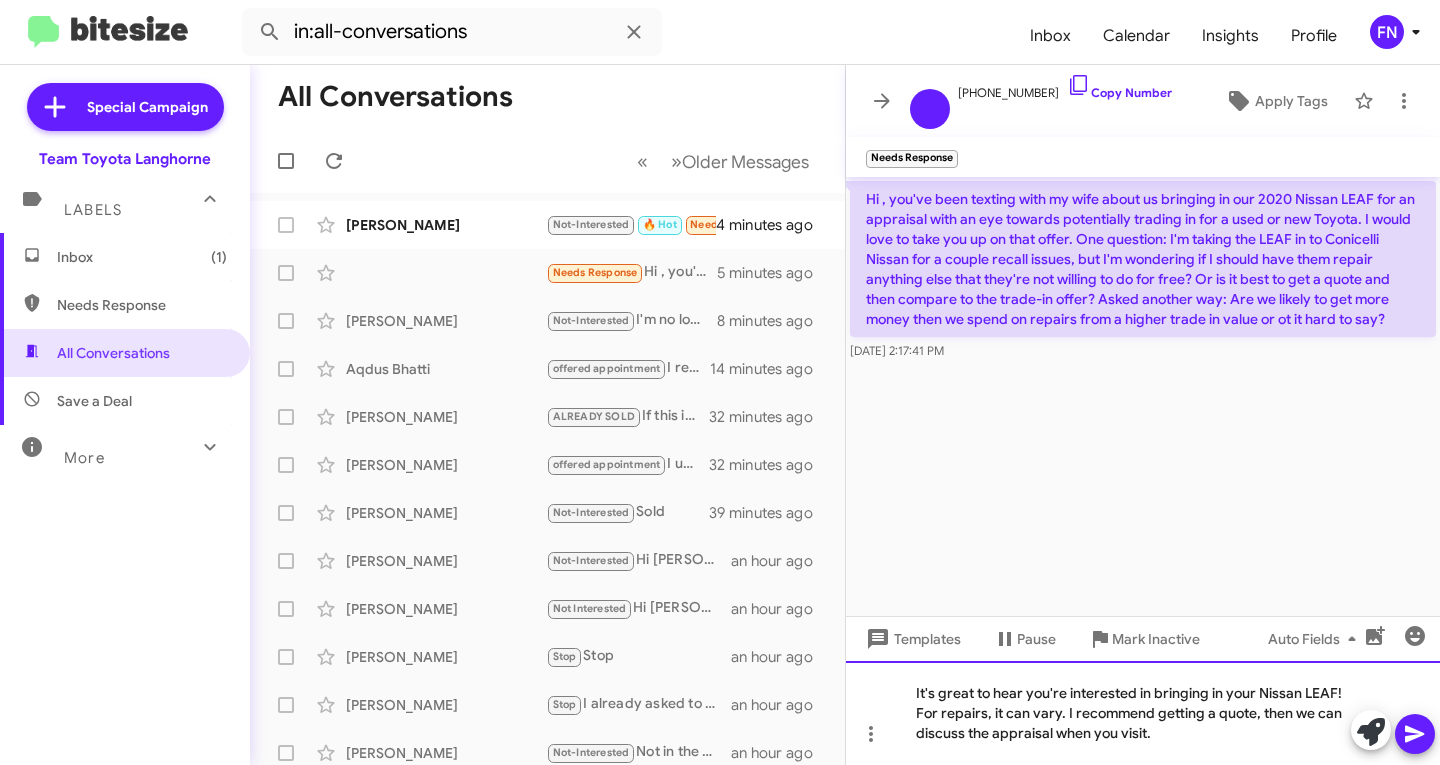 drag, startPoint x: 1152, startPoint y: 730, endPoint x: 872, endPoint y: 712, distance: 280.57797 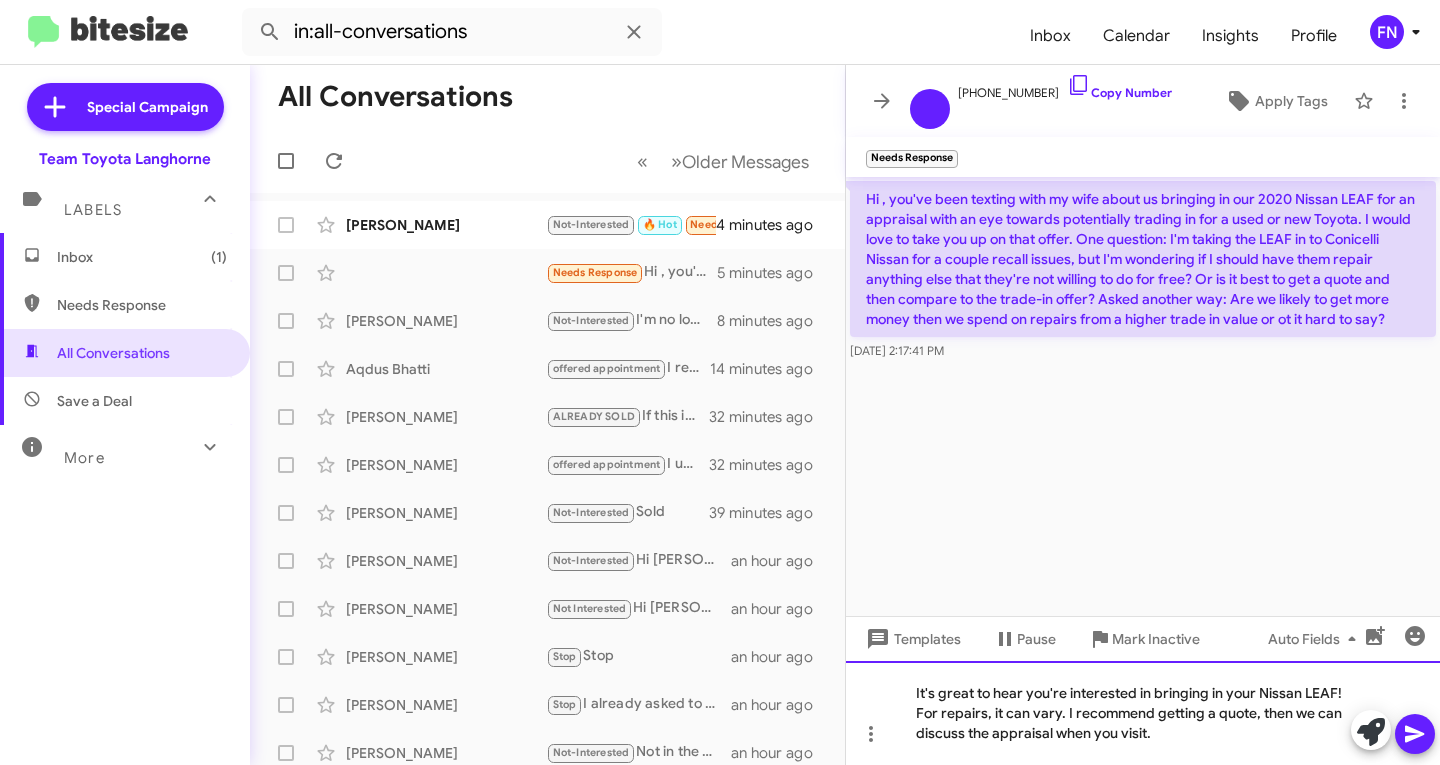 click on "It's great to hear you're interested in bringing in your Nissan LEAF! For repairs, it can vary. I recommend getting a quote, then we can discuss the appraisal when you visit." 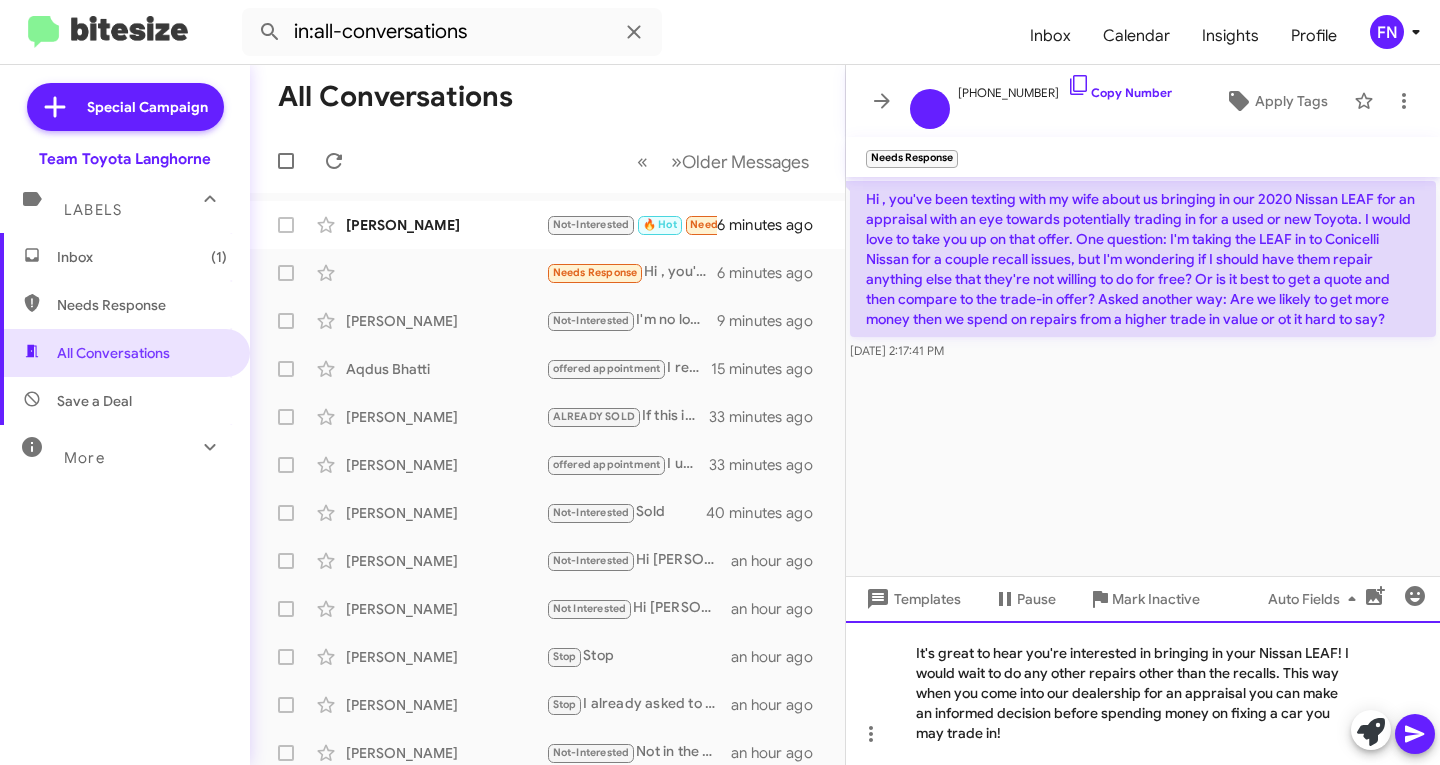 click on "It's great to hear you're interested in bringing in your Nissan LEAF! I would wait to do any other repairs other than the recalls. This way when you come into our dealership for an appraisal you can make an informed decision before spending money on fixing a car you may trade in!" 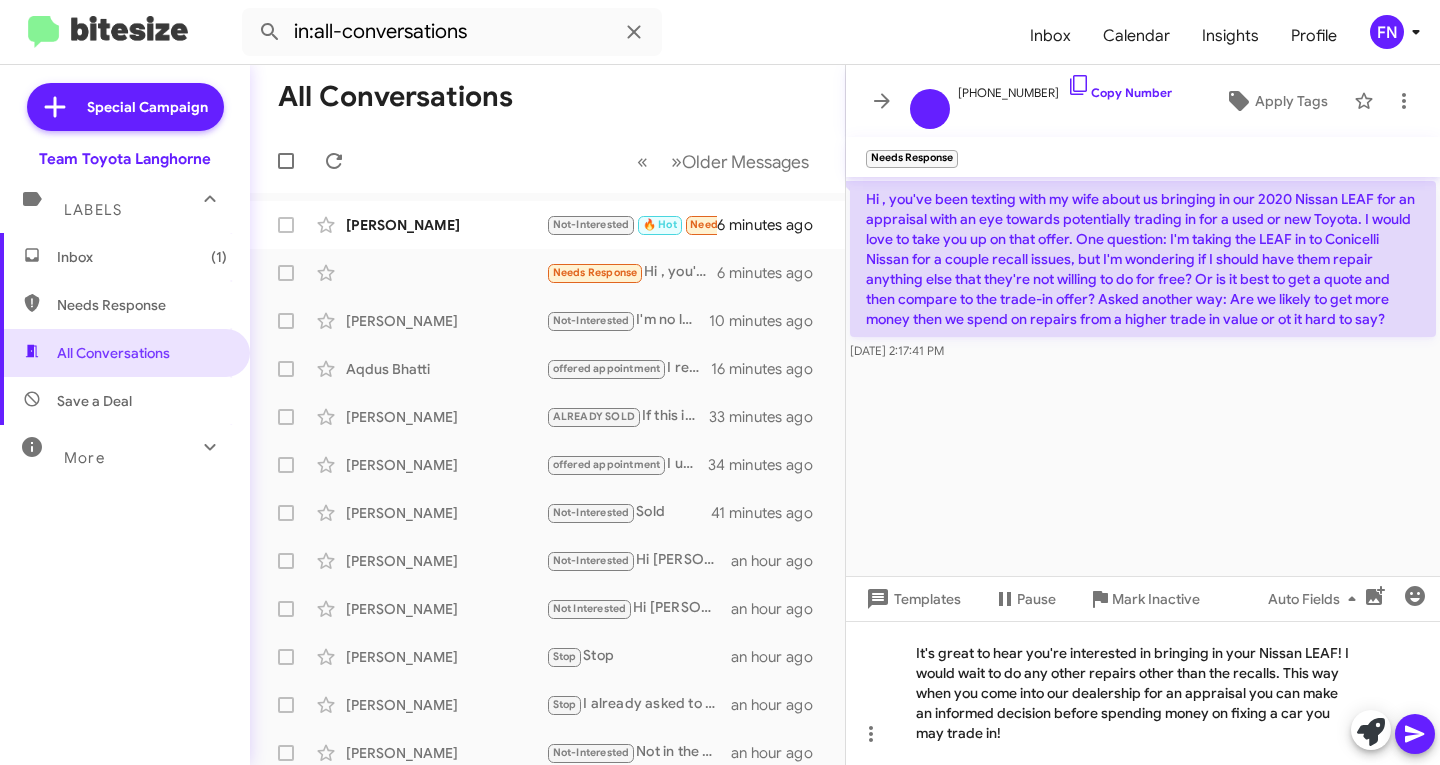 click 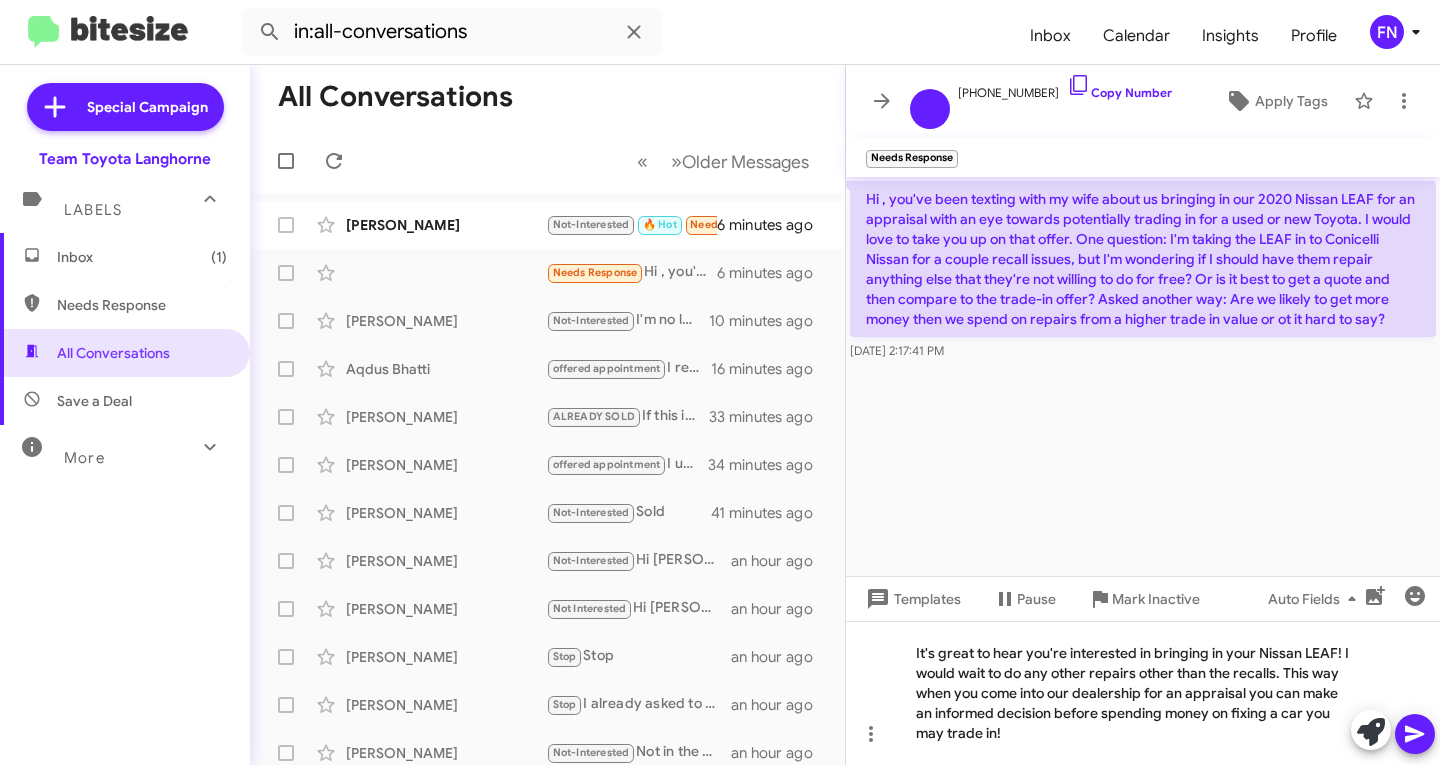 click 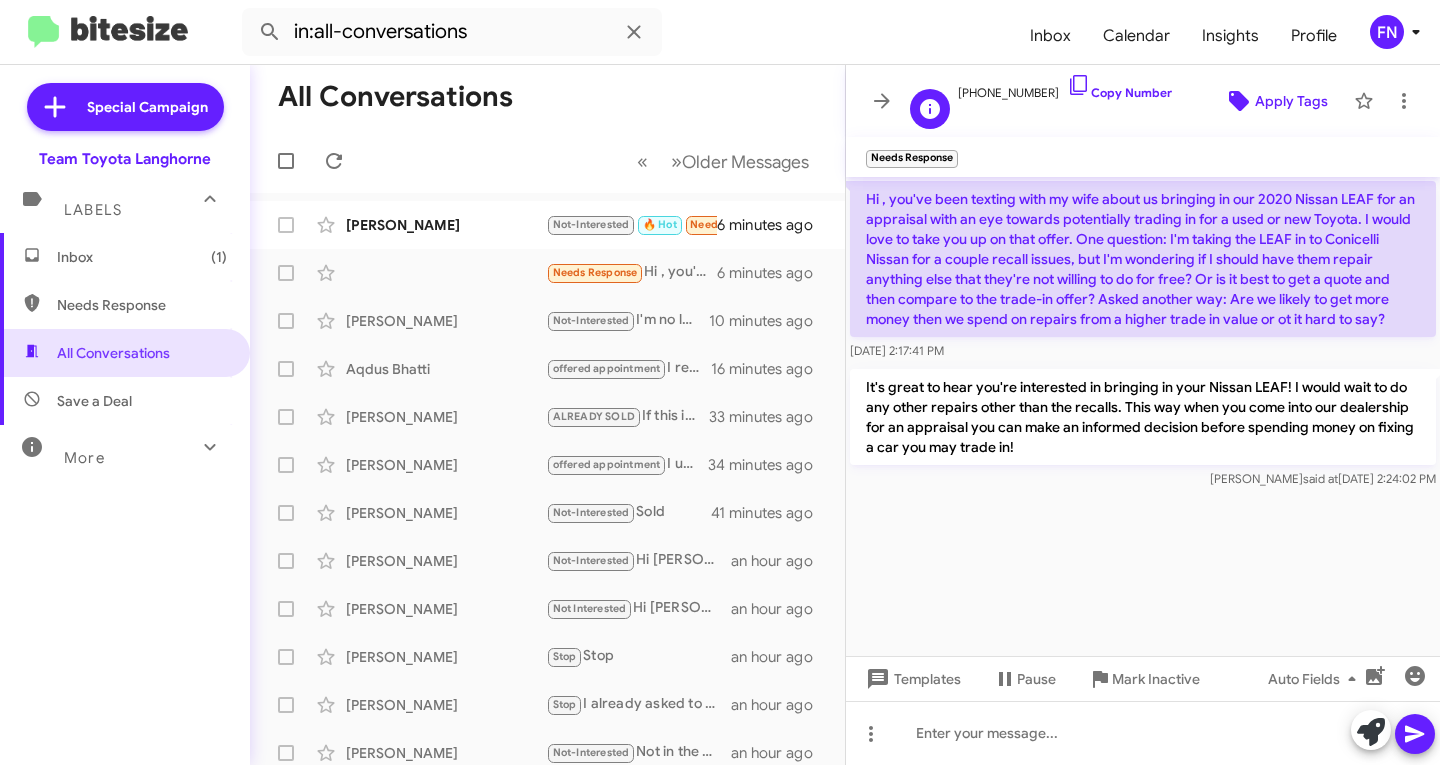 click on "Apply Tags" 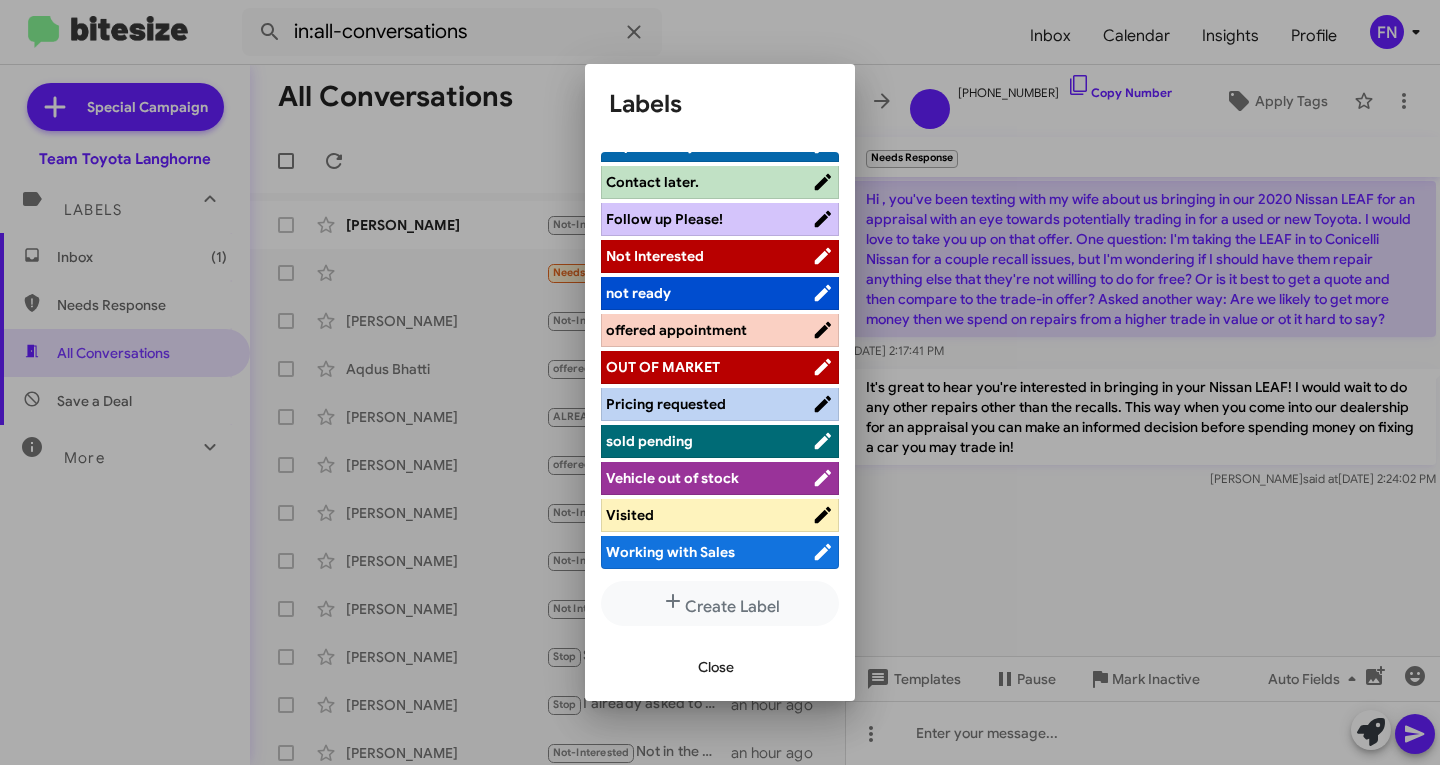 click on "offered appointment" at bounding box center [676, 330] 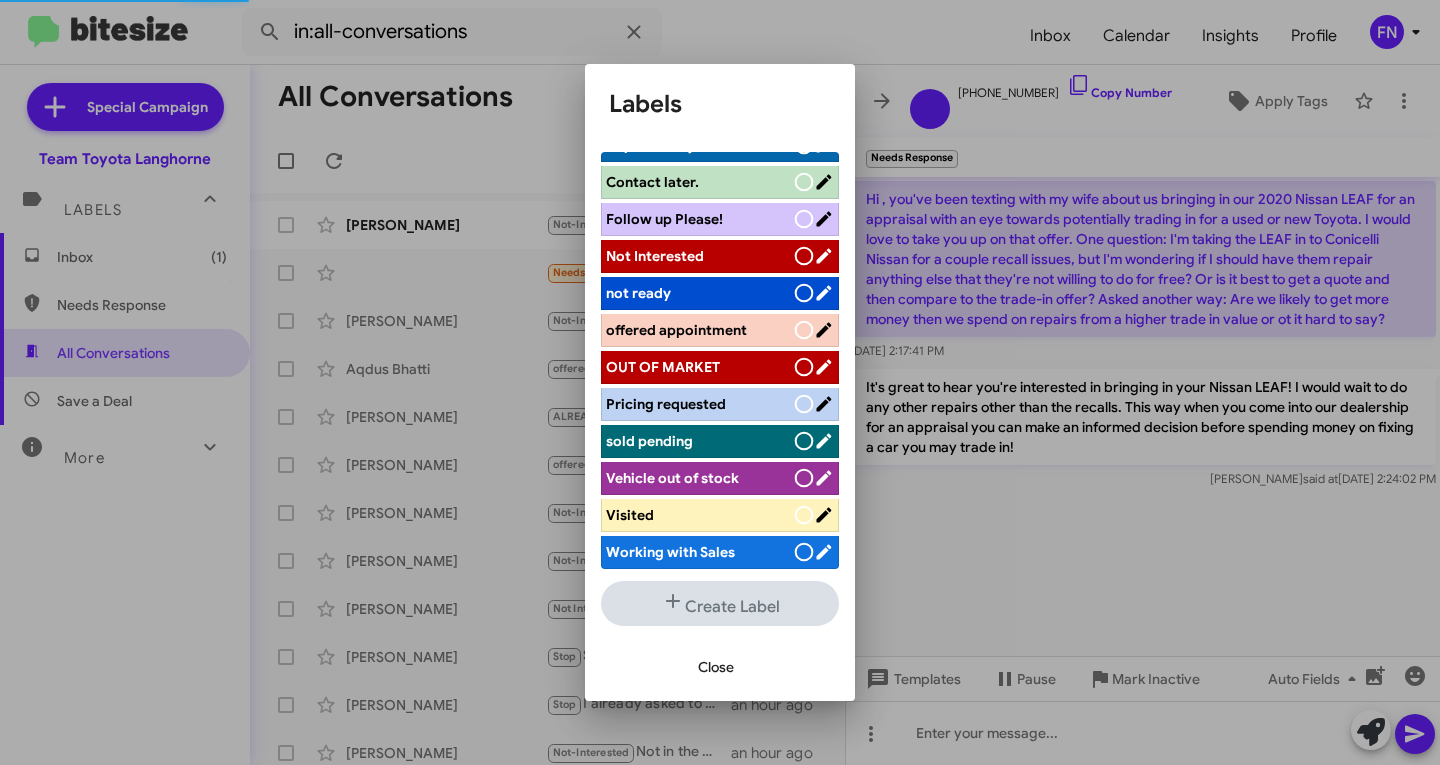 scroll, scrollTop: 283, scrollLeft: 0, axis: vertical 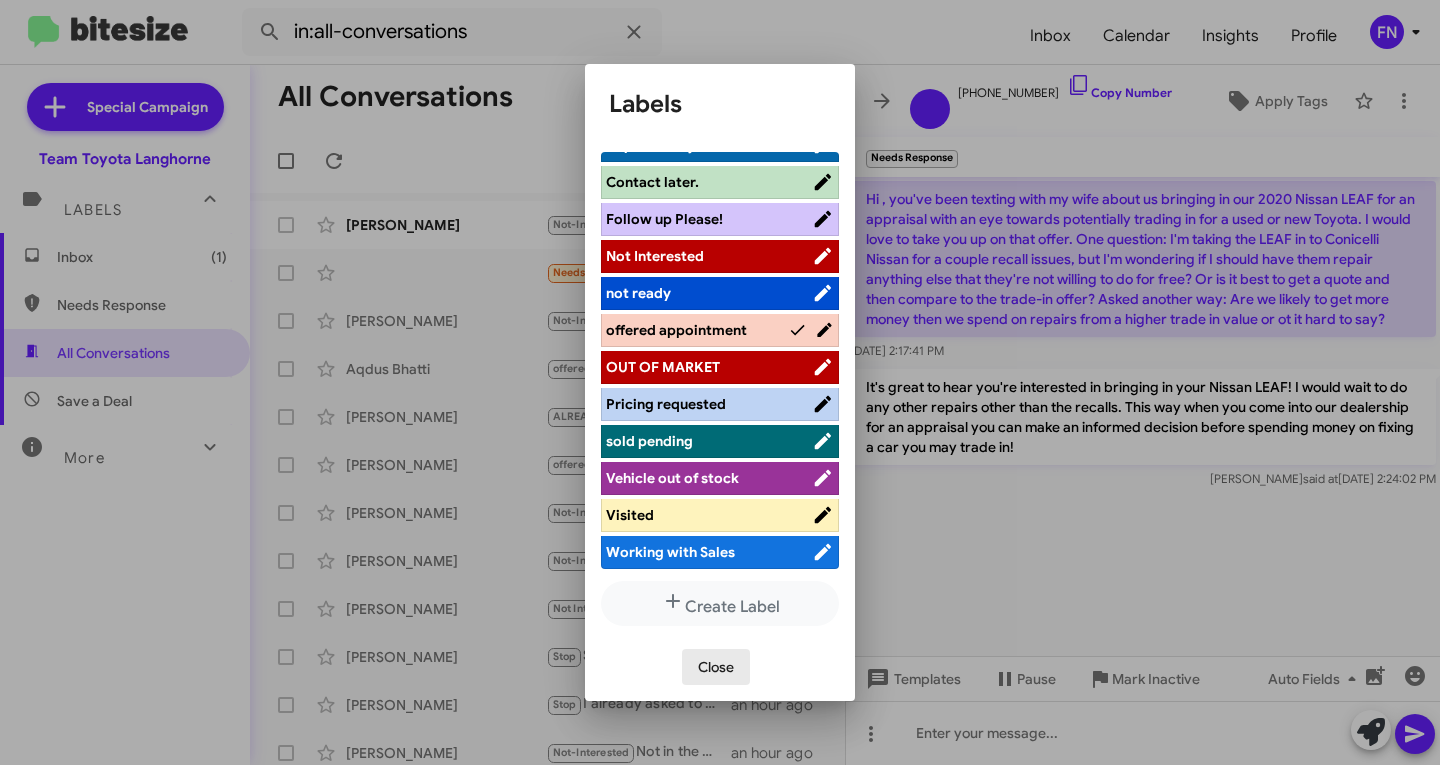 click on "Close" at bounding box center [716, 667] 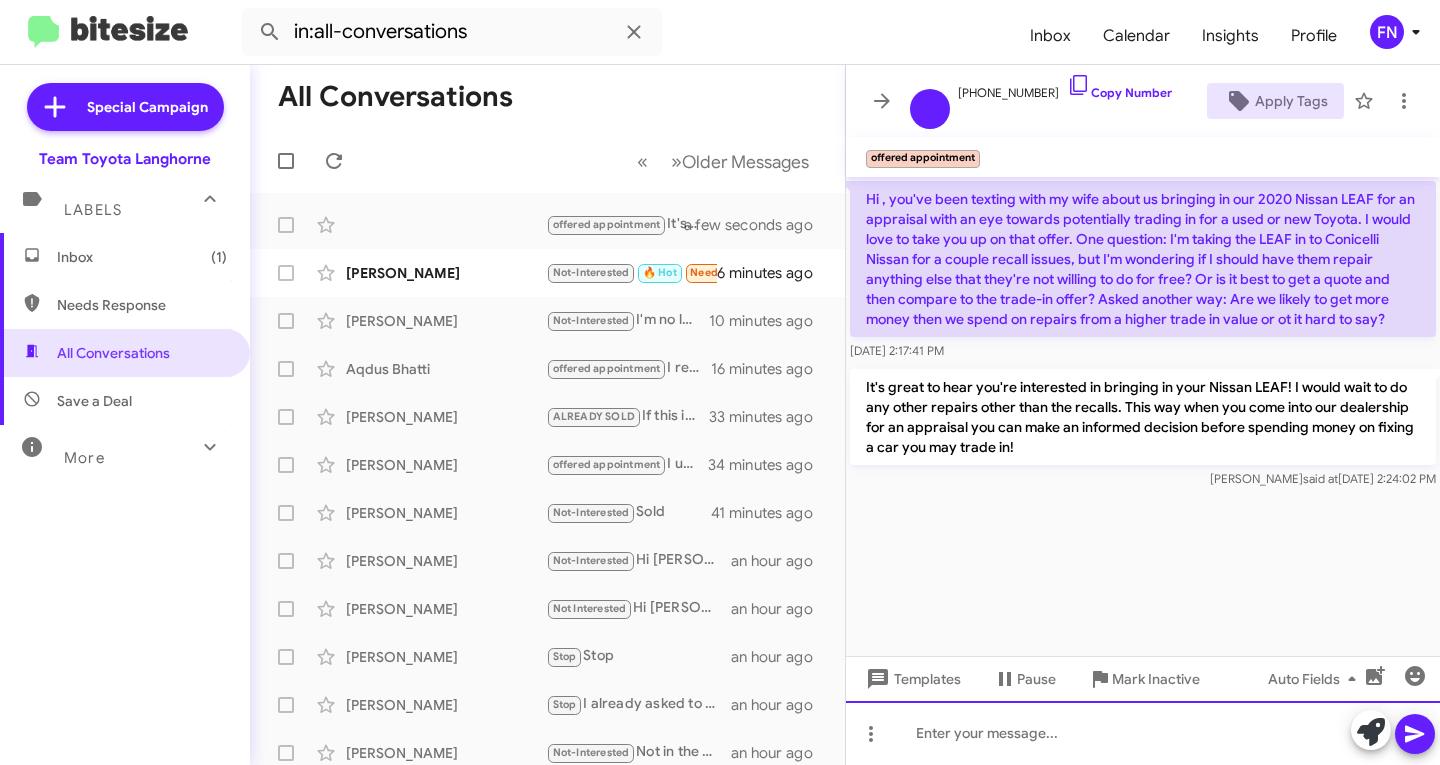 click 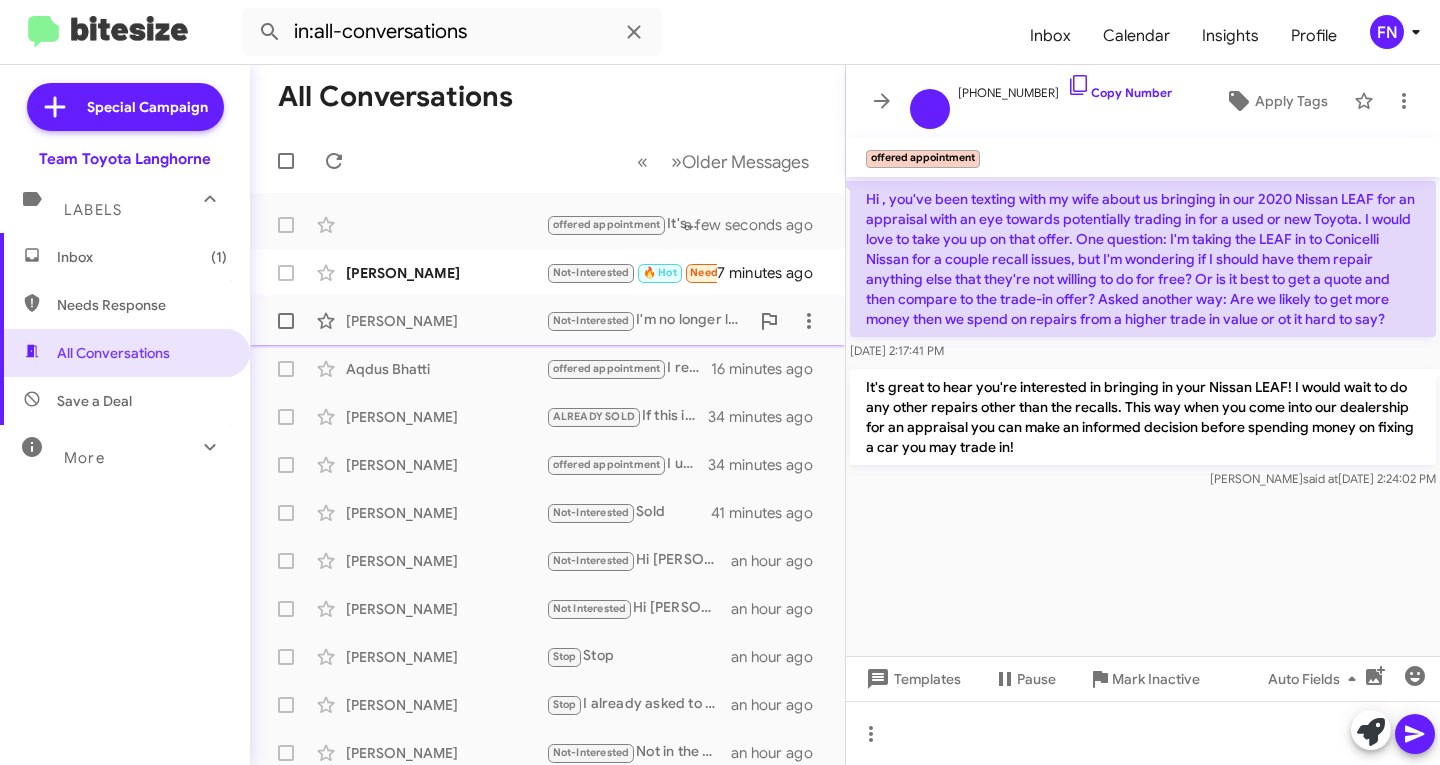 click on "[PERSON_NAME]  Not-Interested   I'm no longer looking. Thanks.   10 minutes ago" 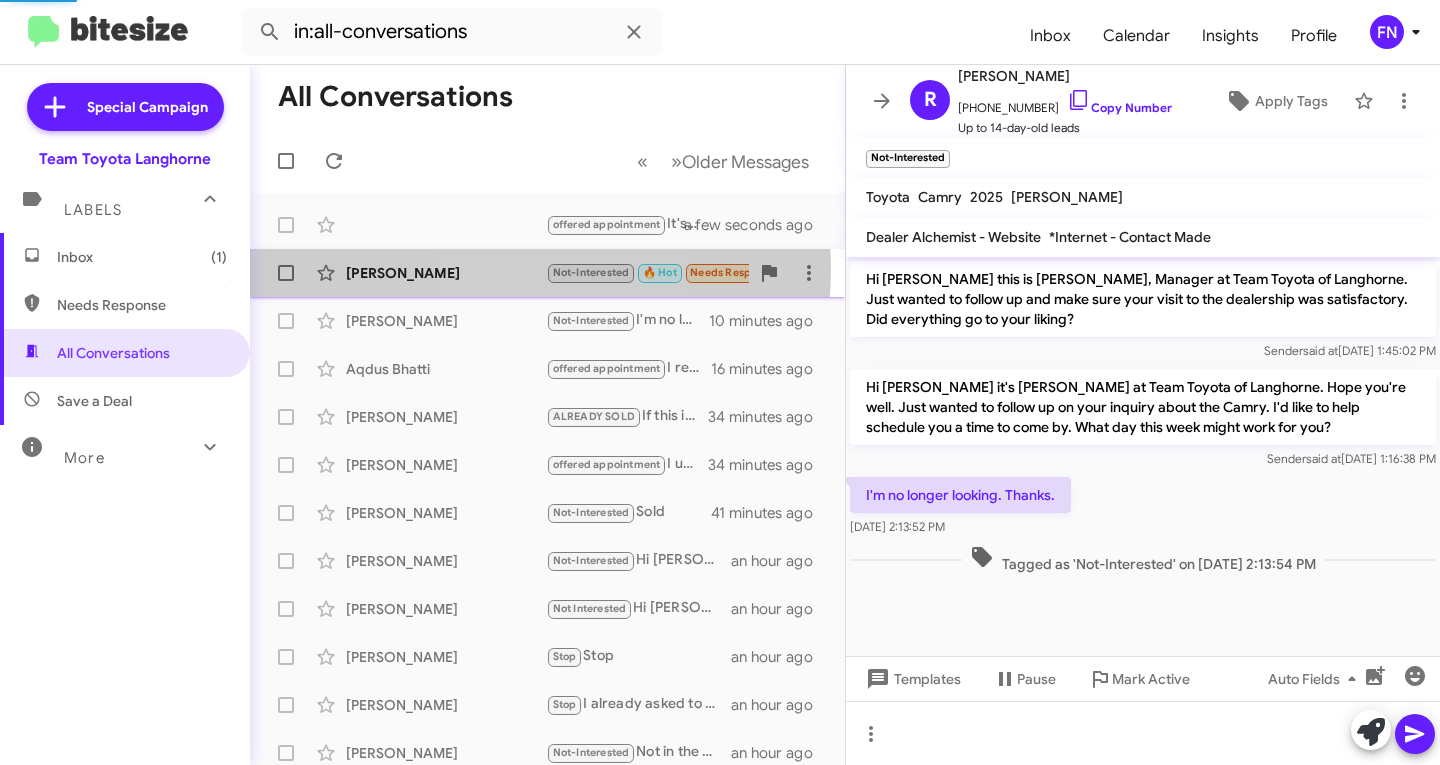 click on "[PERSON_NAME]" 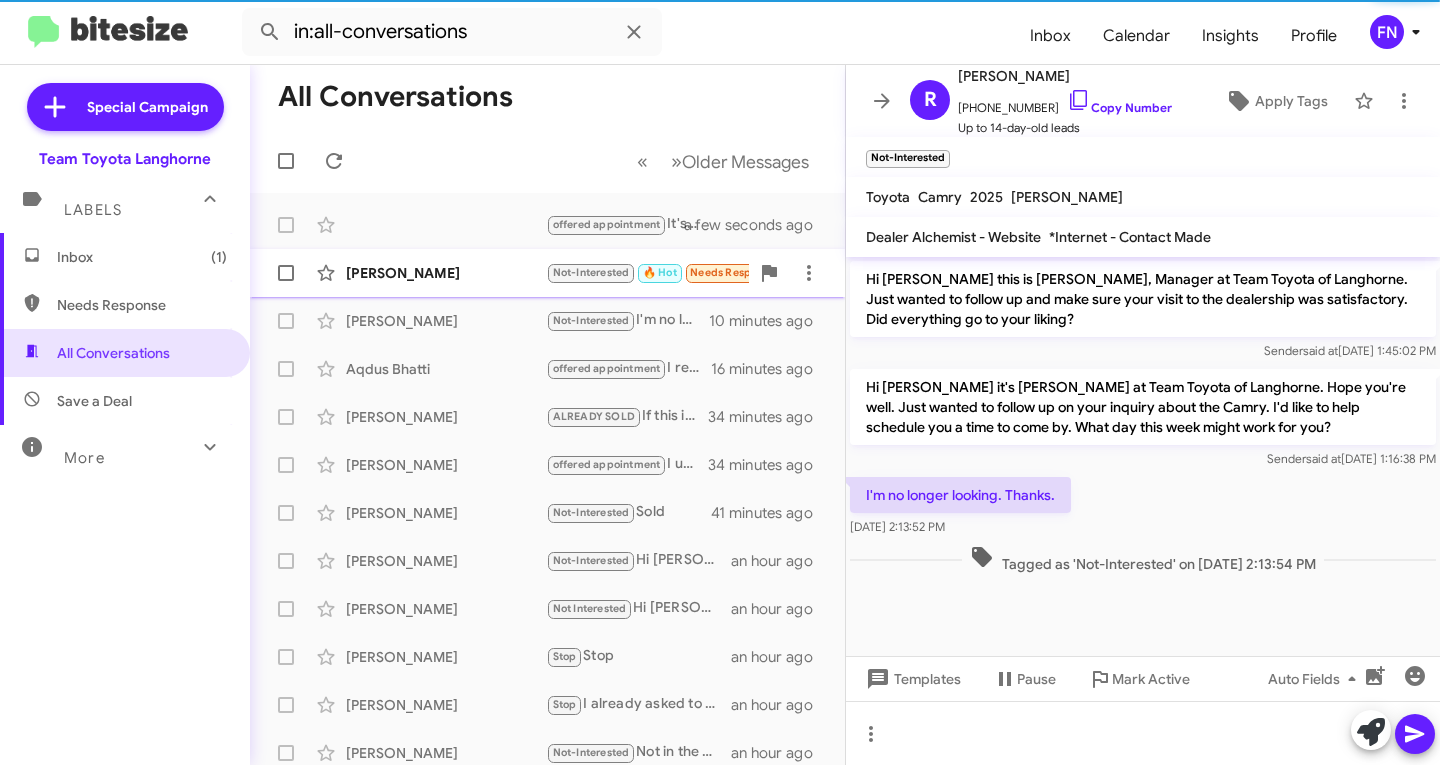 scroll, scrollTop: 491, scrollLeft: 0, axis: vertical 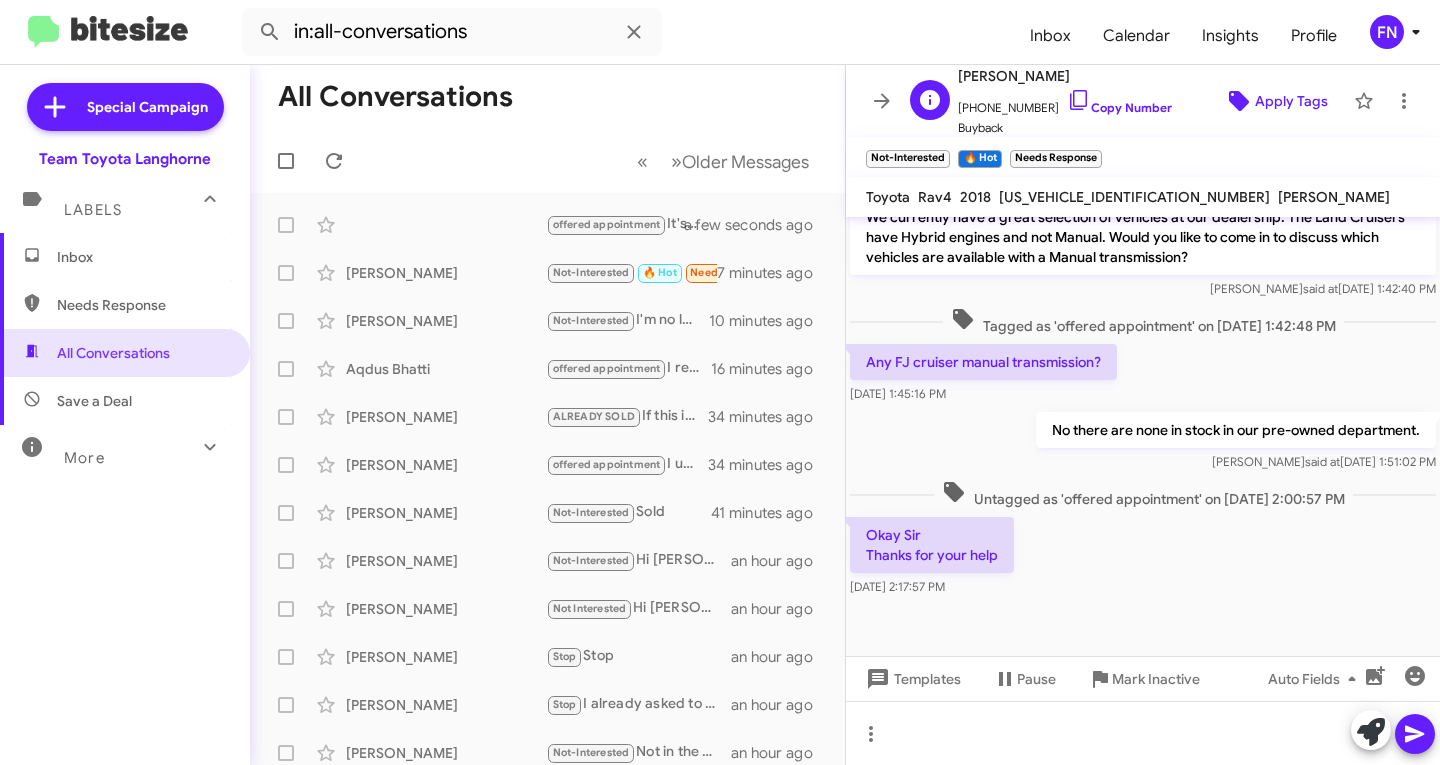 click on "Apply Tags" 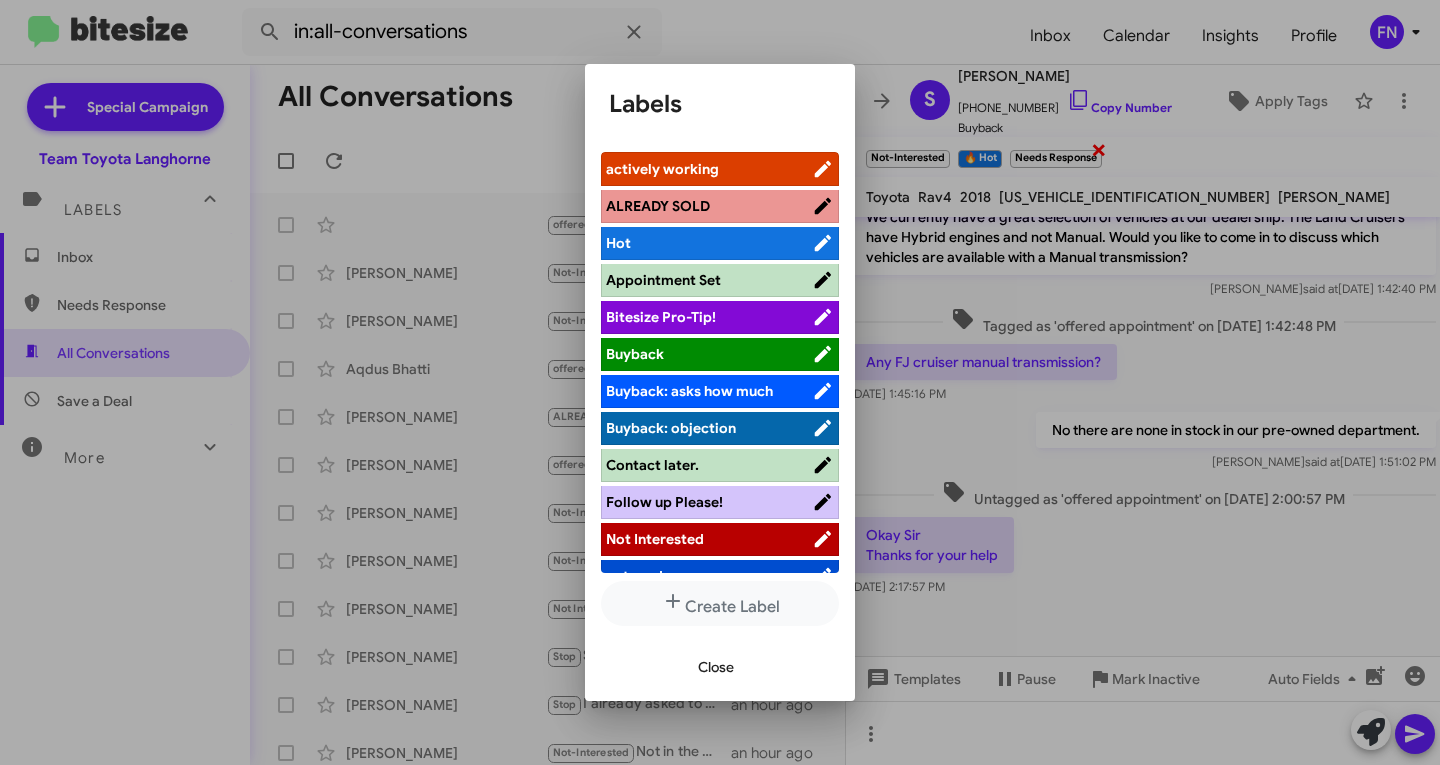 click at bounding box center [720, 382] 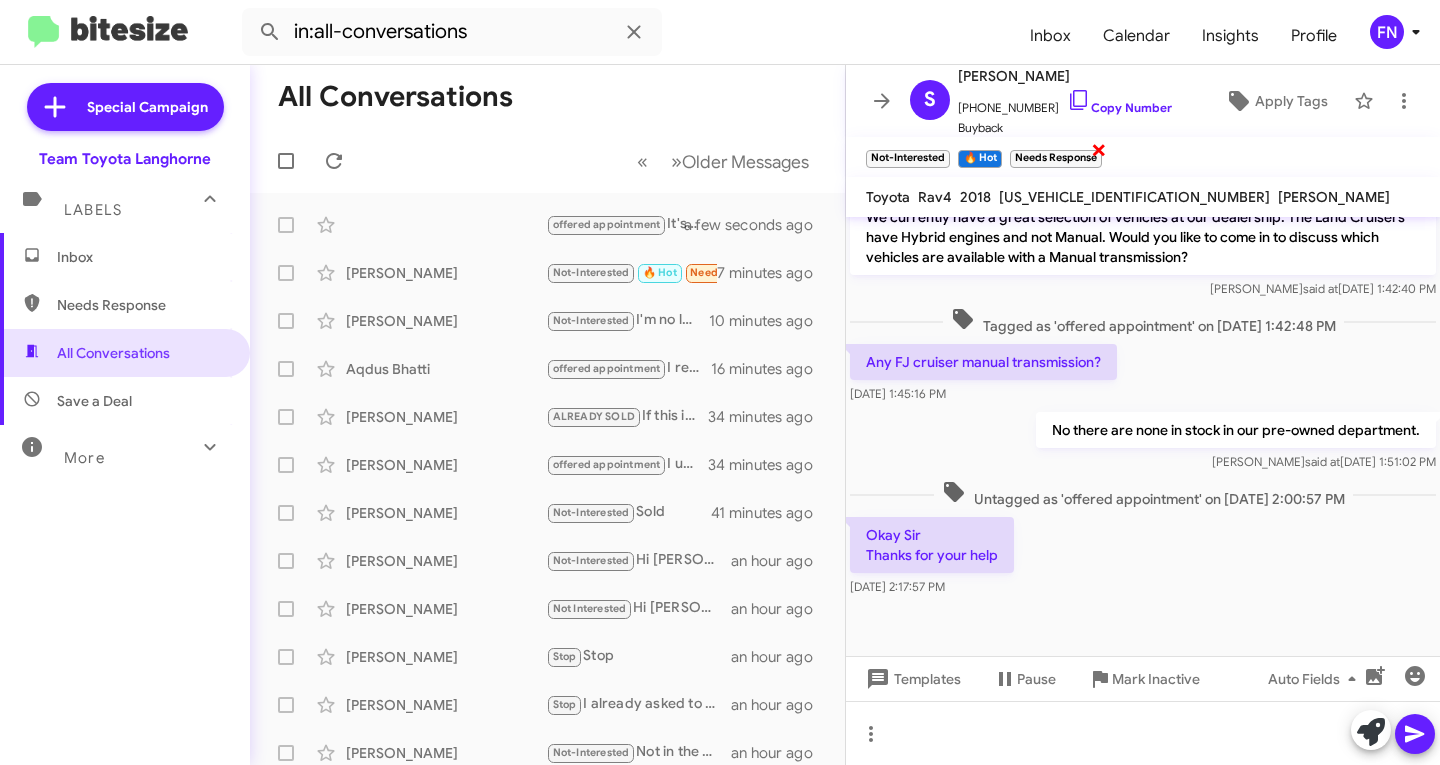 click on "Needs Response" 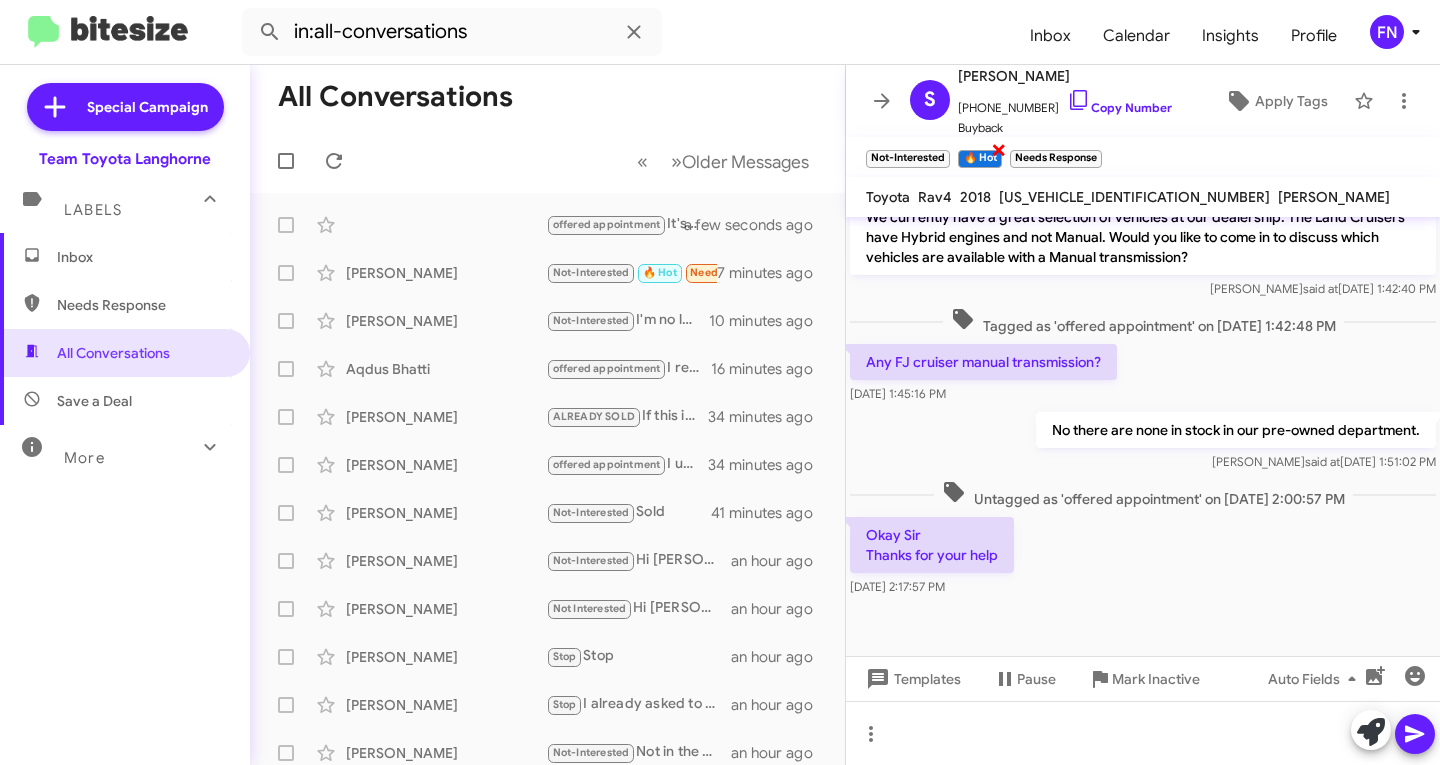 click on "×" 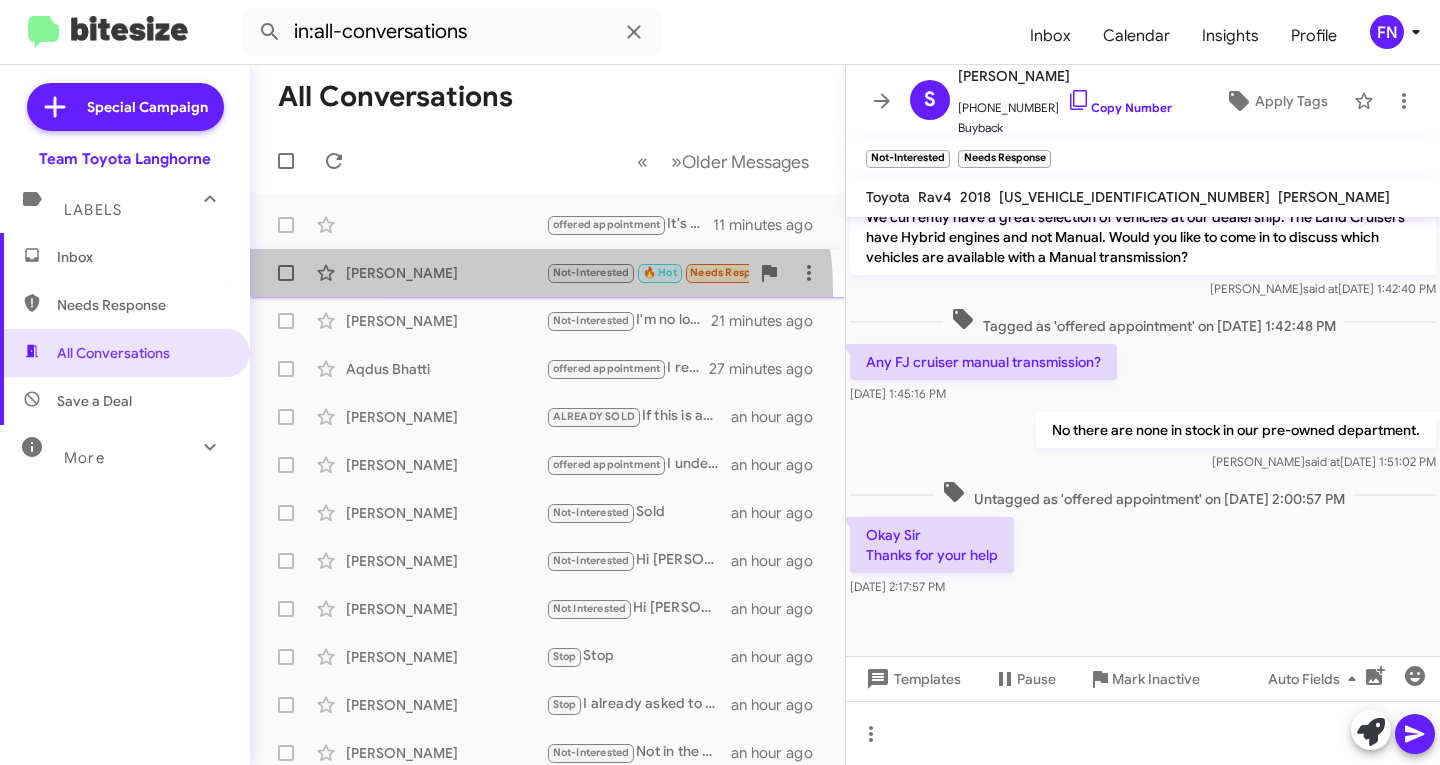click on "[PERSON_NAME]  Not-Interested   🔥 Hot   Needs Response   Okay Sir
Thanks for your help   18 minutes ago" 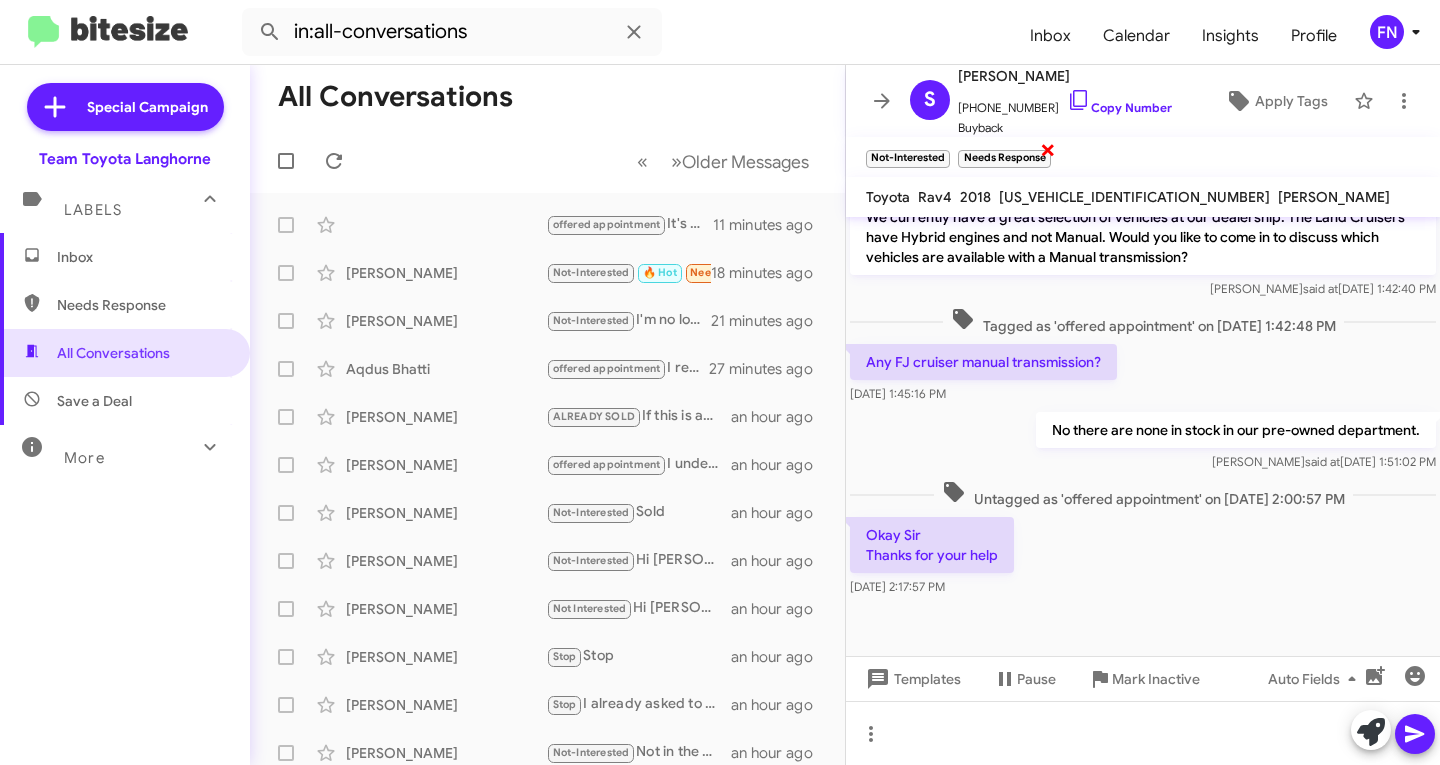 click on "×" 